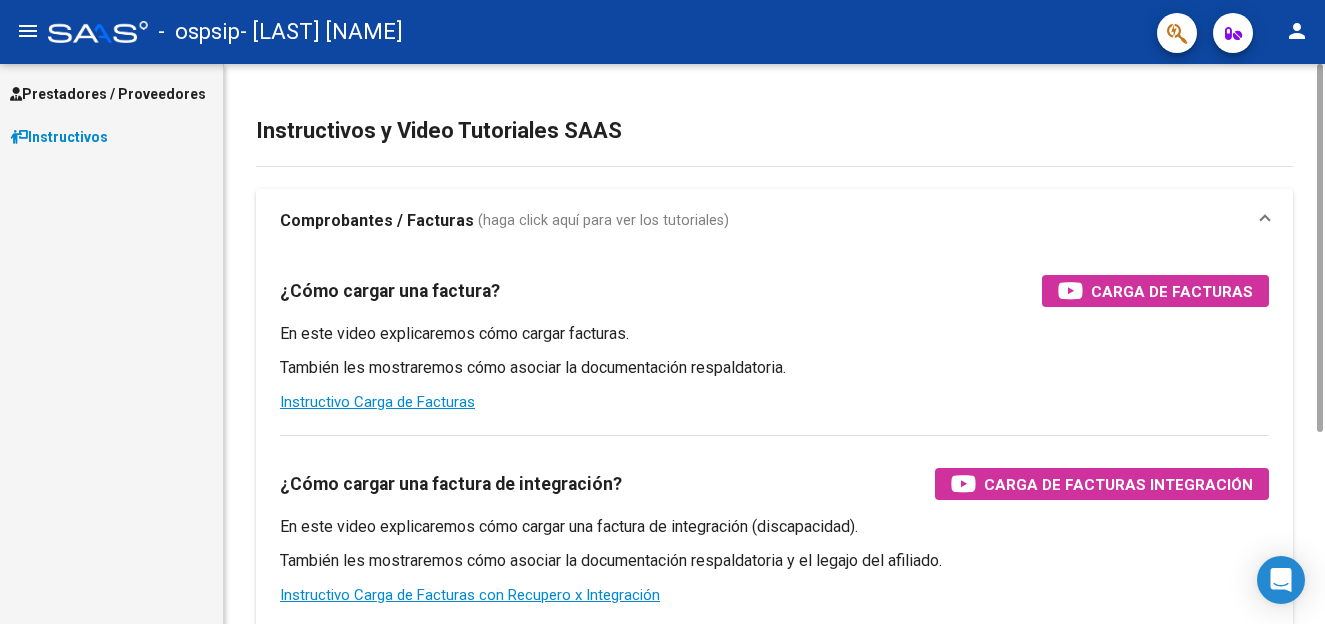 scroll, scrollTop: 0, scrollLeft: 0, axis: both 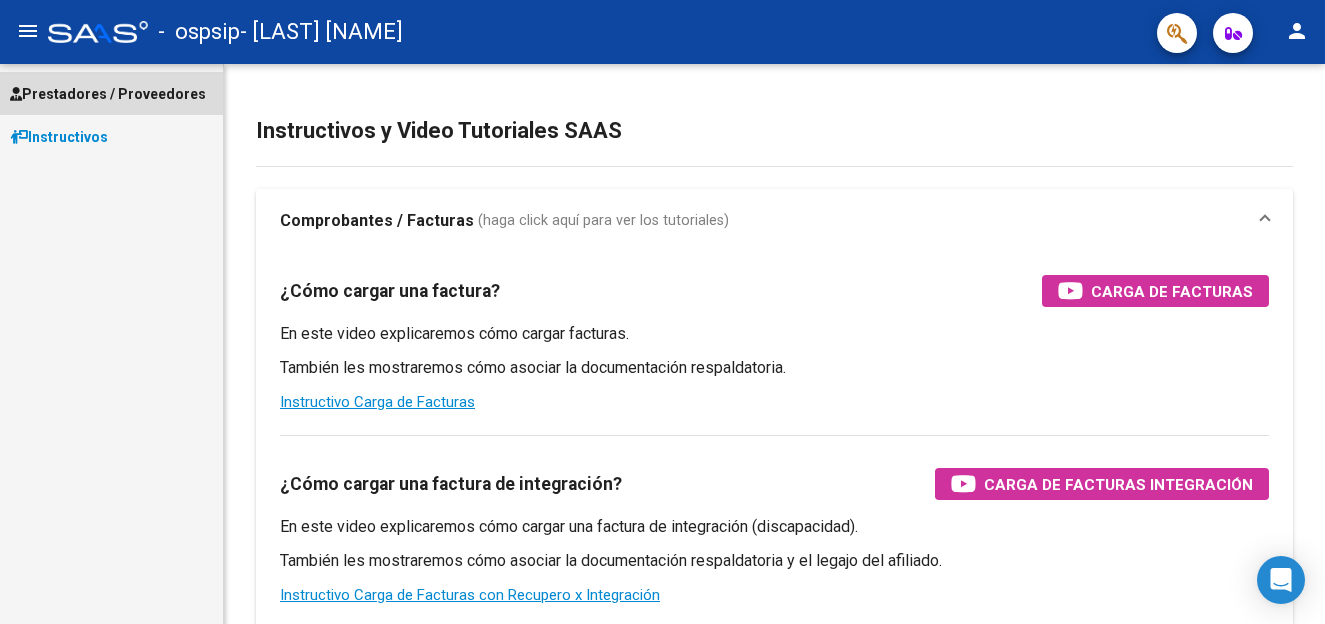 click on "Prestadores / Proveedores" at bounding box center (108, 94) 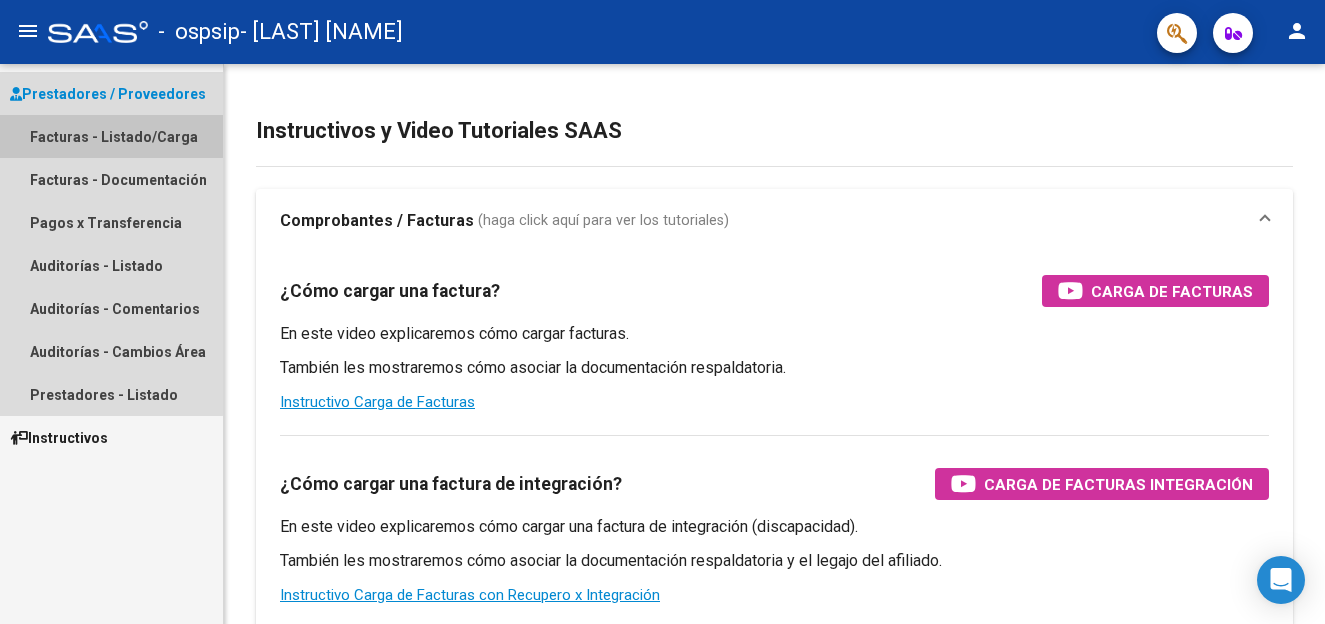 click on "Facturas - Listado/Carga" at bounding box center [111, 136] 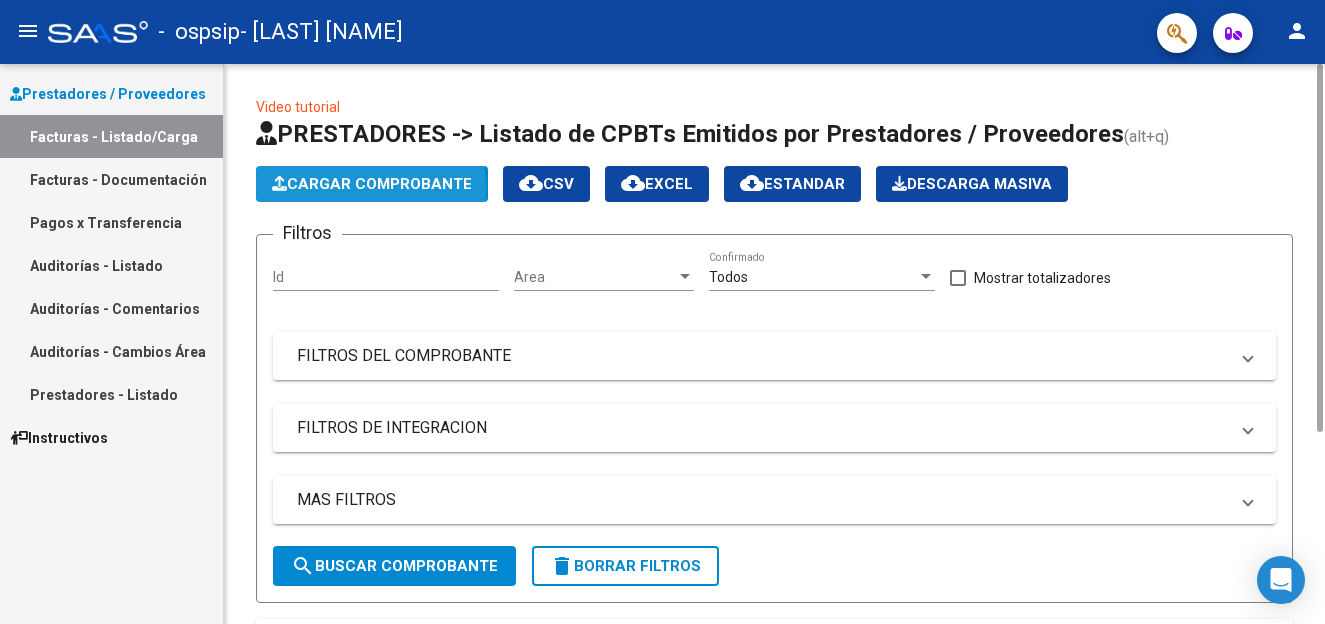 click on "Cargar Comprobante" 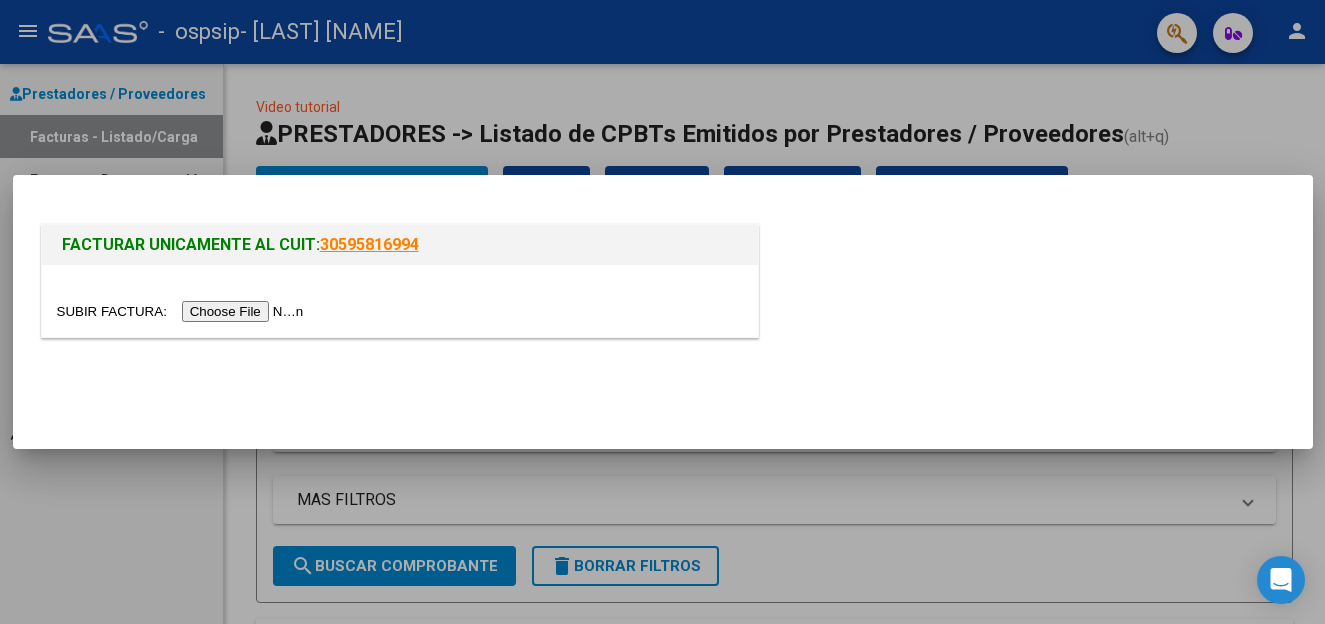 click at bounding box center [183, 311] 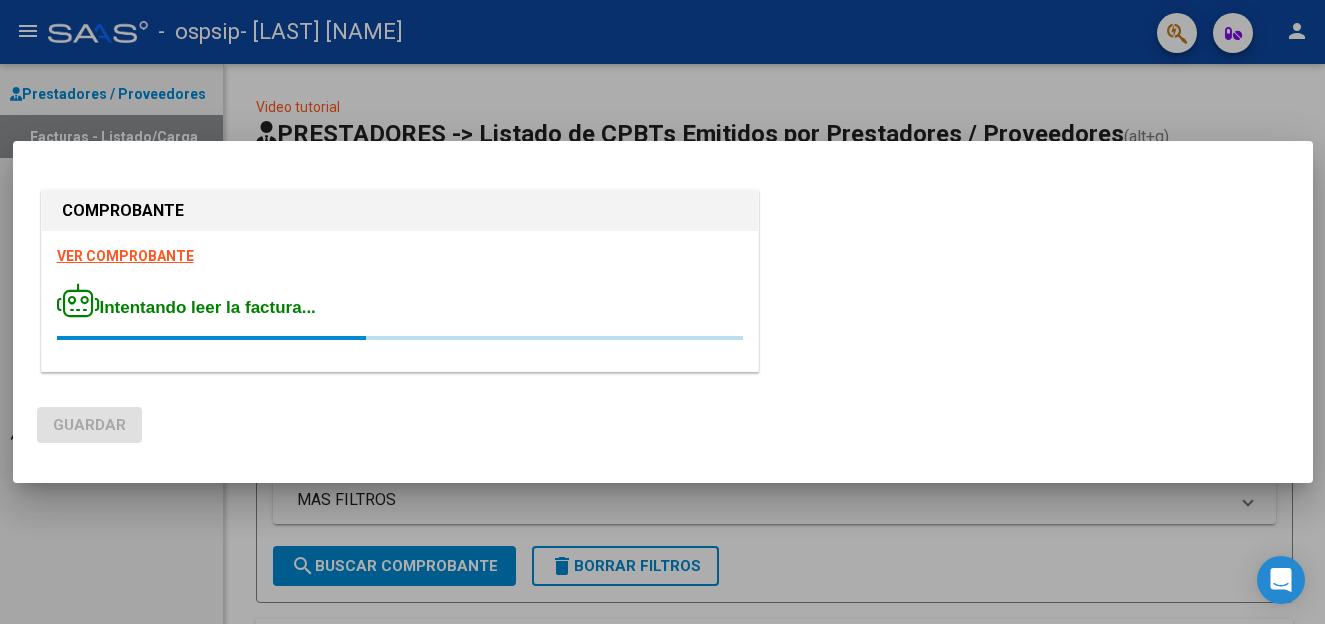 click at bounding box center [662, 312] 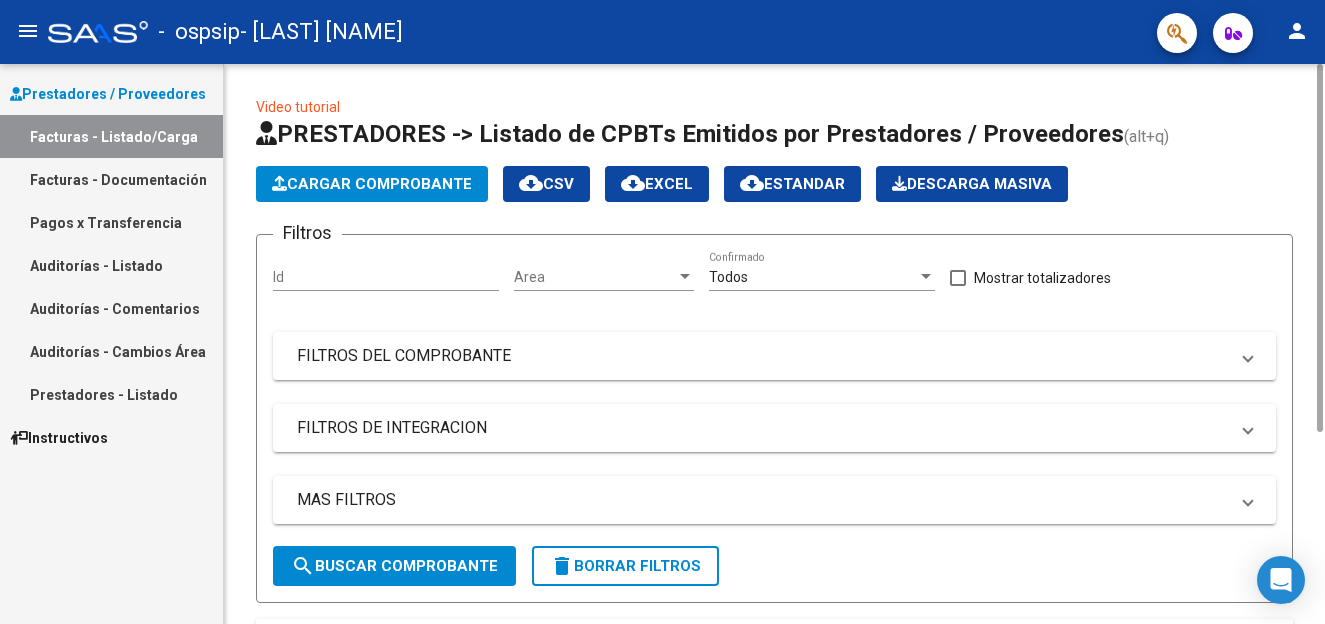click on "Cargar Comprobante" 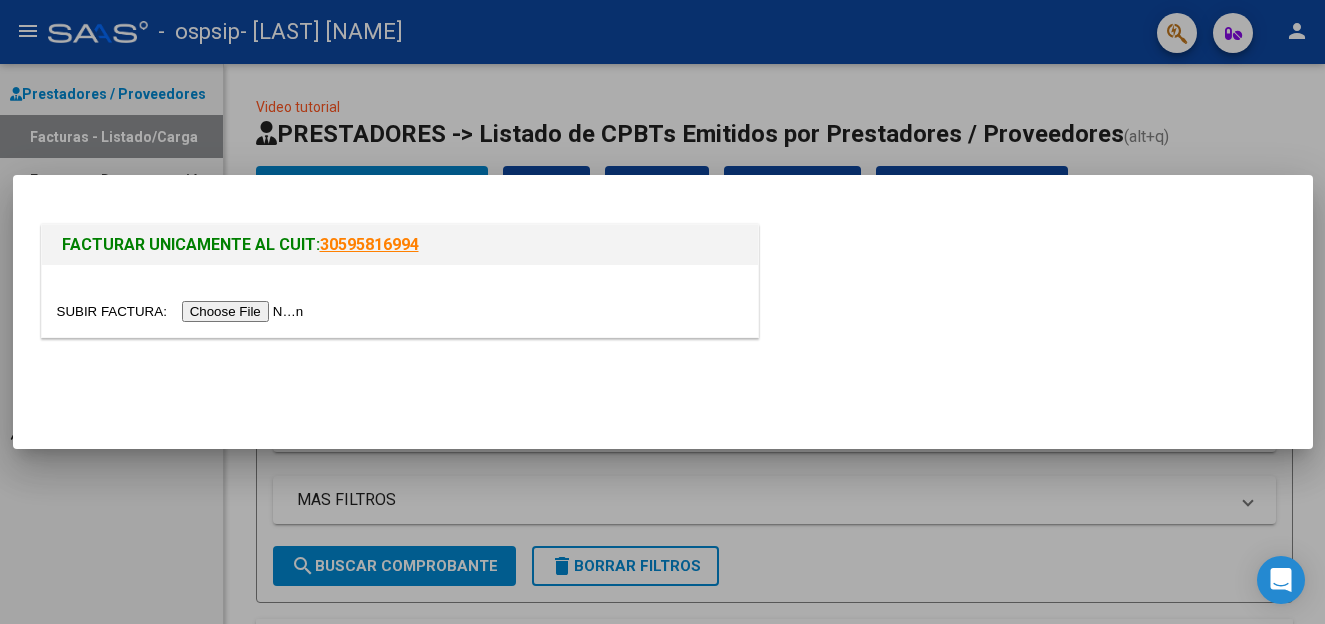 click at bounding box center [183, 311] 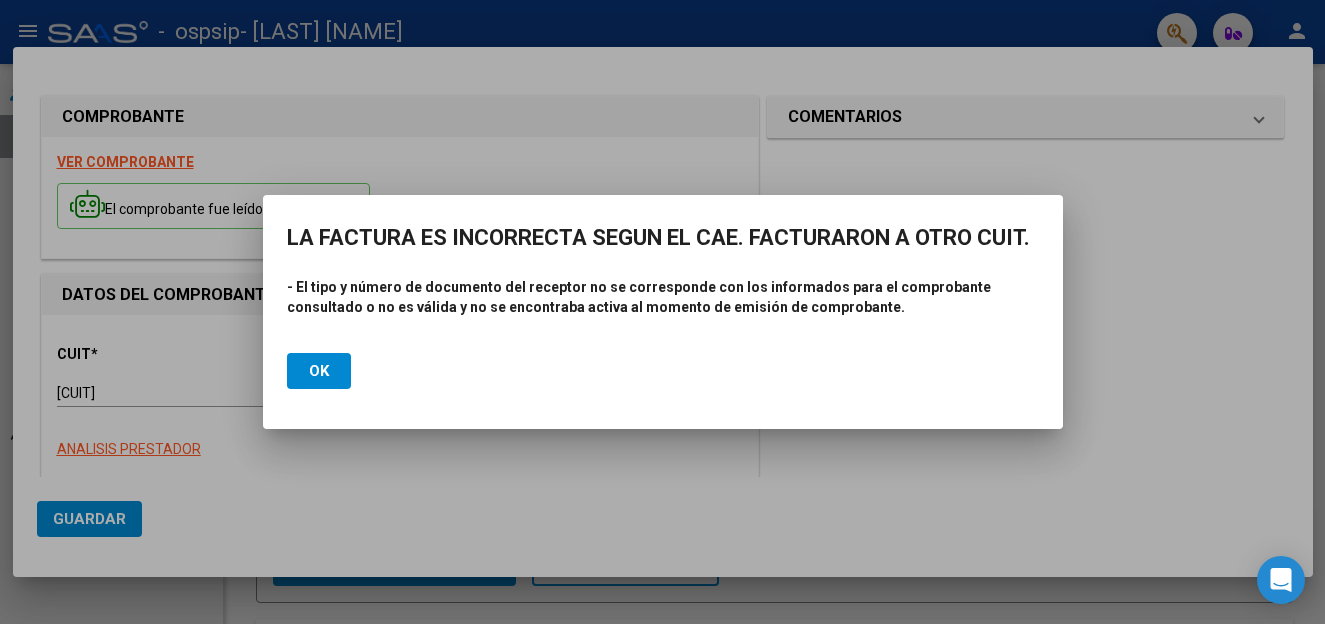 click on "Ok" 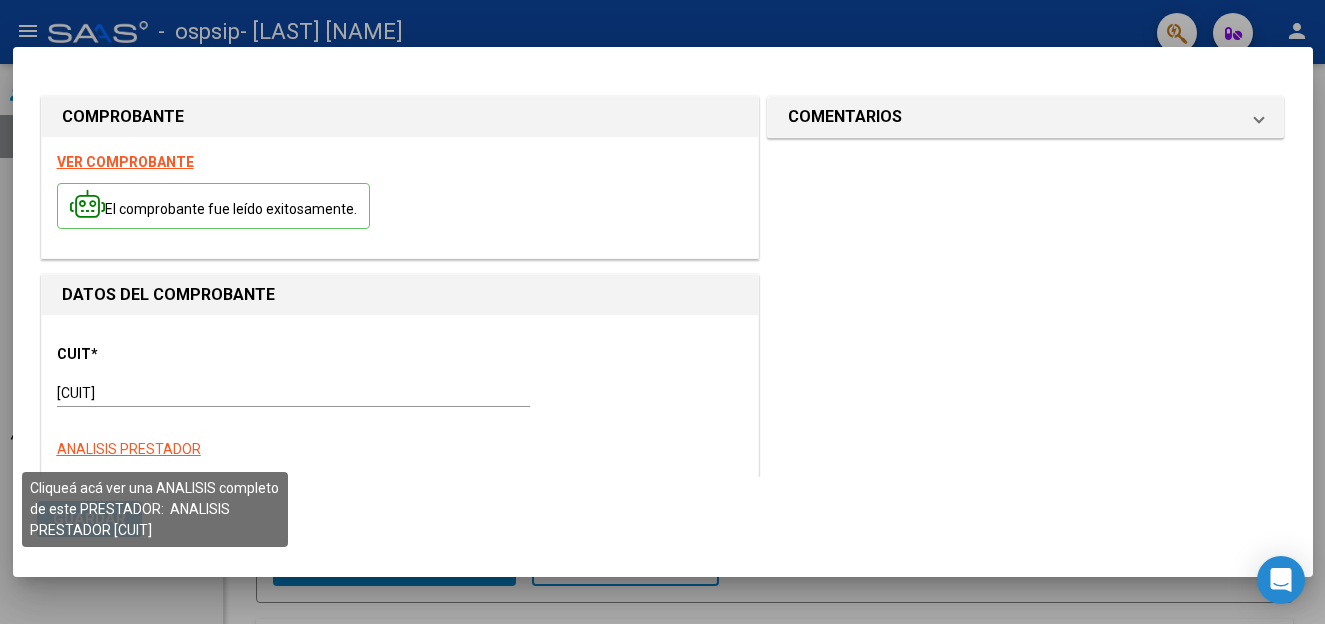 click on "ANALISIS PRESTADOR" at bounding box center [129, 449] 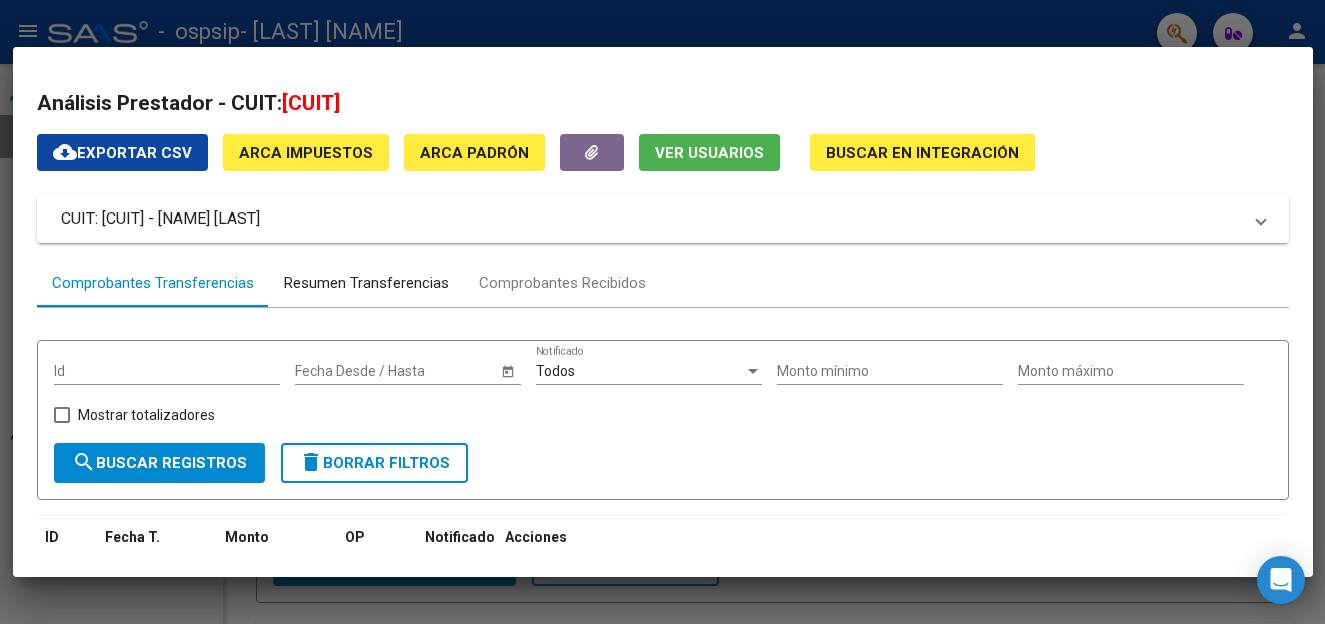 click on "Resumen Transferencias" at bounding box center [366, 283] 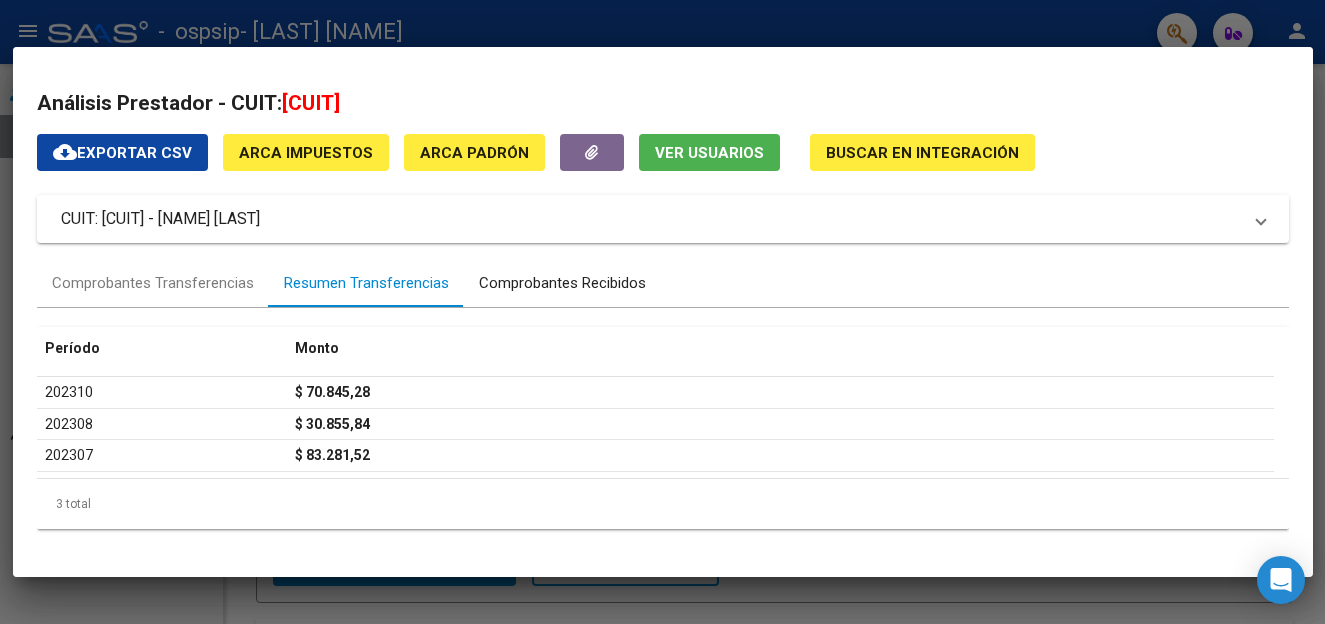 click on "Comprobantes Recibidos" at bounding box center [562, 283] 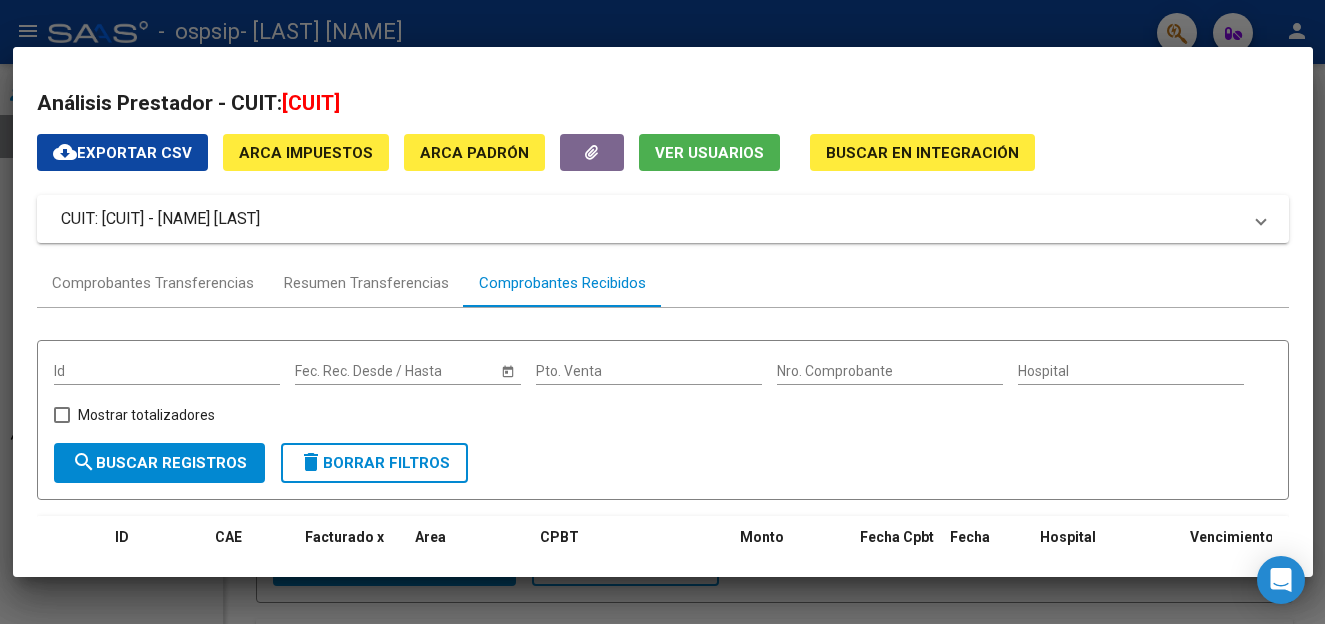 click on "search  Buscar Registros" at bounding box center (159, 463) 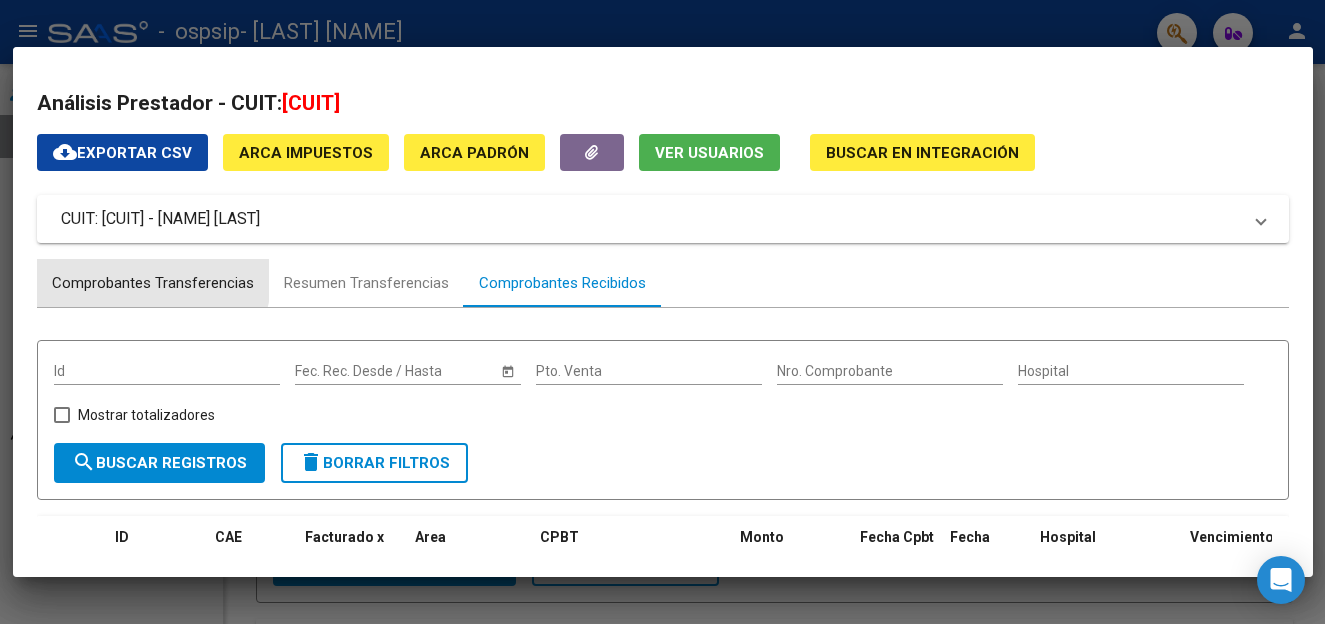 click on "Comprobantes Transferencias" at bounding box center [153, 283] 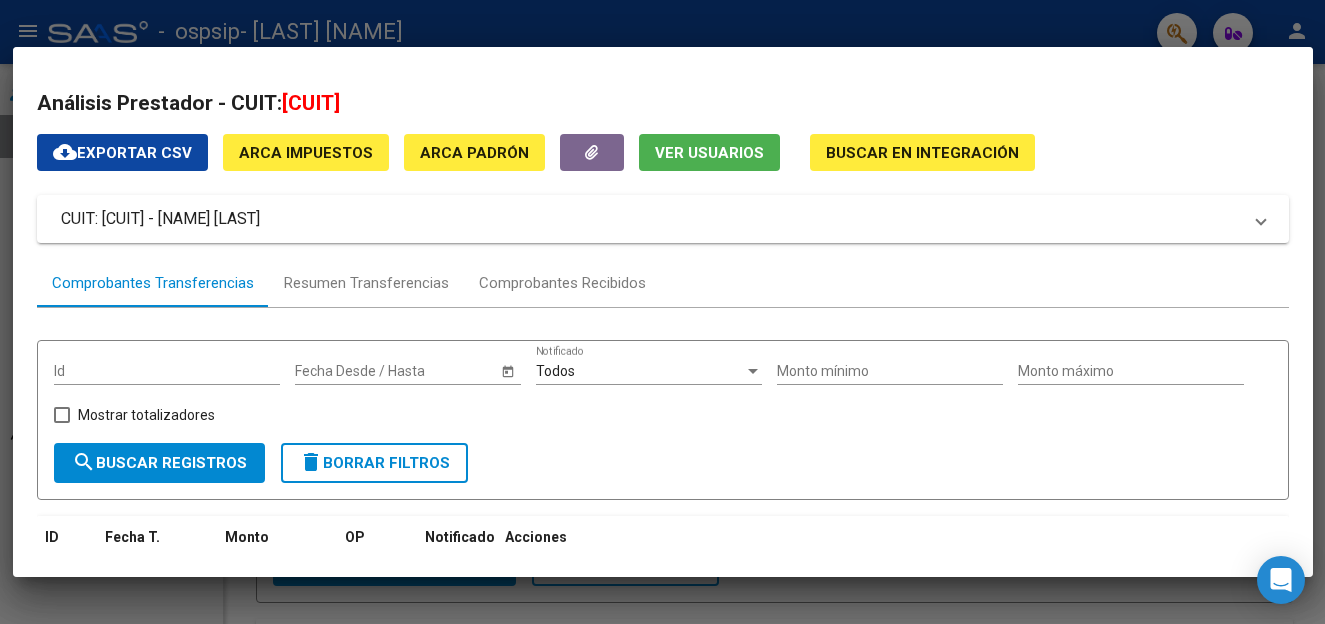 click on "Ver Usuarios" 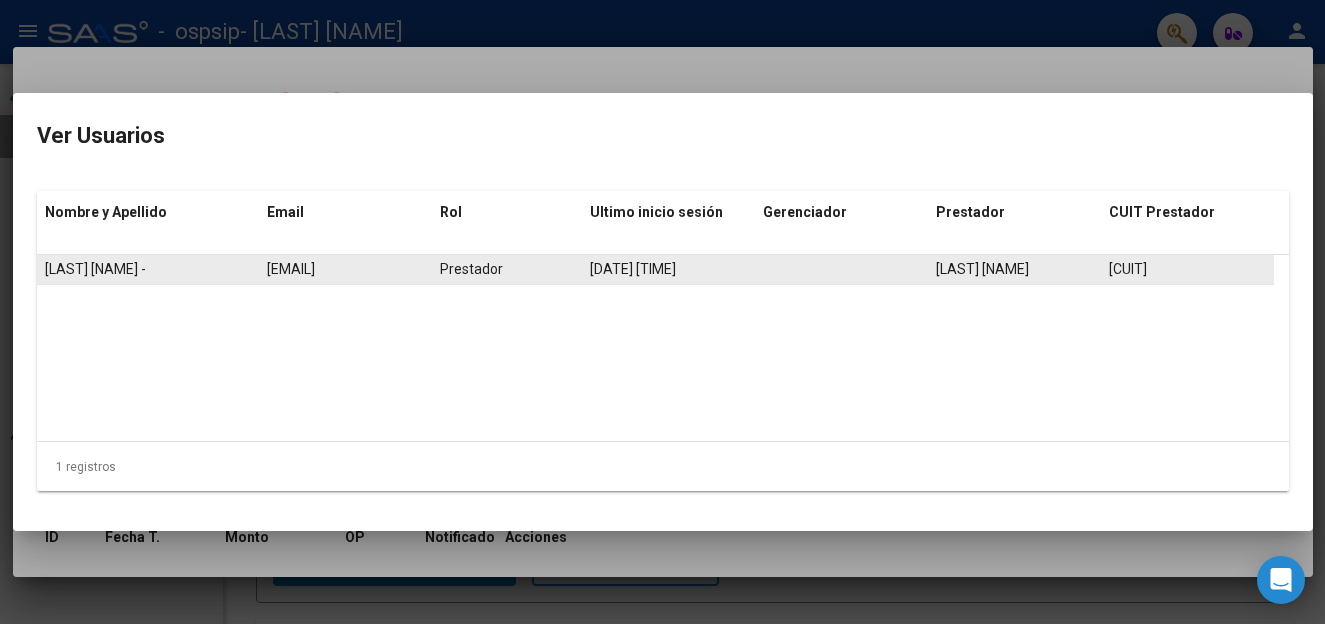 click on "[EMAIL]" 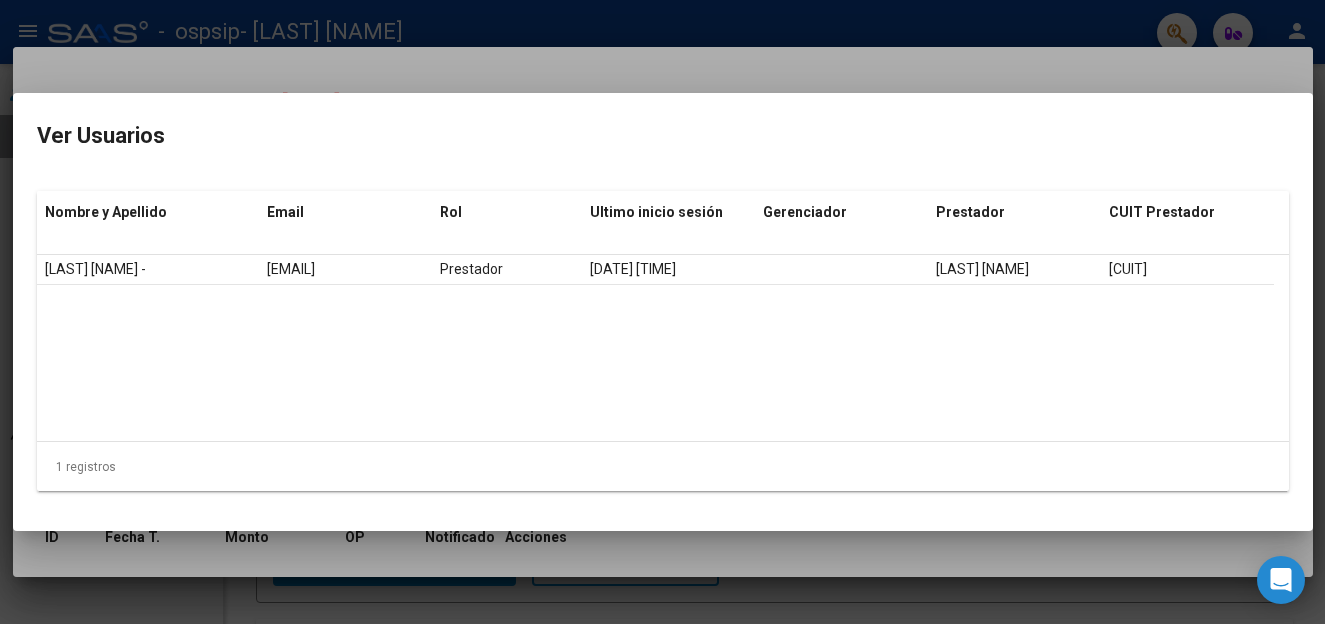 click at bounding box center (662, 312) 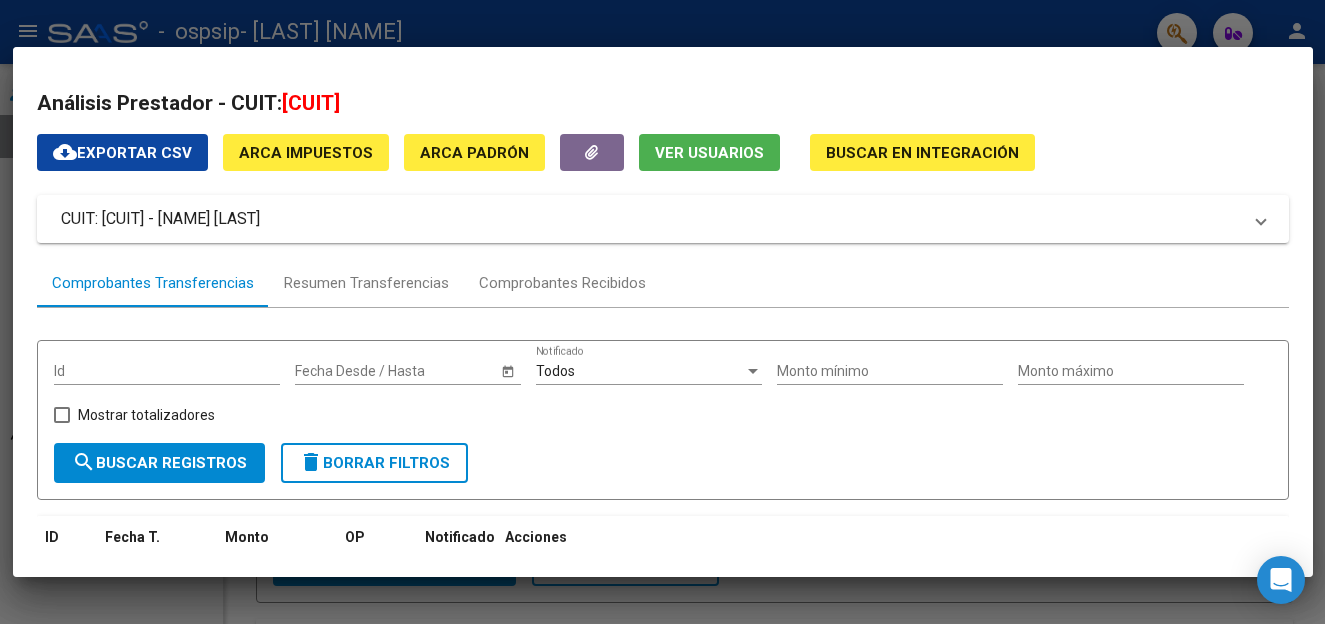 click on "cloud_download  Exportar CSV" at bounding box center (122, 153) 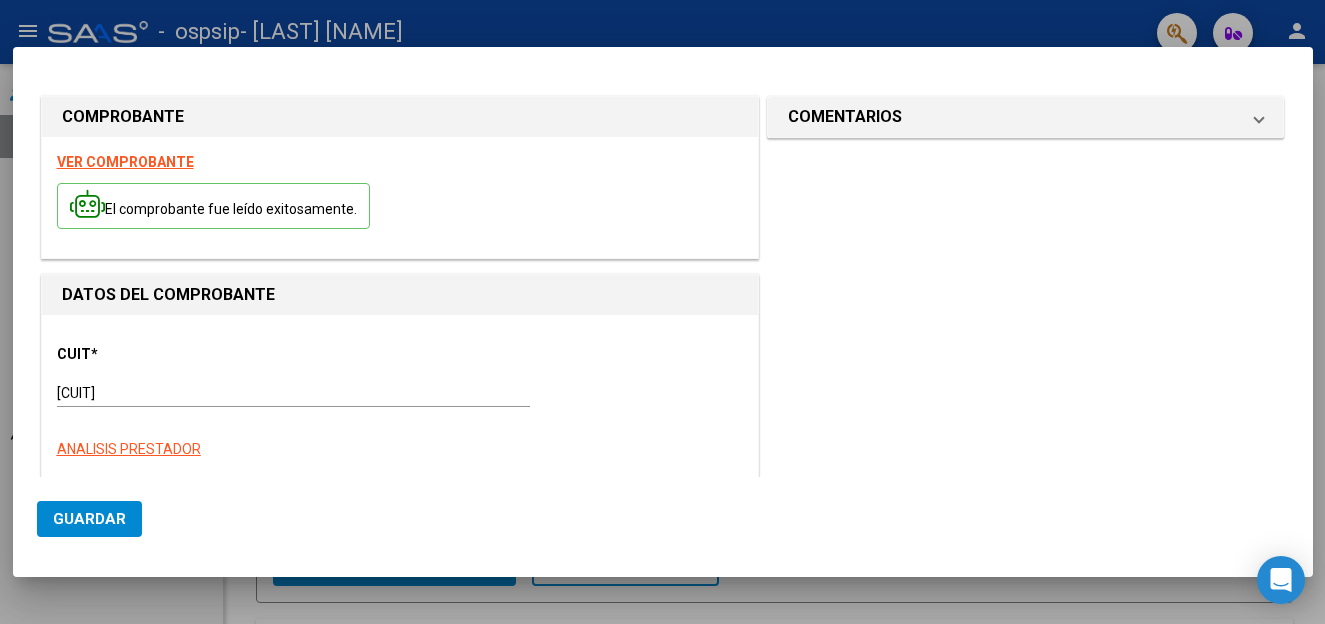 click on "El comprobante fue leído exitosamente." at bounding box center (213, 206) 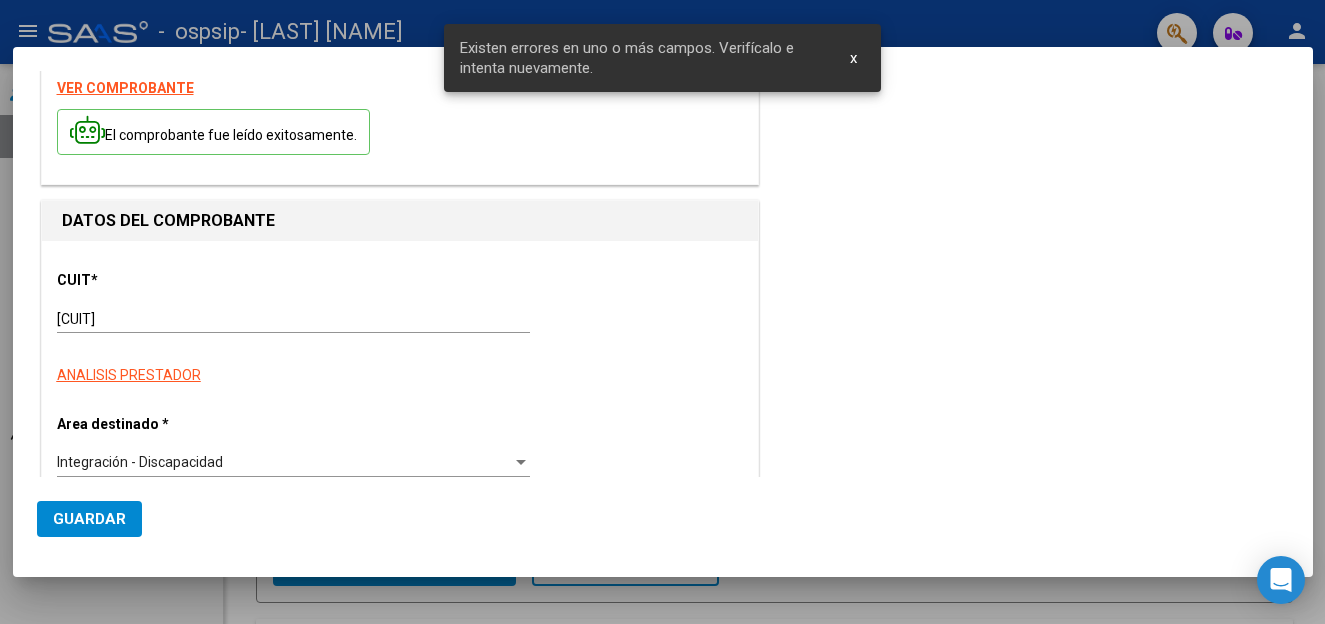 scroll, scrollTop: 425, scrollLeft: 0, axis: vertical 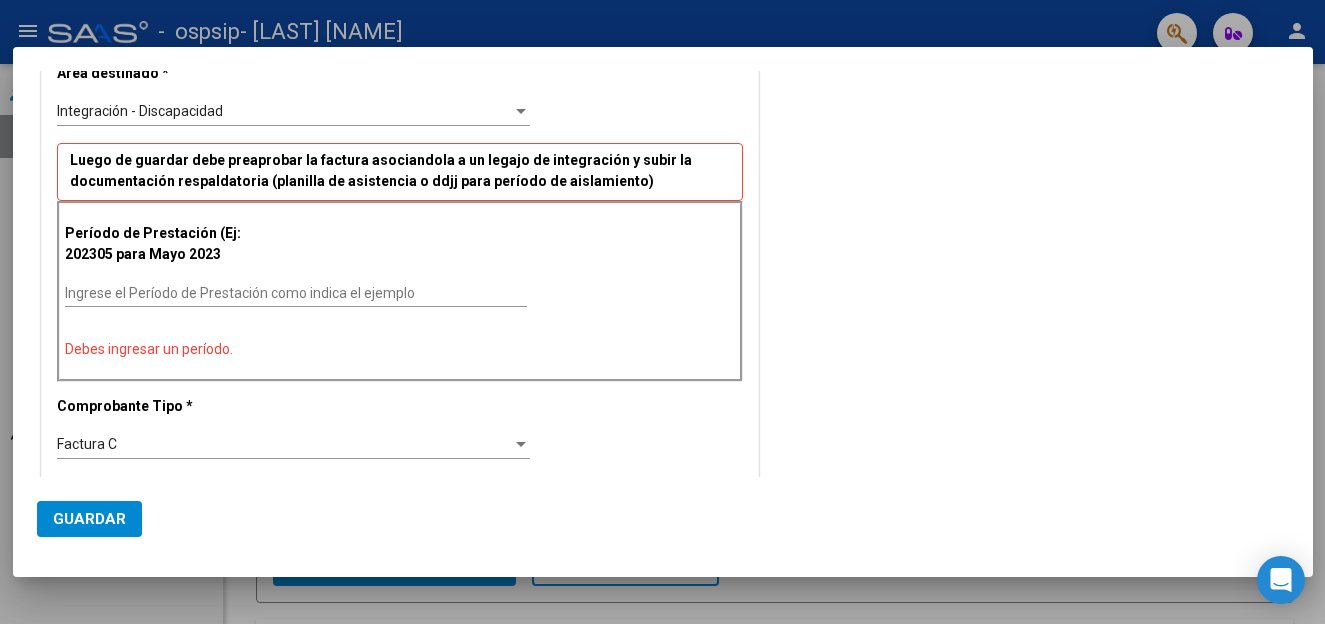 click on "Integración - Discapacidad" at bounding box center (284, 111) 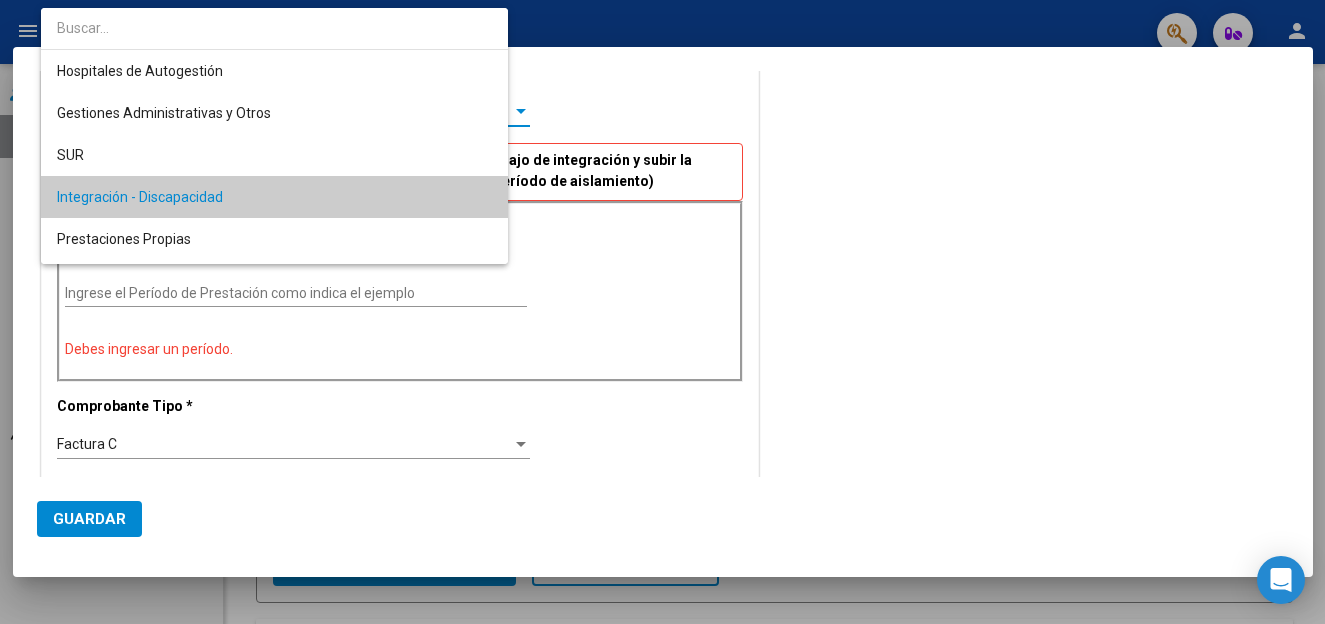 scroll, scrollTop: 86, scrollLeft: 0, axis: vertical 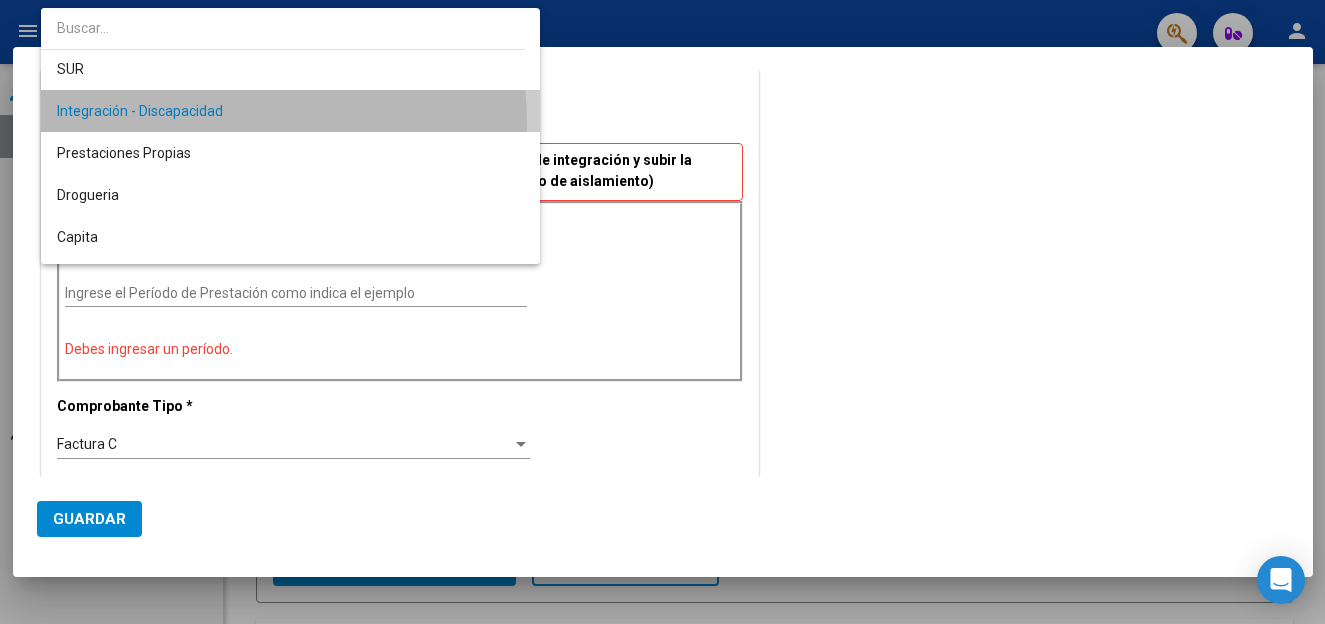click on "Integración - Discapacidad" at bounding box center (290, 111) 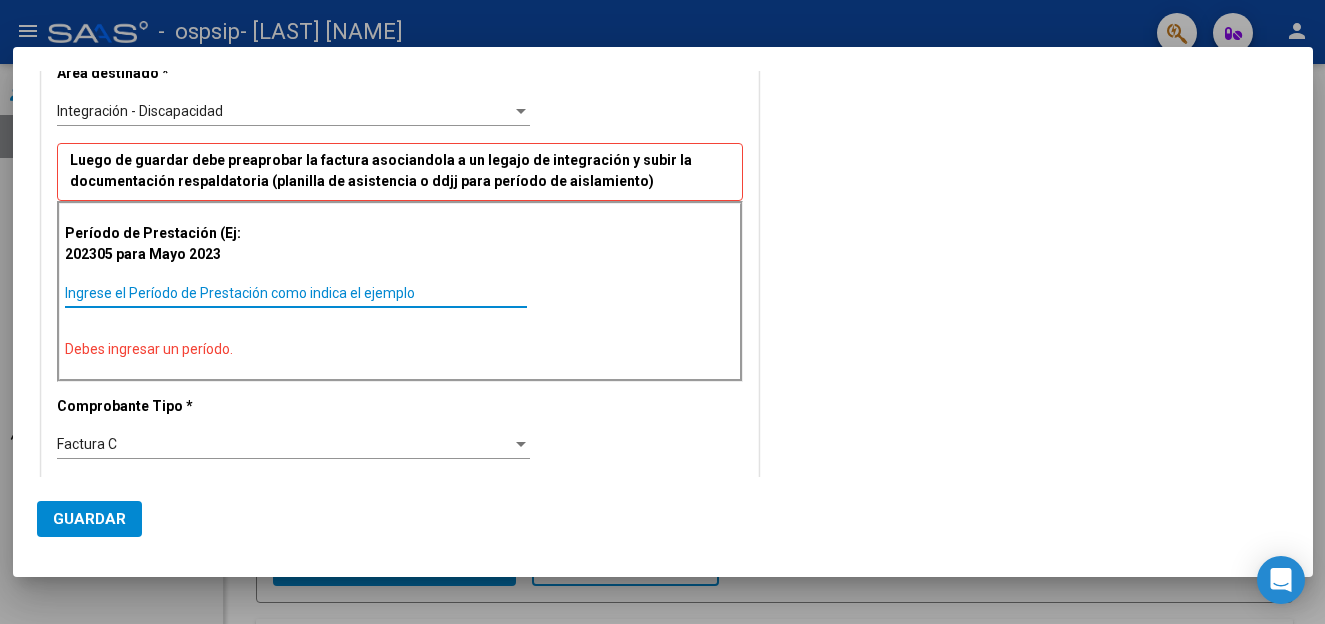 click on "Ingrese el Período de Prestación como indica el ejemplo" at bounding box center [296, 293] 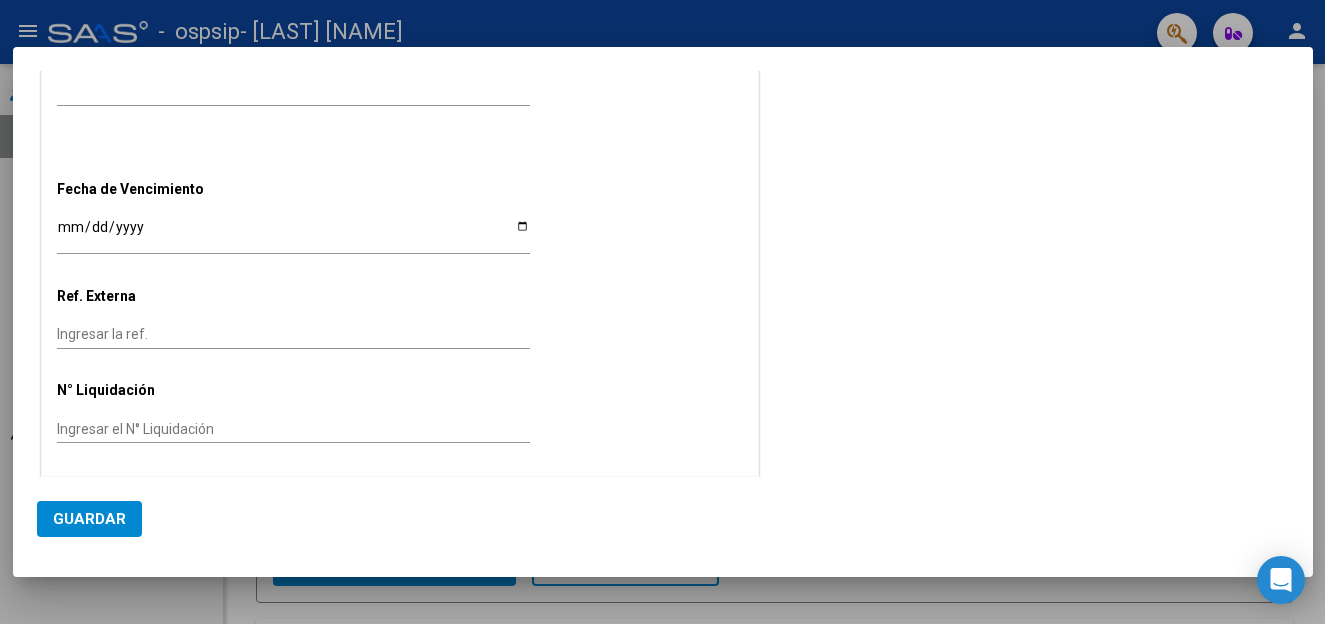 scroll, scrollTop: 1216, scrollLeft: 0, axis: vertical 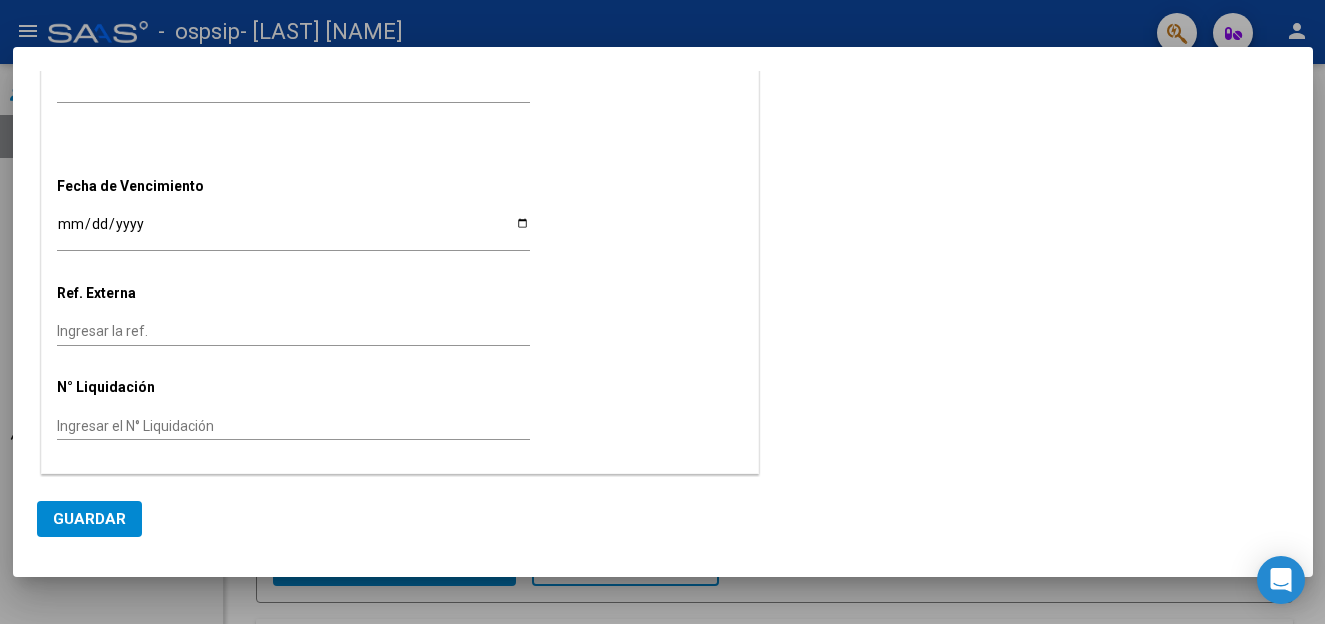 type on "202506" 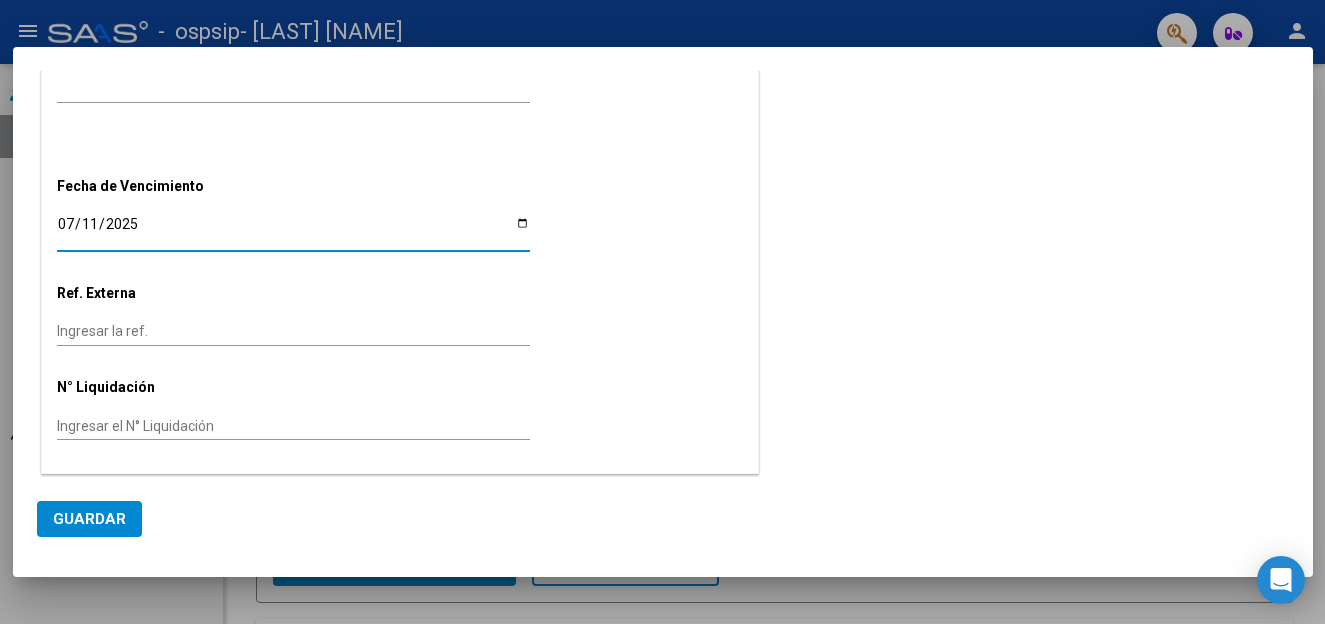 type on "2025-07-11" 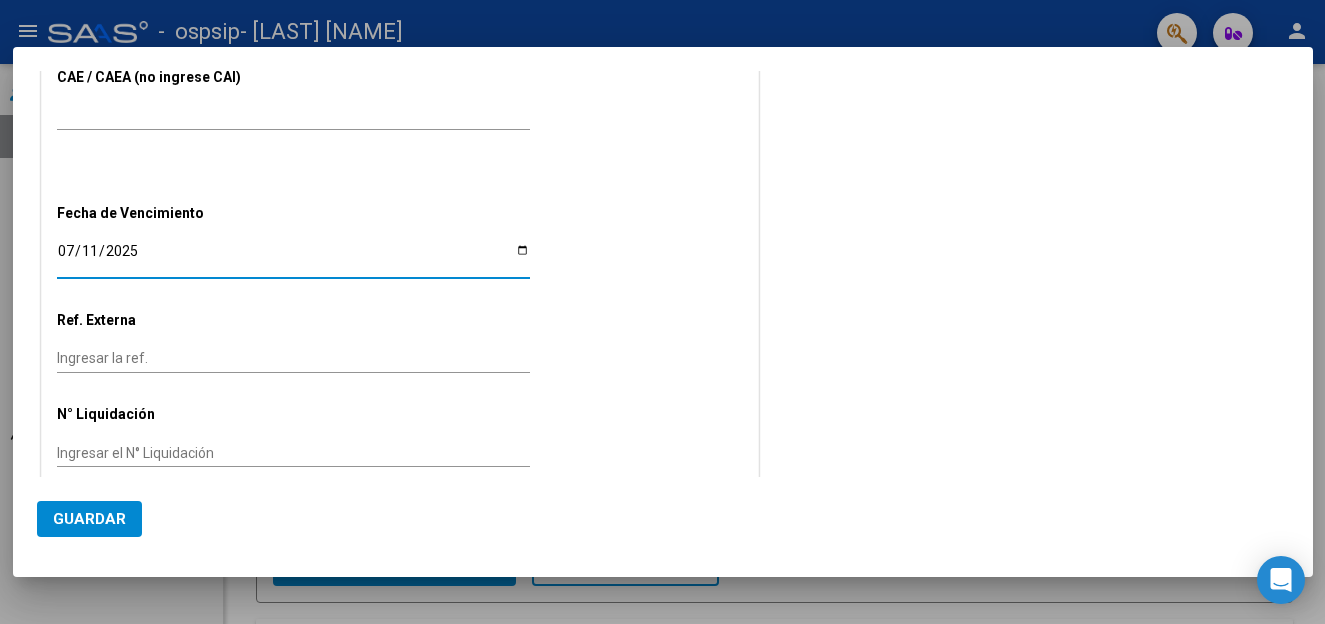 scroll, scrollTop: 1216, scrollLeft: 0, axis: vertical 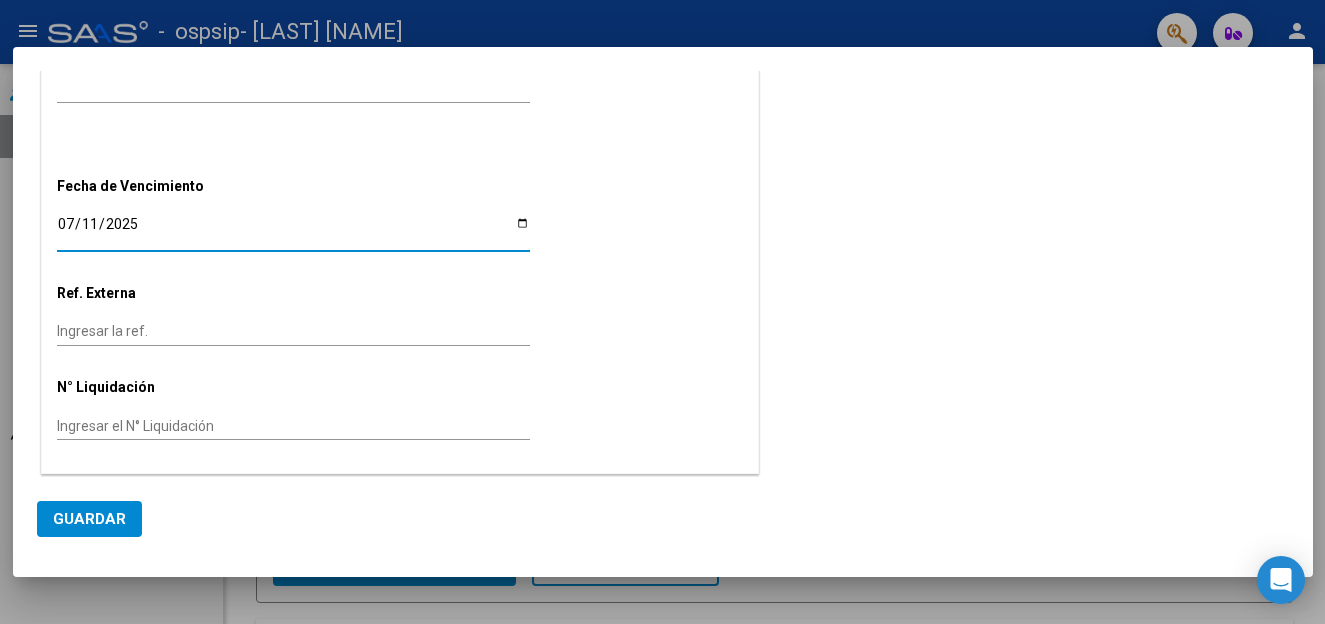 click on "Ingresar la ref." at bounding box center [293, 331] 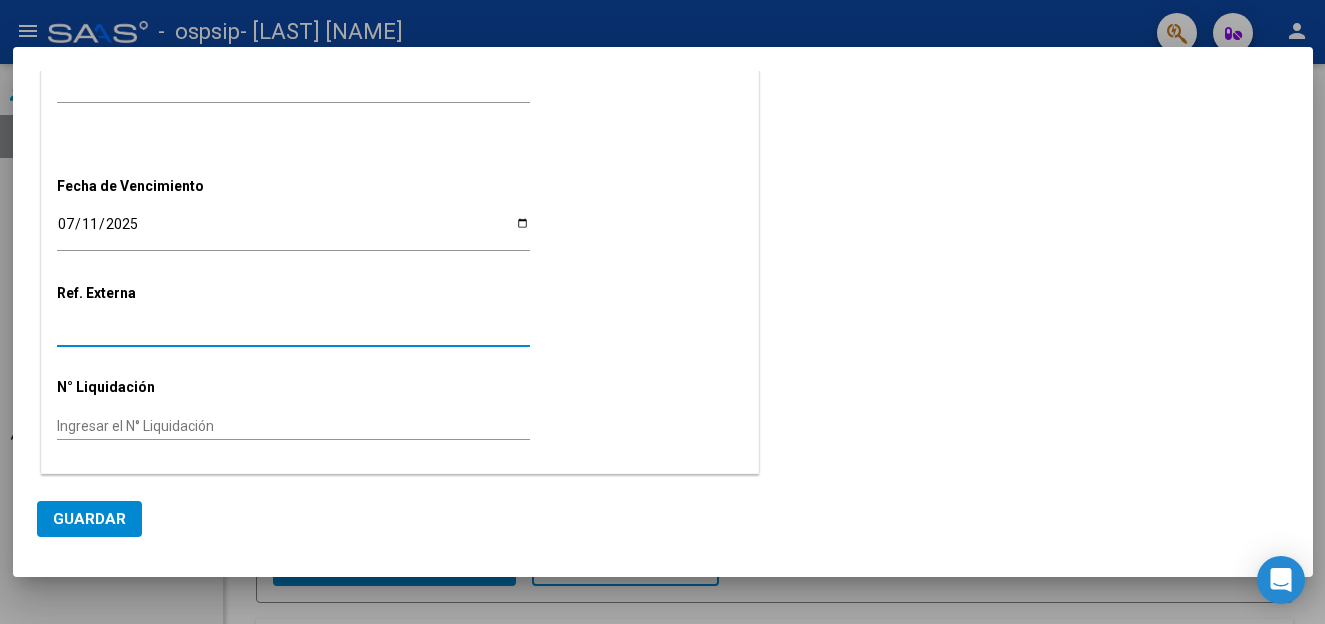 click on "Ingresar la ref." at bounding box center [293, 331] 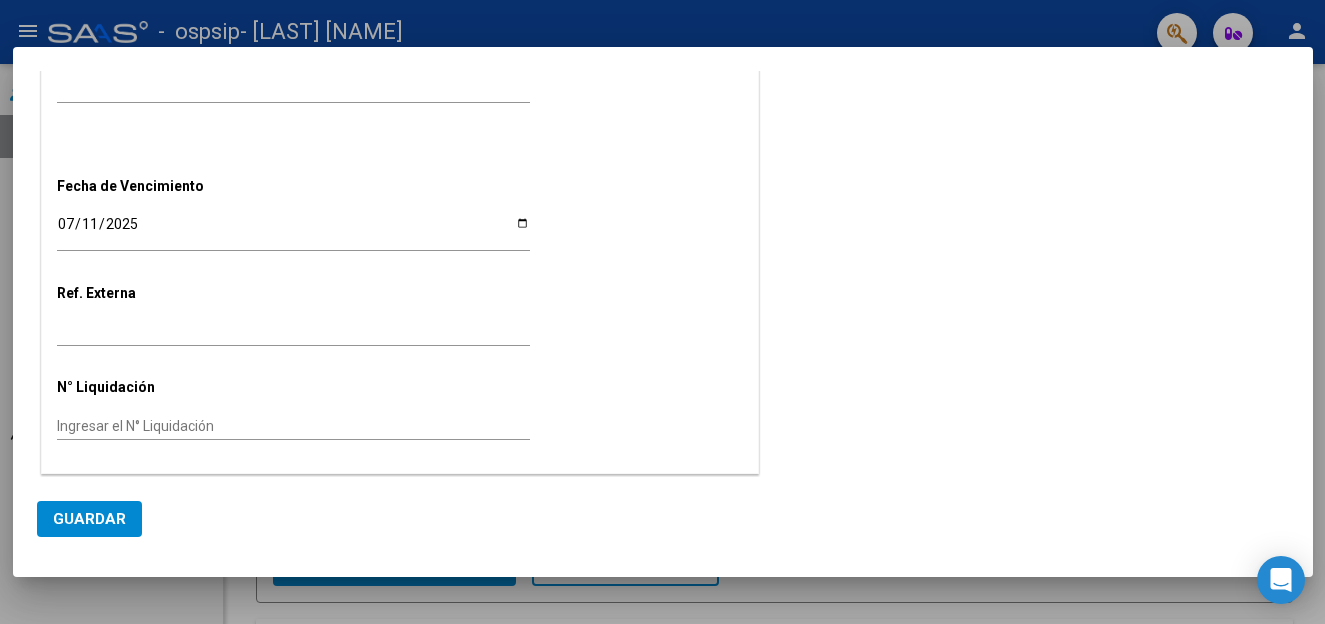 click on "COMPROBANTE VER COMPROBANTE          El comprobante fue leído exitosamente.  DATOS DEL COMPROBANTE CUIT  *   [CUIT] Ingresar CUIT  ANALISIS PRESTADOR  Area destinado * Integración - Discapacidad Seleccionar Area Luego de guardar debe preaprobar la factura asociandola a un legajo de integración y subir la documentación respaldatoria (planilla de asistencia o ddjj para período de aislamiento)  Período de Prestación (Ej: 202305 para Mayo 2023    [DATE] Ingrese el Período de Prestación como indica el ejemplo   Comprobante Tipo * Factura C Seleccionar Tipo Punto de Venta  *   [NUMBER] Ingresar el Nro.  Número  *   [NUMBER] Ingresar el Nro.  Monto  *   $ 98.964,88 Ingresar el monto  Fecha del Cpbt.  *   [DATE] Ingresar la fecha  CAE / CAEA (no ingrese CAI)    [NUMBER] Ingresar el CAE o CAEA (no ingrese CAI)  Fecha de Vencimiento    [DATE] Ingresar la fecha  Ref. Externa    Ingresar la ref.  N° Liquidación    Ingresar el N° Liquidación  COMENTARIOS Comentarios del Prestador / Gerenciador:" at bounding box center [663, 274] 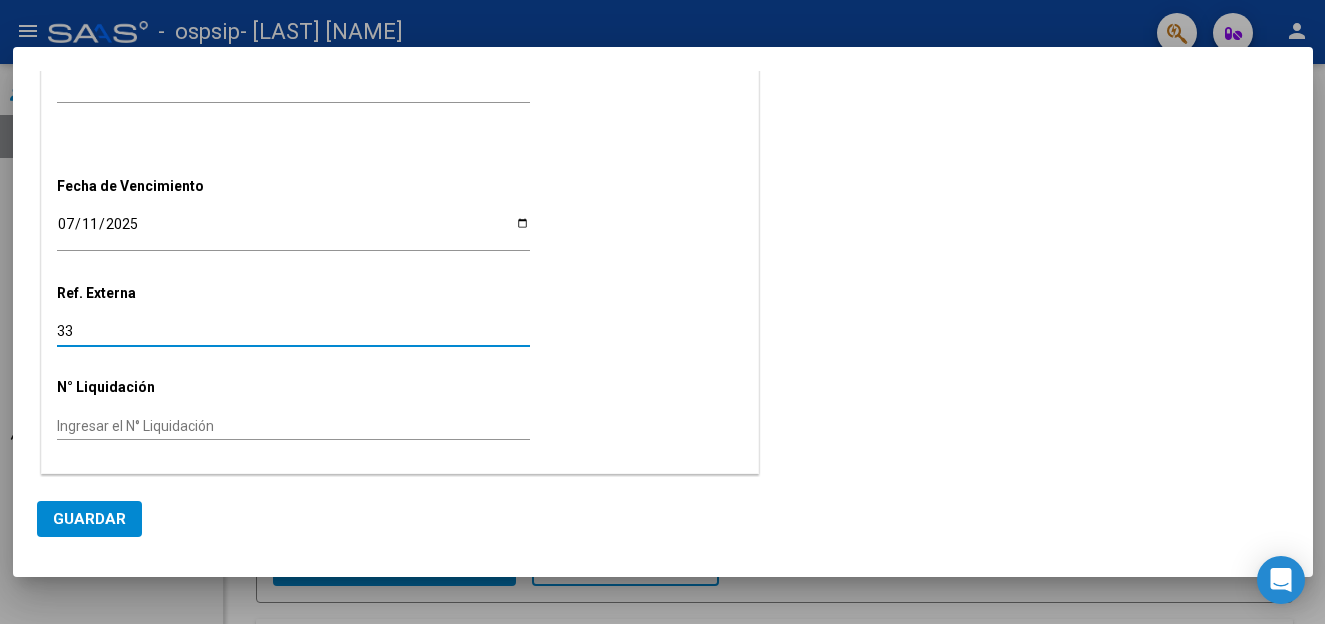 type on "3" 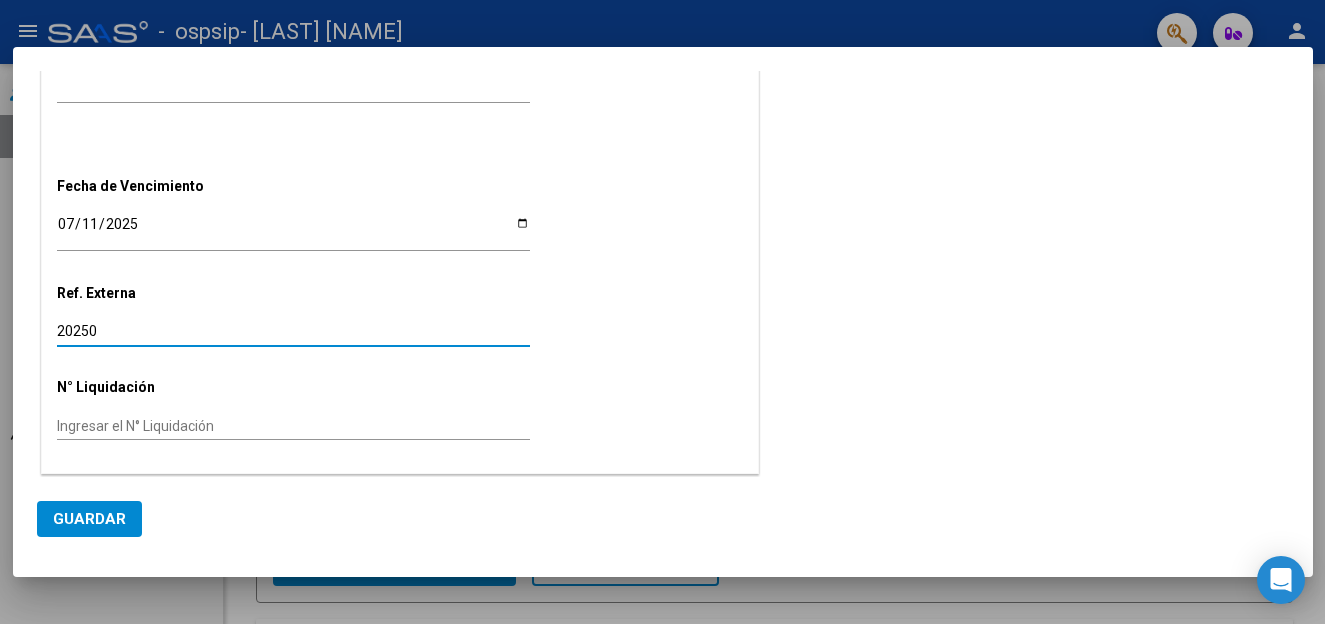 type on "202506" 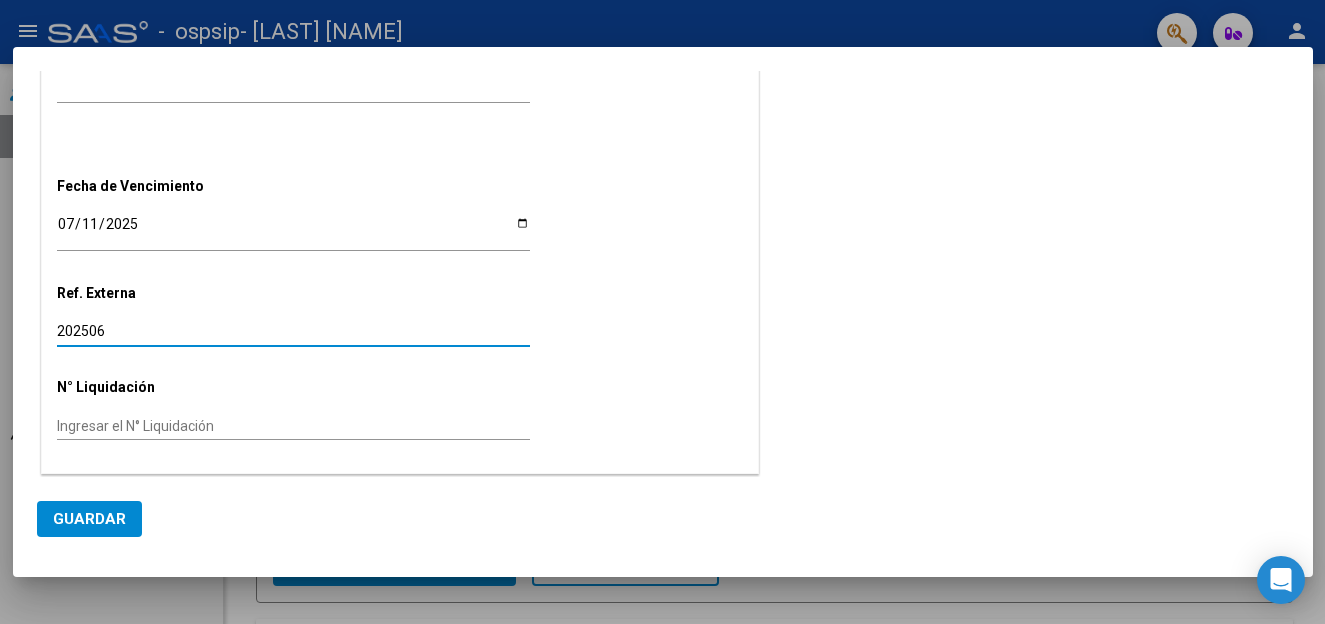 click on "menu -   ospsip   - [LAST] [NAME] person    Prestadores / Proveedores Facturas - Listado/Carga Facturas - Documentación Pagos x Transferencia Auditorías - Listado Auditorías - Comentarios Auditorías - Cambios Área Prestadores - Listado    Instructivos  Video tutorial   PRESTADORES -> Listado de CPBTs Emitidos por Prestadores / Proveedores (alt+q)   Cargar Comprobante
cloud_download  CSV  cloud_download  EXCEL  cloud_download  Estandar   Descarga Masiva
Filtros Id Area Area Todos  Confirmado   Mostrar totalizadores   FILTROS DEL COMPROBANTE  Comprobante Tipo Comprobante Tipo Start date – Fec. Comprobante Desde / Hasta Días Emisión Desde(cant. días) Días Emisión Hasta(cant. días) CUIT / Razón Social Pto. Venta Nro. Comprobante Código SSS CAE Válido CAE Válido Todos  Cargado Módulo Hosp. Todos  Tiene facturacion Apócrifa Hospital Refes  FILTROS DE INTEGRACION  Período De Prestación Campos del Archivo de Rendición Devuelto x SSS (dr_envio) Todos  Tipo de Registro Todos" at bounding box center (662, 312) 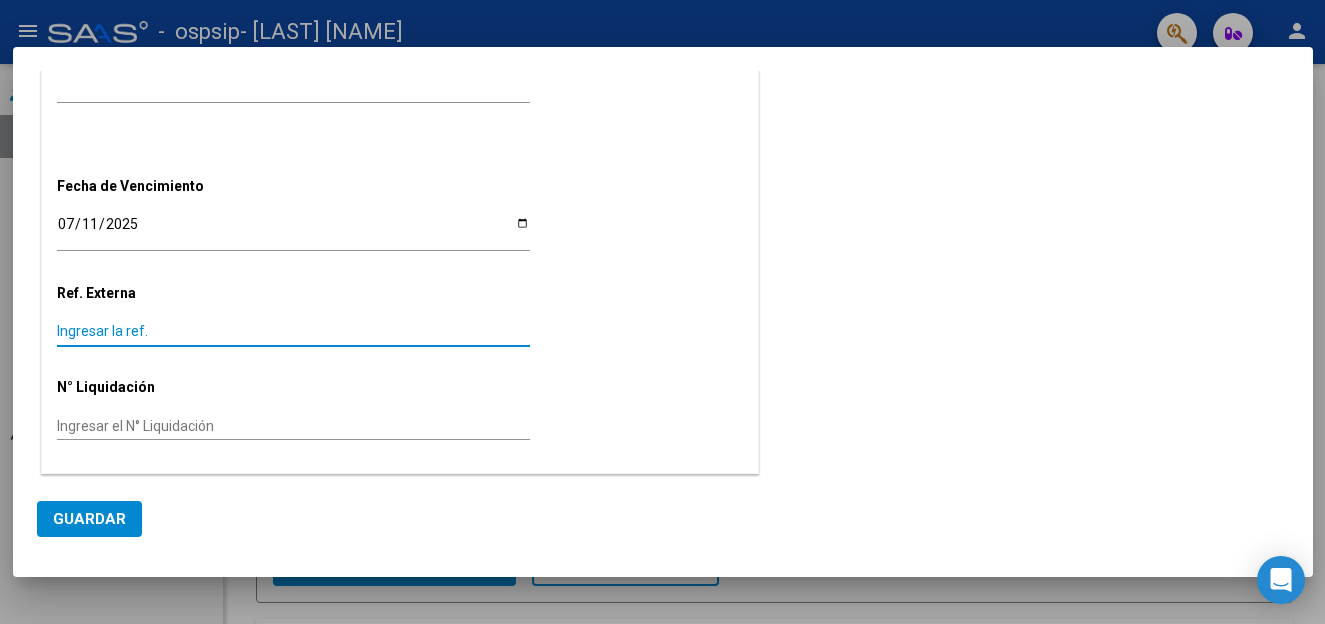 click on "Guardar" 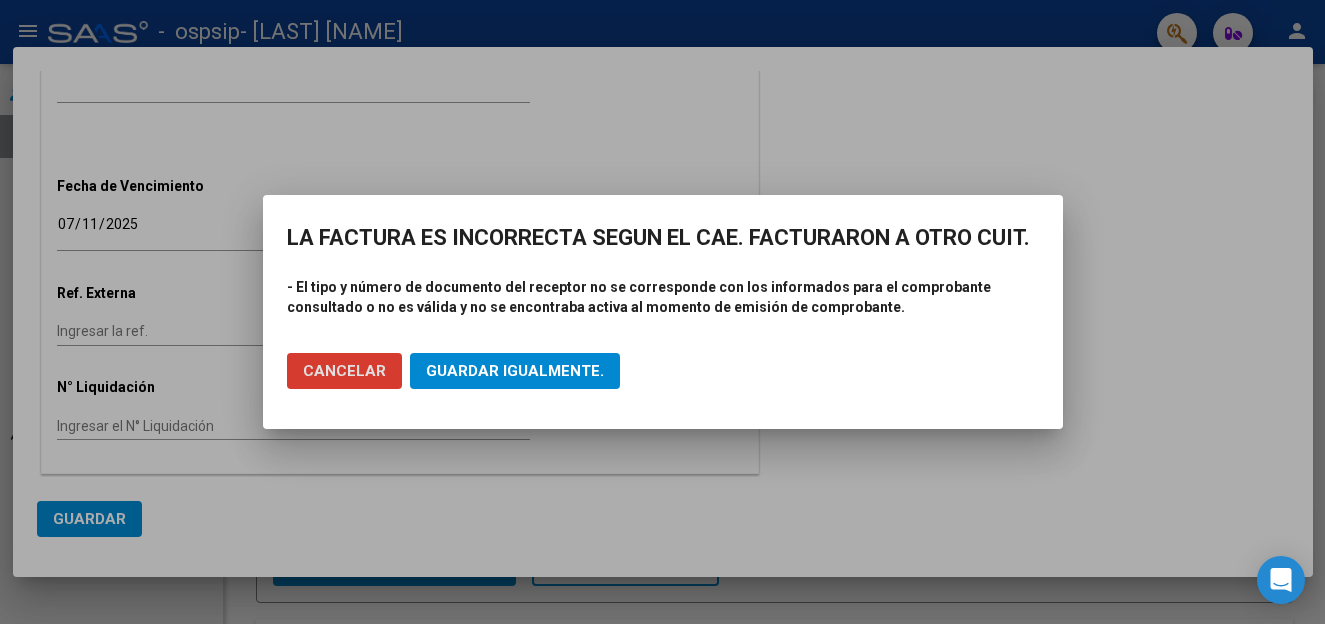 click on "Cancelar" 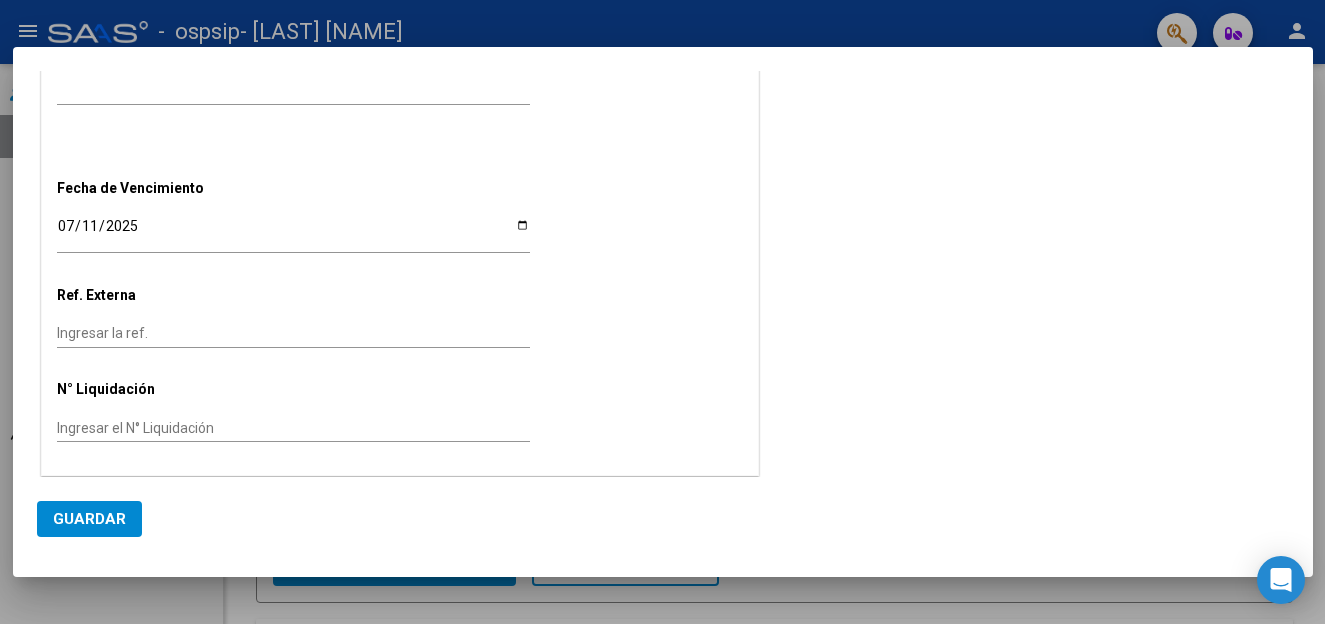 scroll, scrollTop: 1216, scrollLeft: 0, axis: vertical 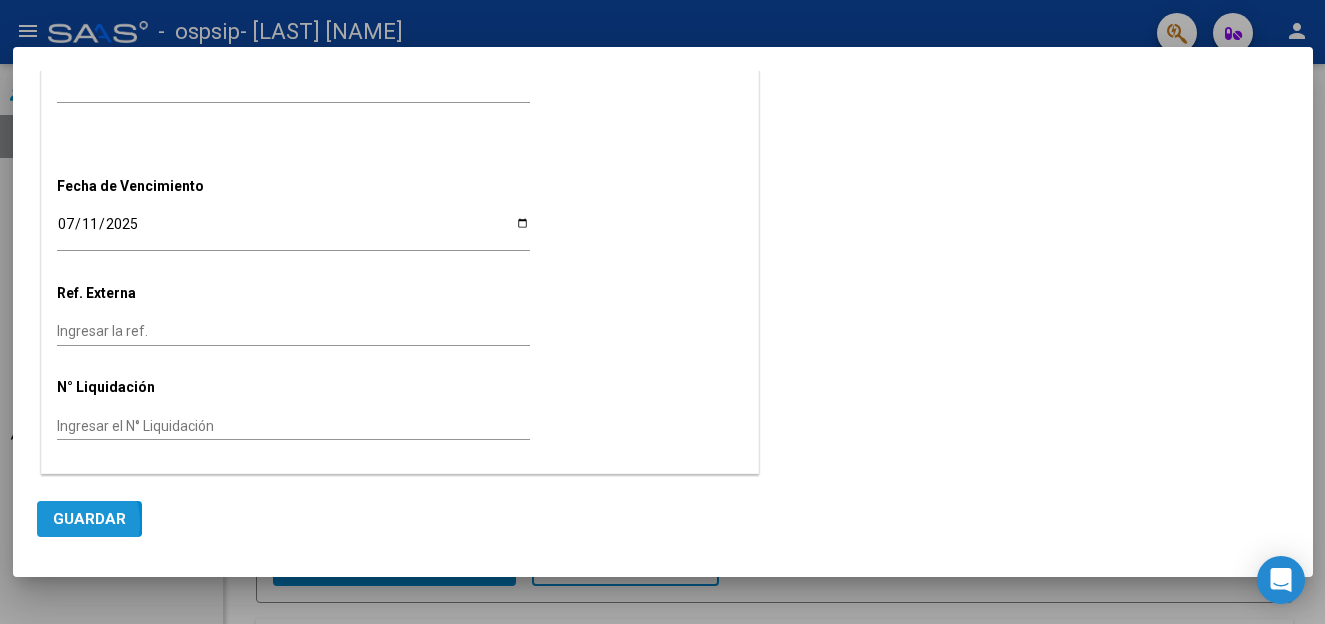 click on "Guardar" 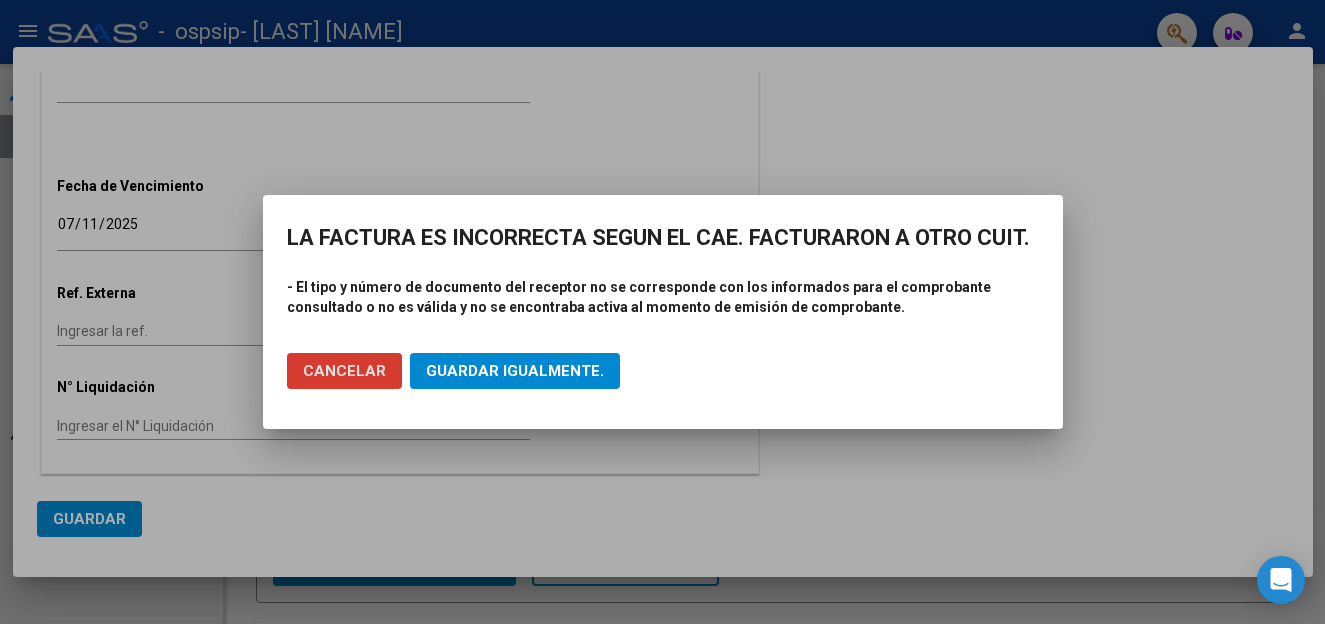 click on "Guardar igualmente." 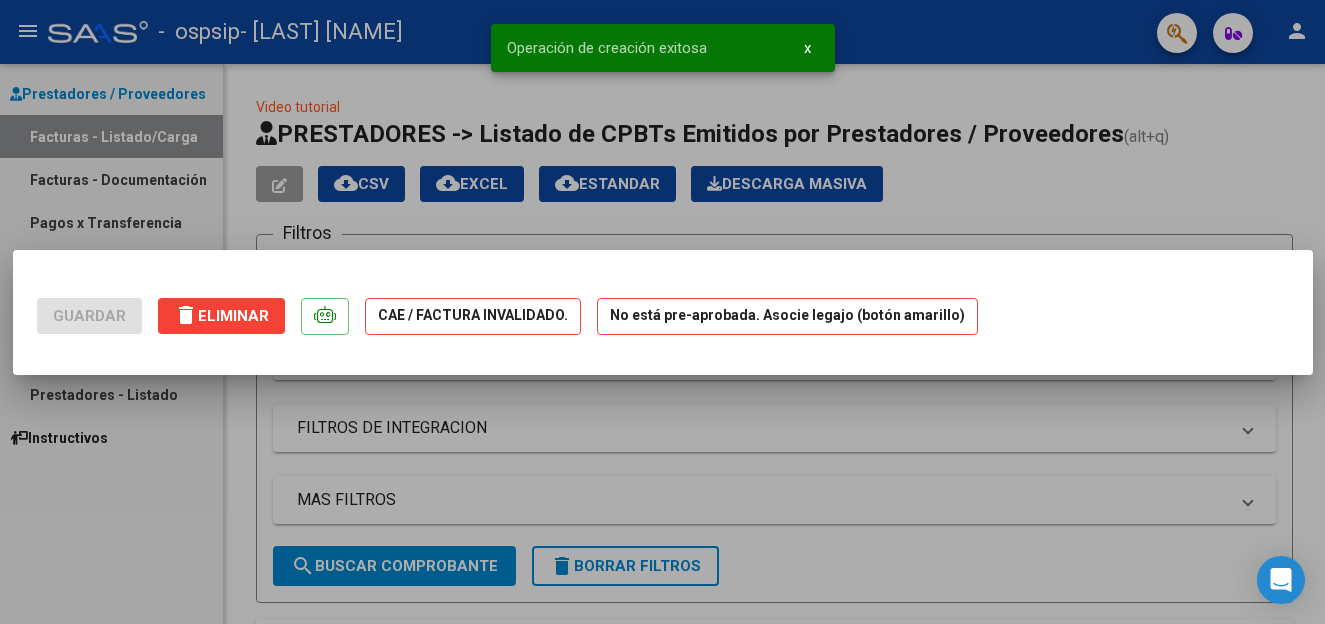 scroll, scrollTop: 0, scrollLeft: 0, axis: both 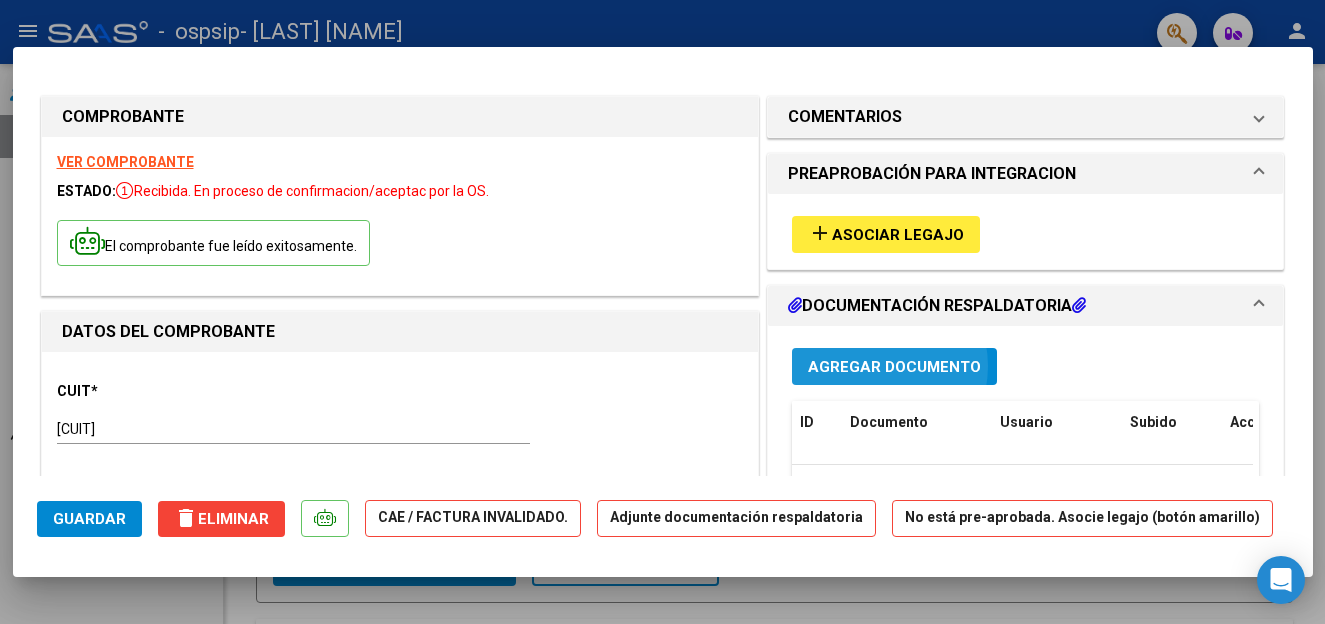click on "Agregar Documento" at bounding box center (894, 367) 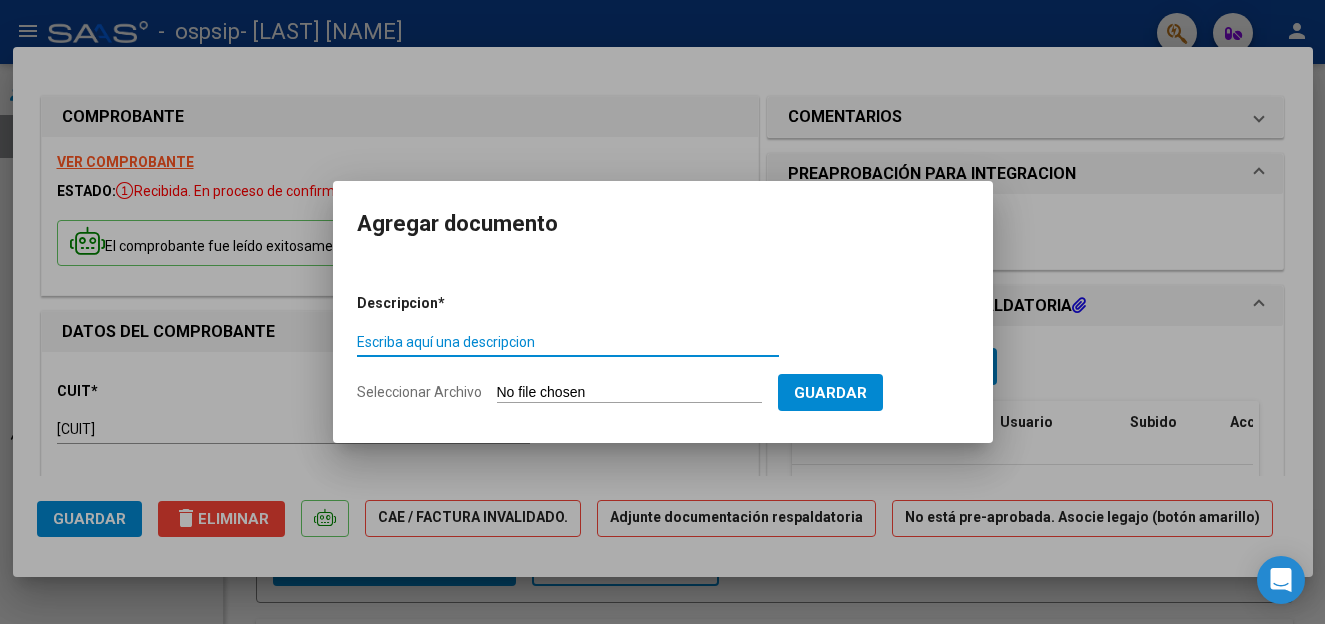 click on "Escriba aquí una descripcion" at bounding box center [568, 342] 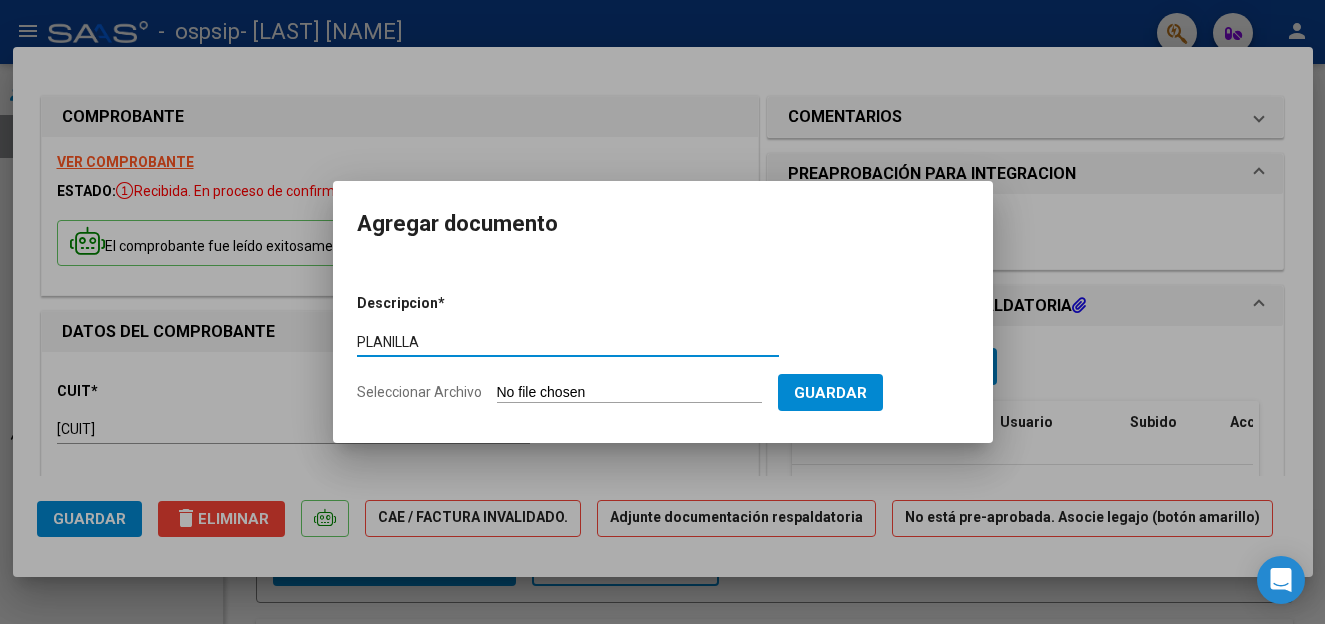 type on "PLANILLA" 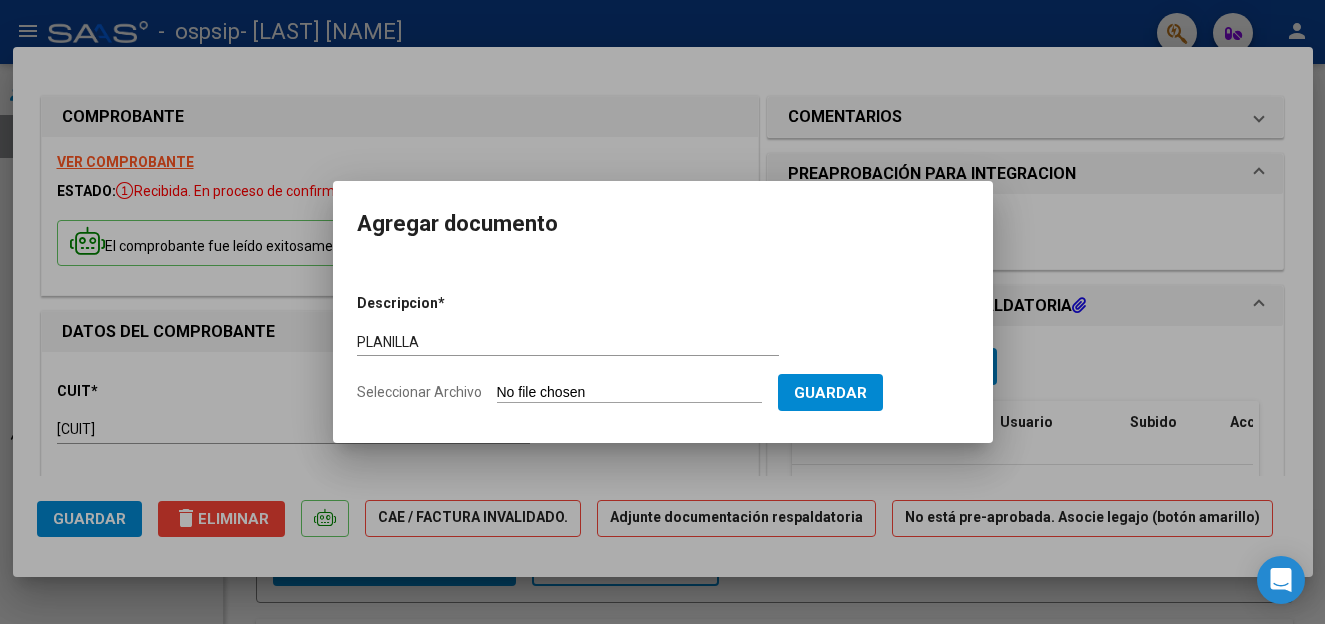 click on "Seleccionar Archivo" 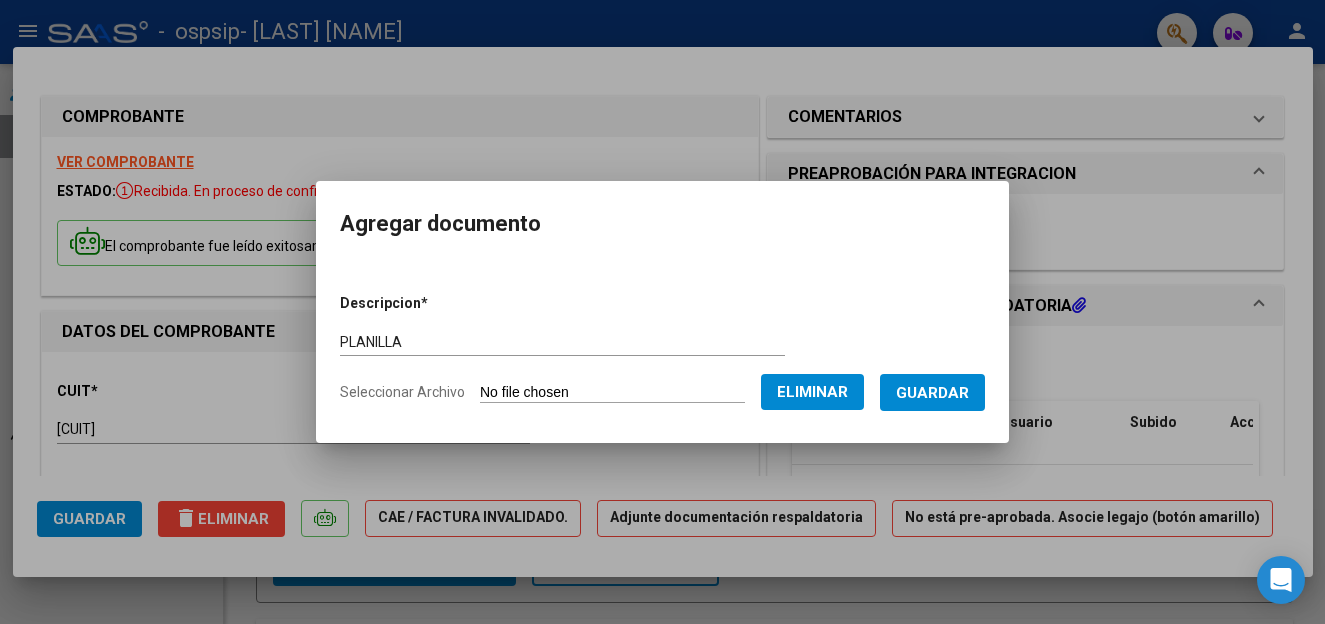 click on "Guardar" at bounding box center [932, 393] 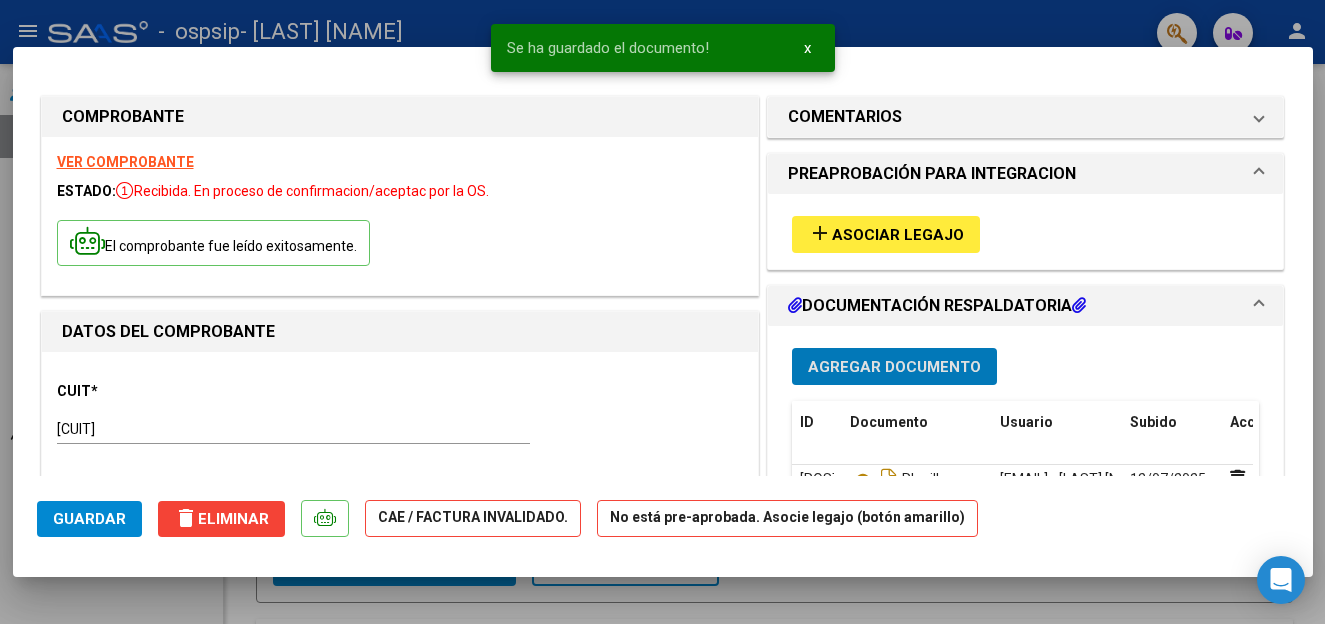 click on "Agregar Documento" at bounding box center (894, 367) 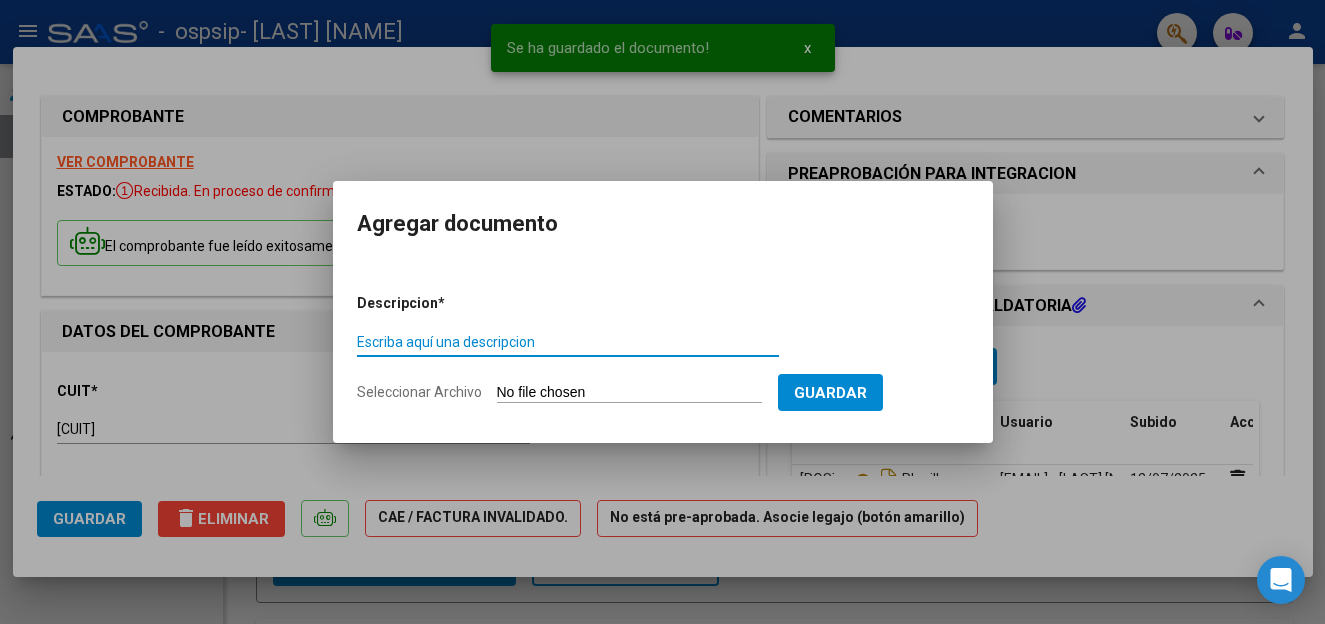 click on "Escriba aquí una descripcion" at bounding box center (568, 342) 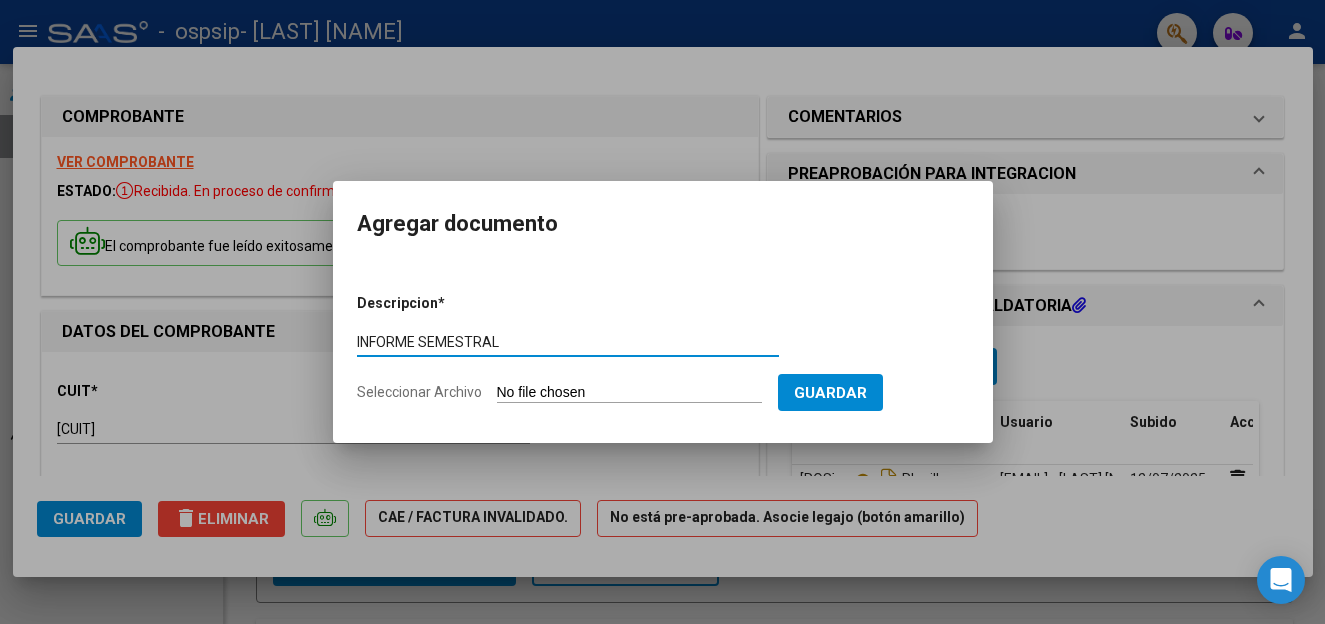 type on "INFORME SEMESTRAL" 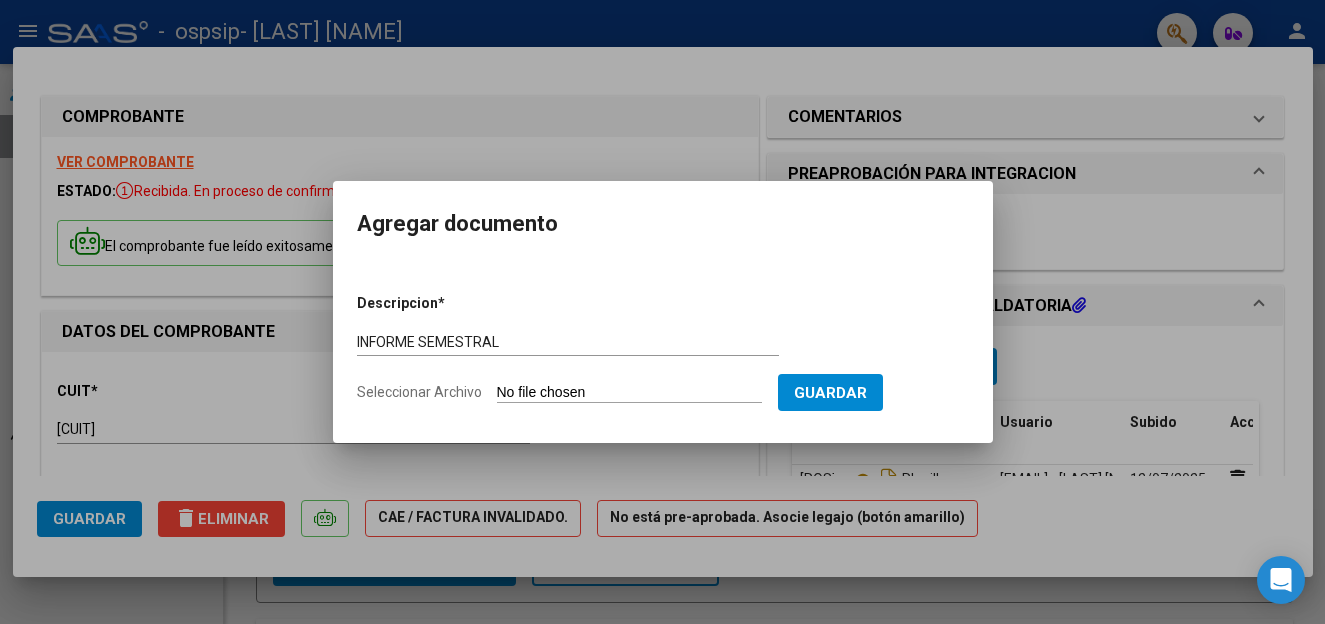 click on "Seleccionar Archivo" at bounding box center [629, 393] 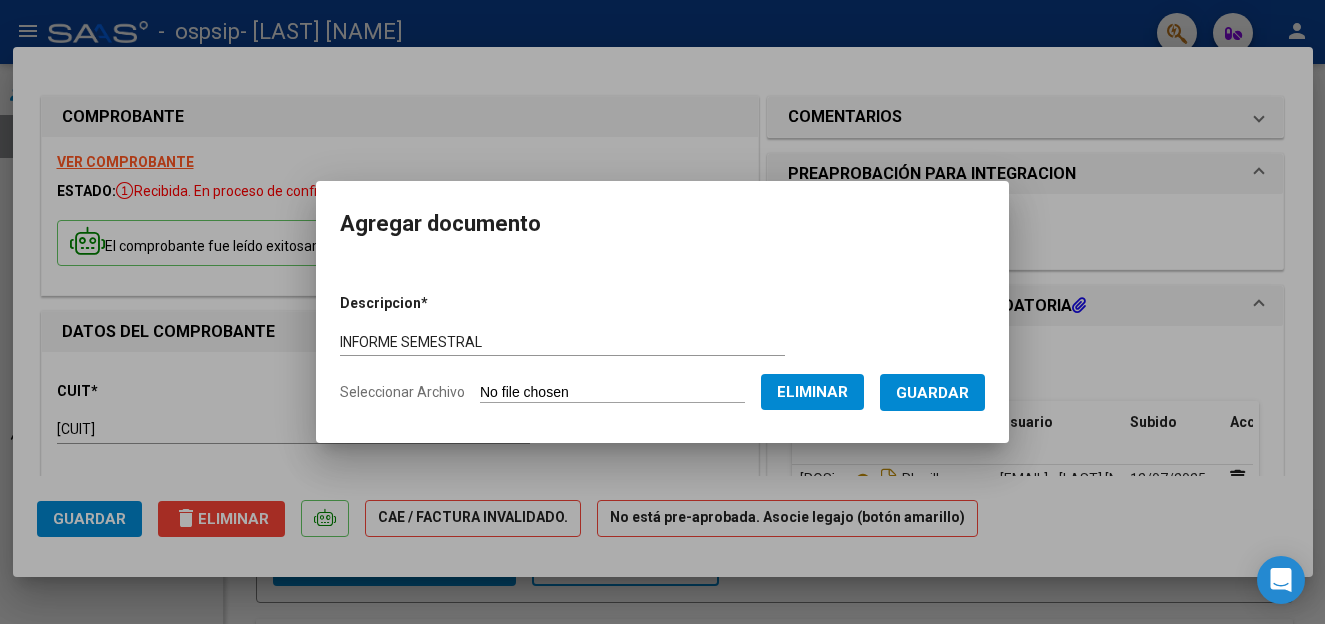 click on "Guardar" at bounding box center (932, 393) 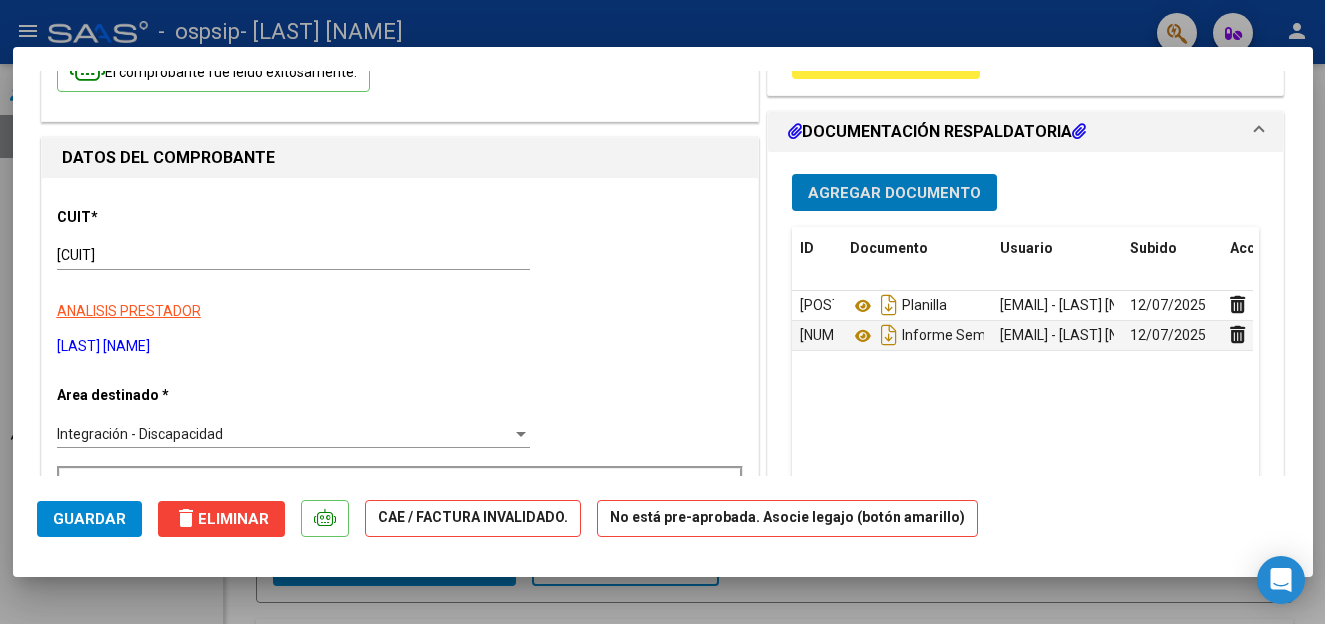 scroll, scrollTop: 131, scrollLeft: 0, axis: vertical 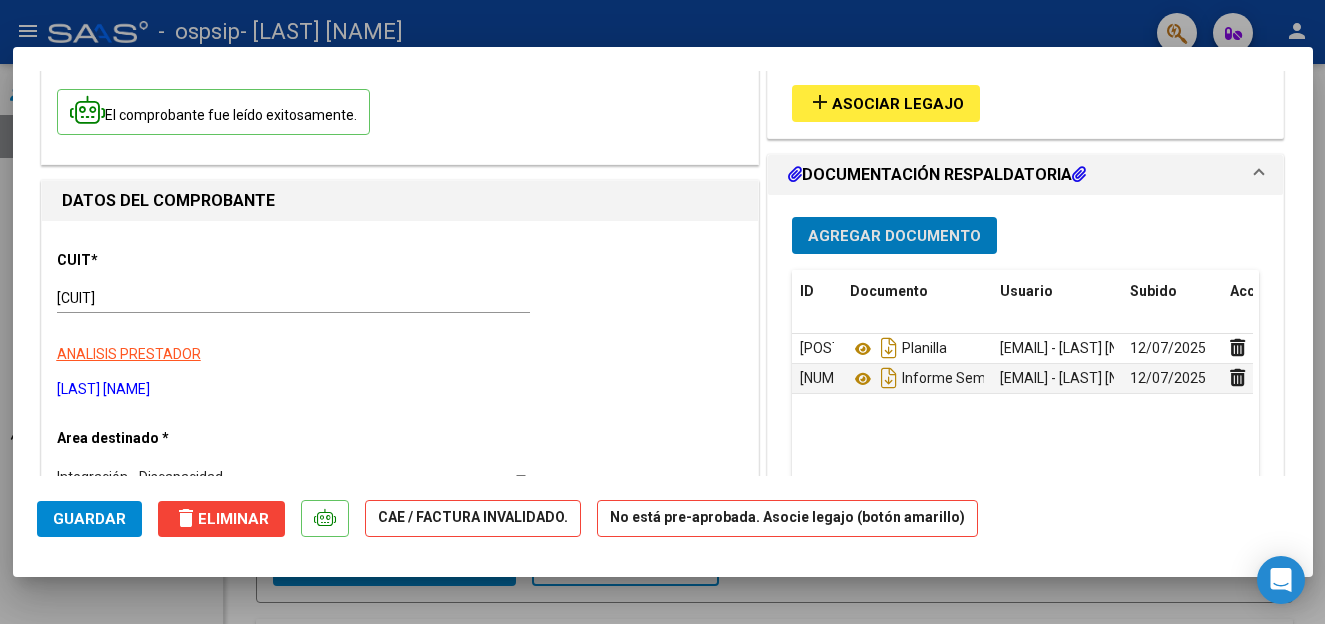 click on "Asociar Legajo" at bounding box center (898, 104) 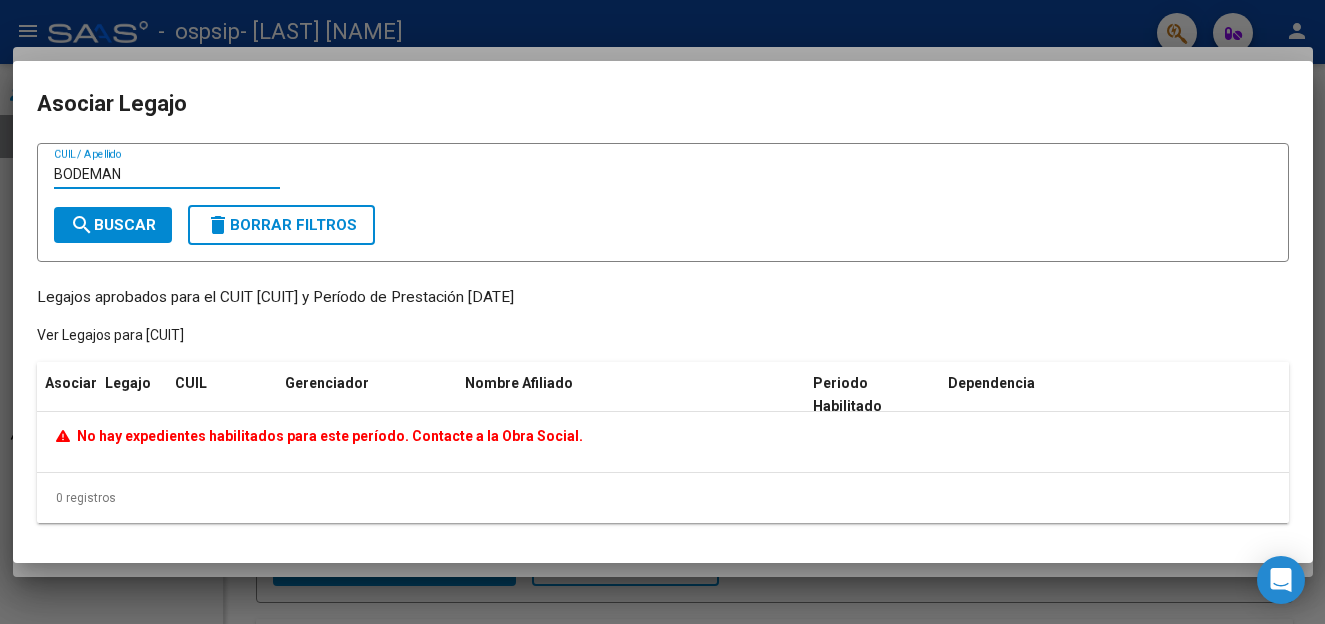 click on "search  Buscar" at bounding box center [113, 225] 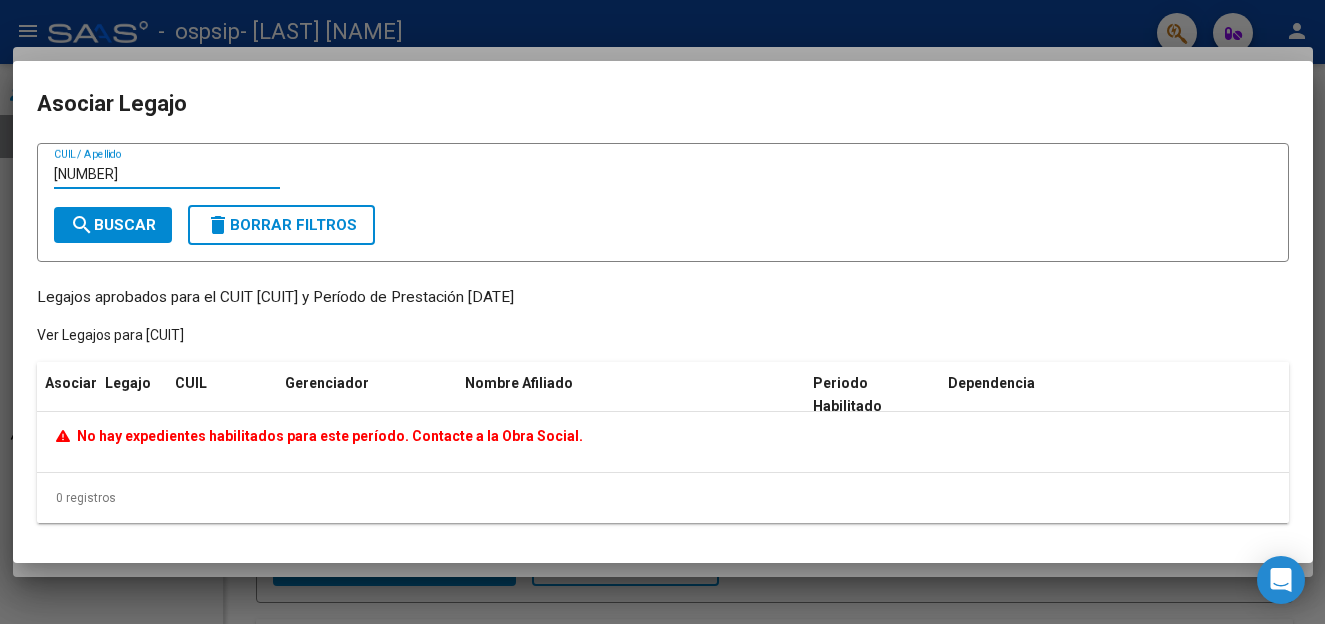 click on "search  Buscar" at bounding box center [113, 225] 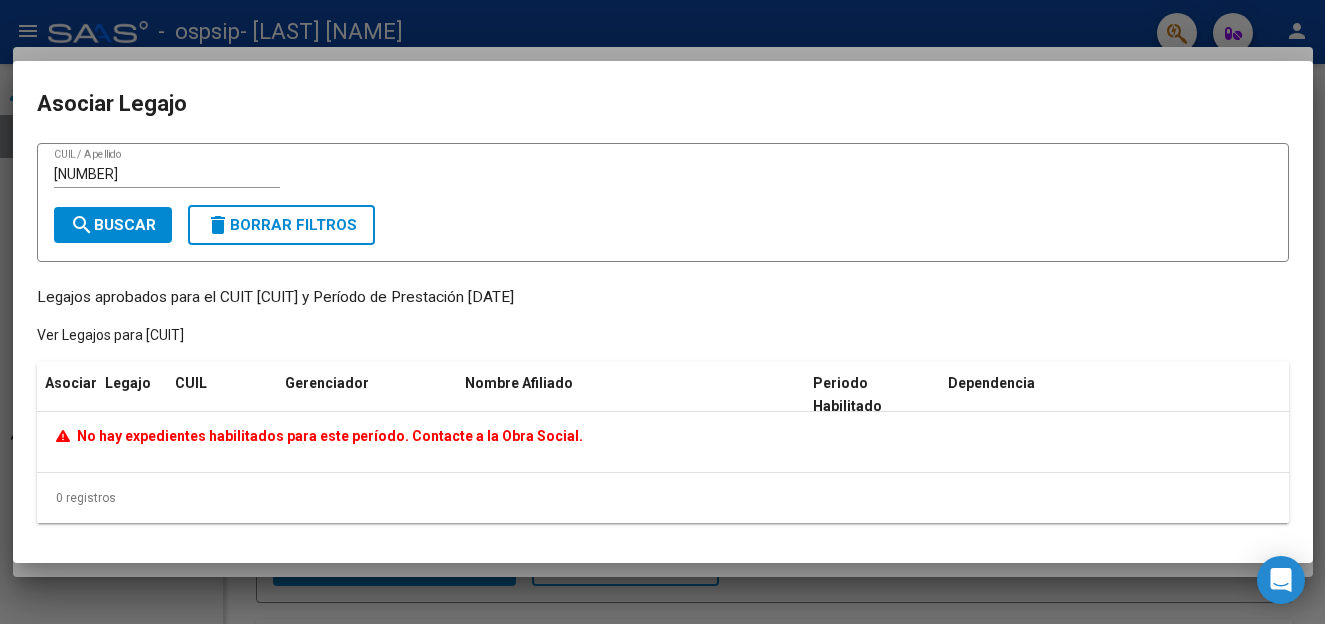 click on "[NUMBER]" at bounding box center [167, 174] 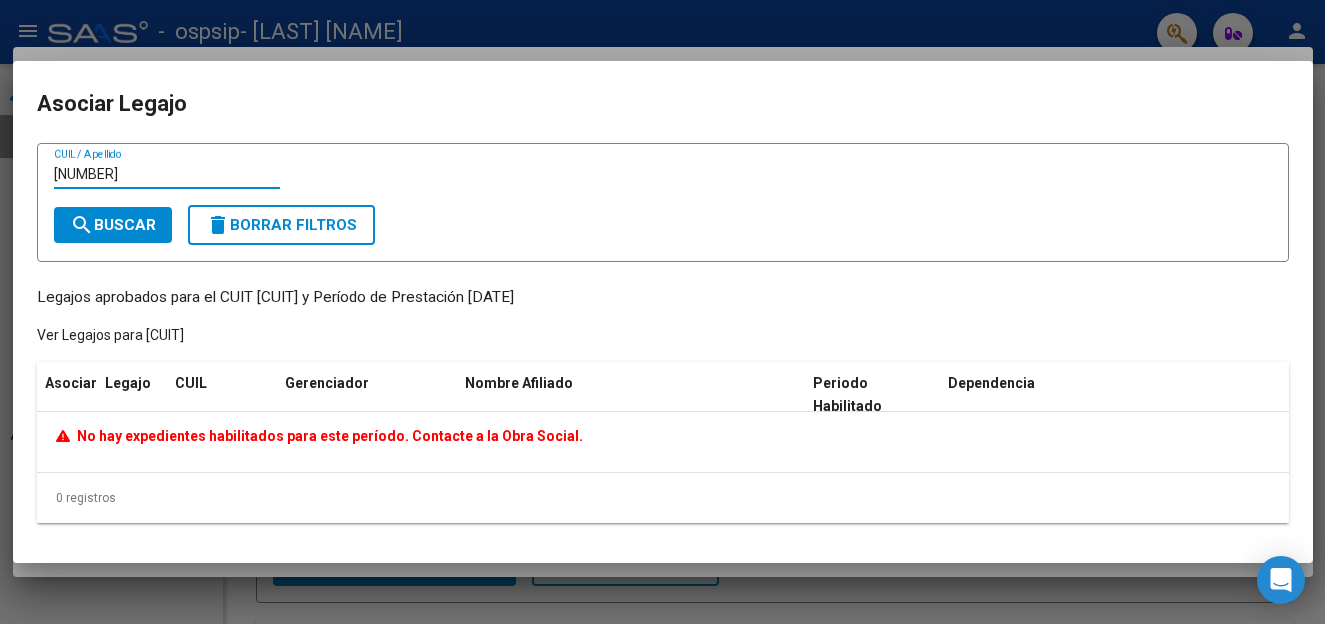 type on "[NUMBER]" 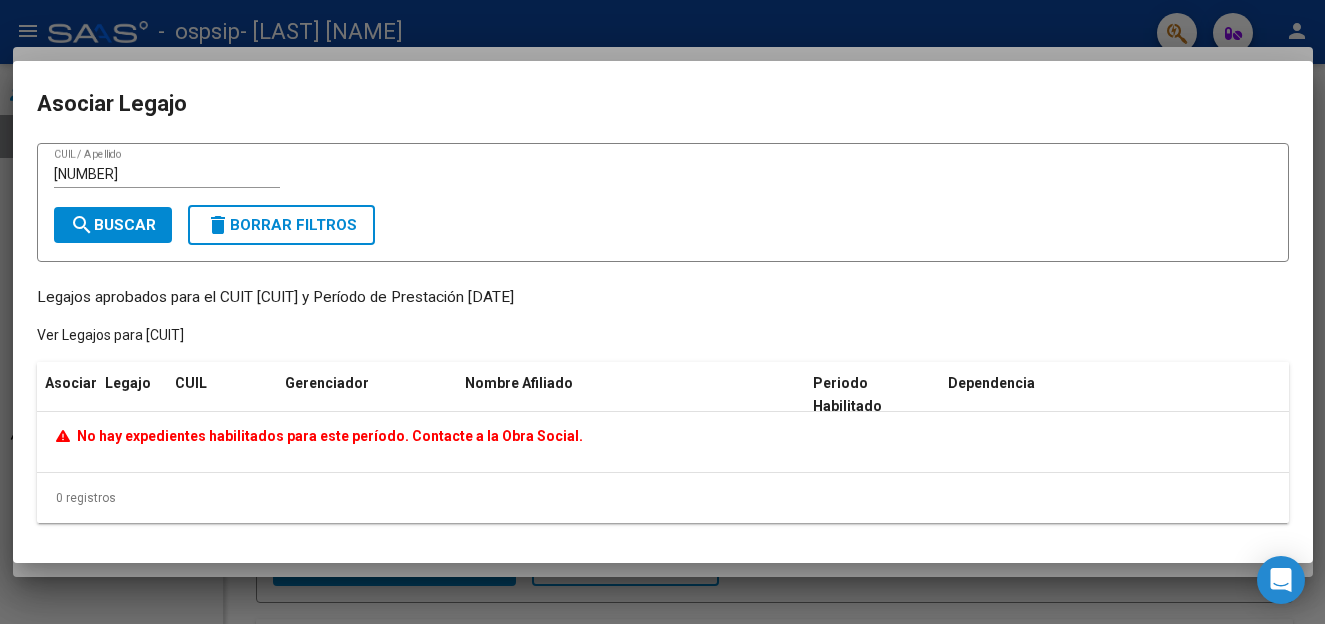 click on "search" at bounding box center (82, 225) 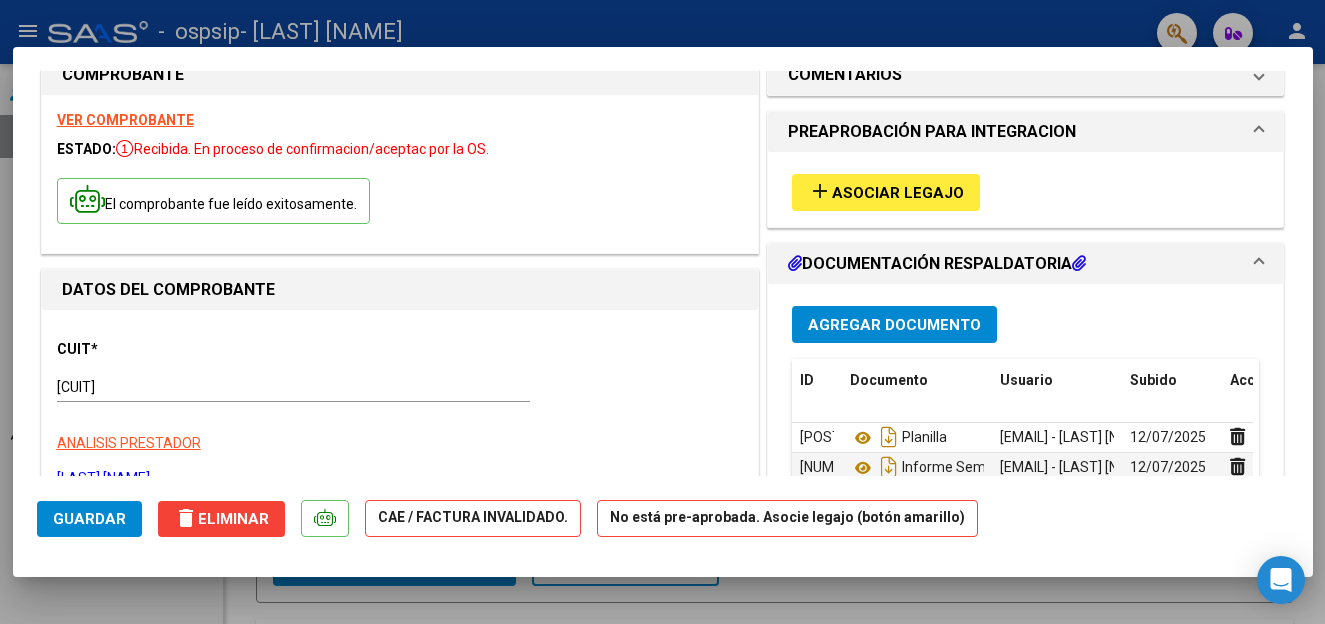 scroll, scrollTop: 0, scrollLeft: 0, axis: both 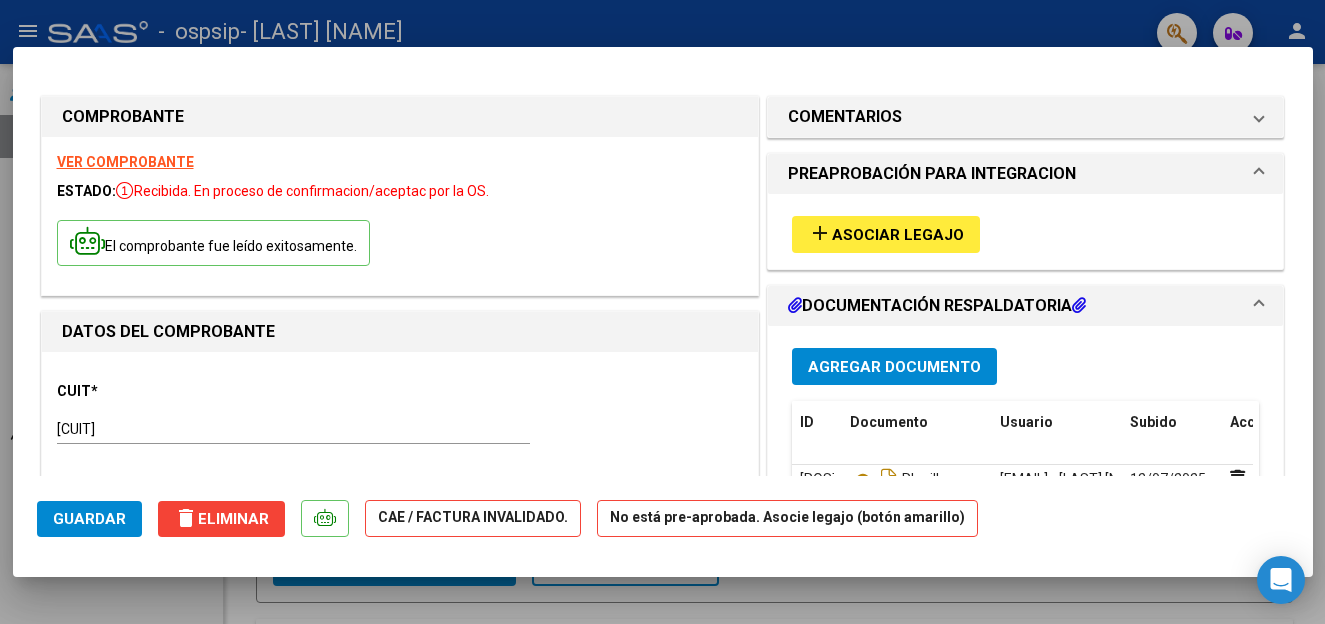 click on "Asociar Legajo" at bounding box center [898, 235] 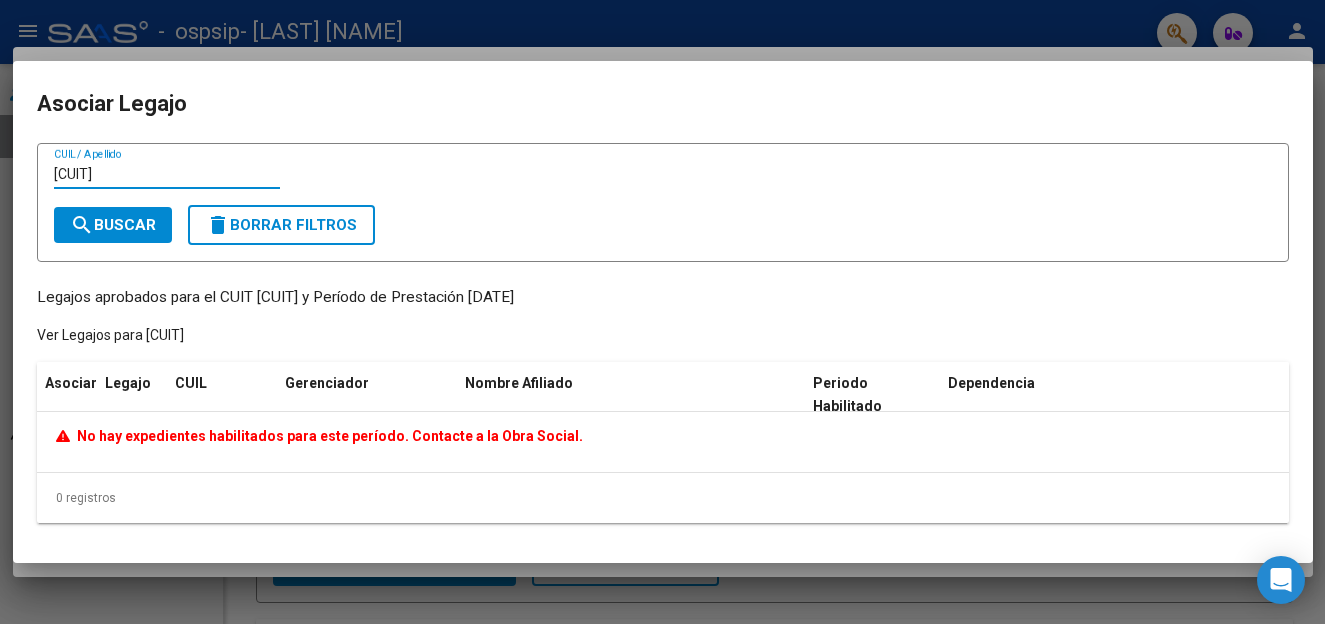 type on "[CUIT]" 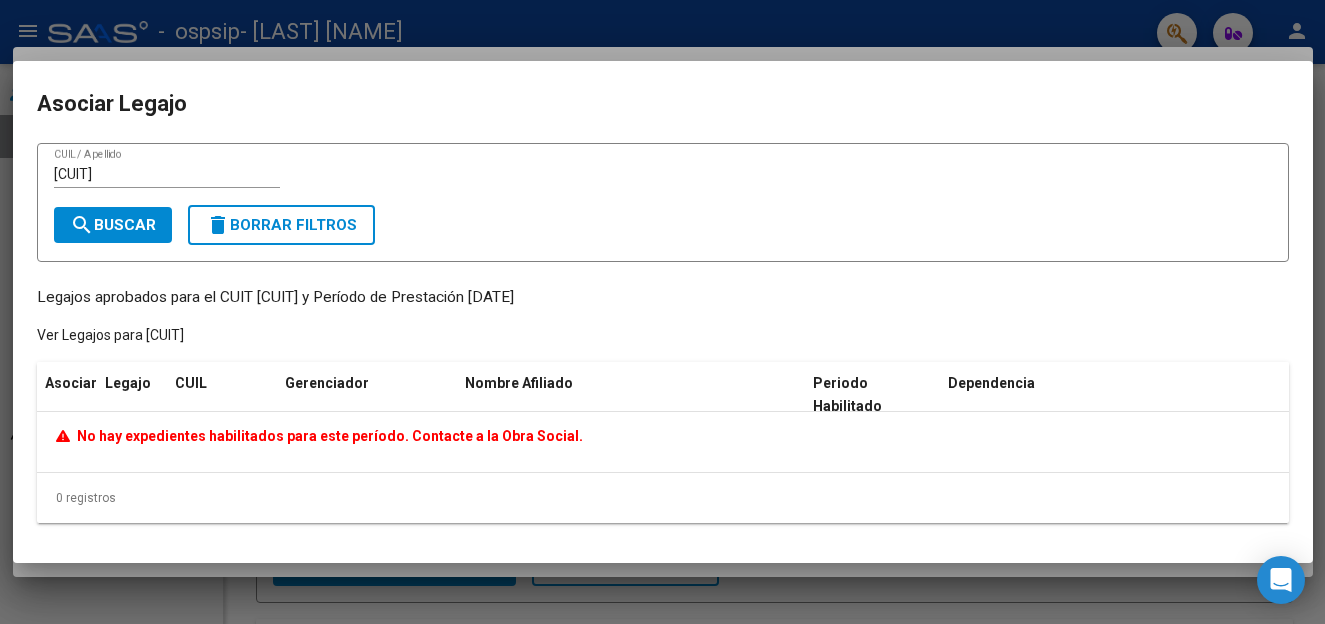 click on "delete  Borrar Filtros" at bounding box center [281, 225] 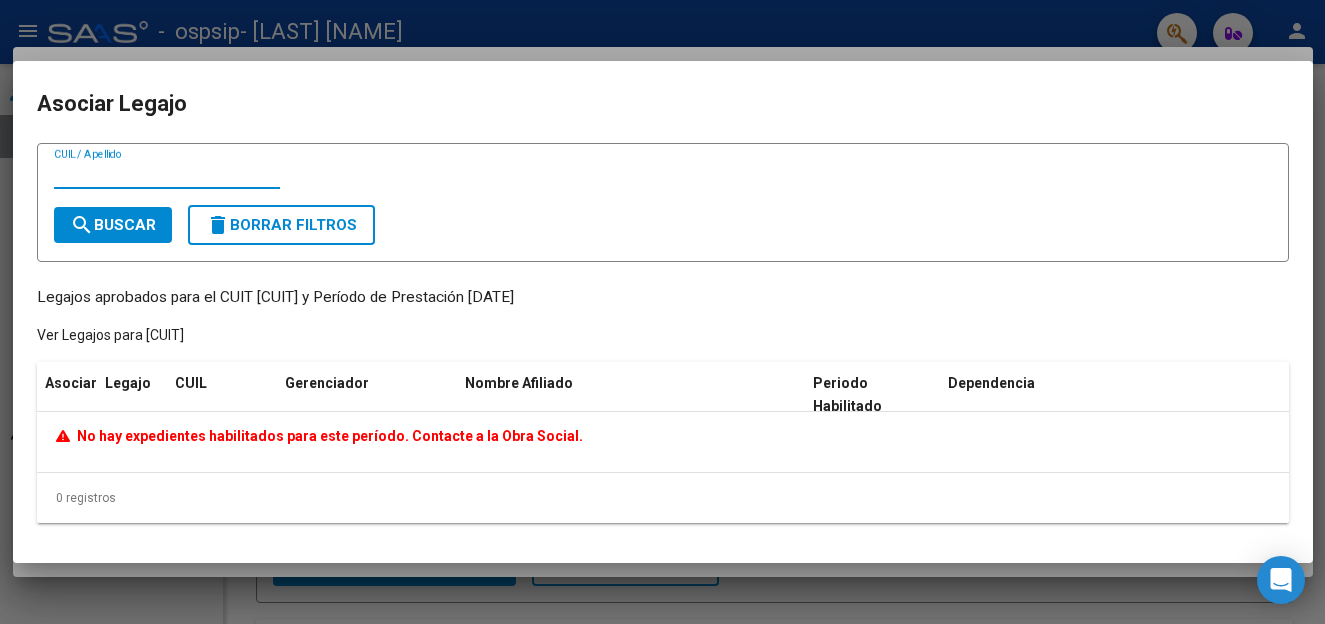 paste on "[NUMBER]" 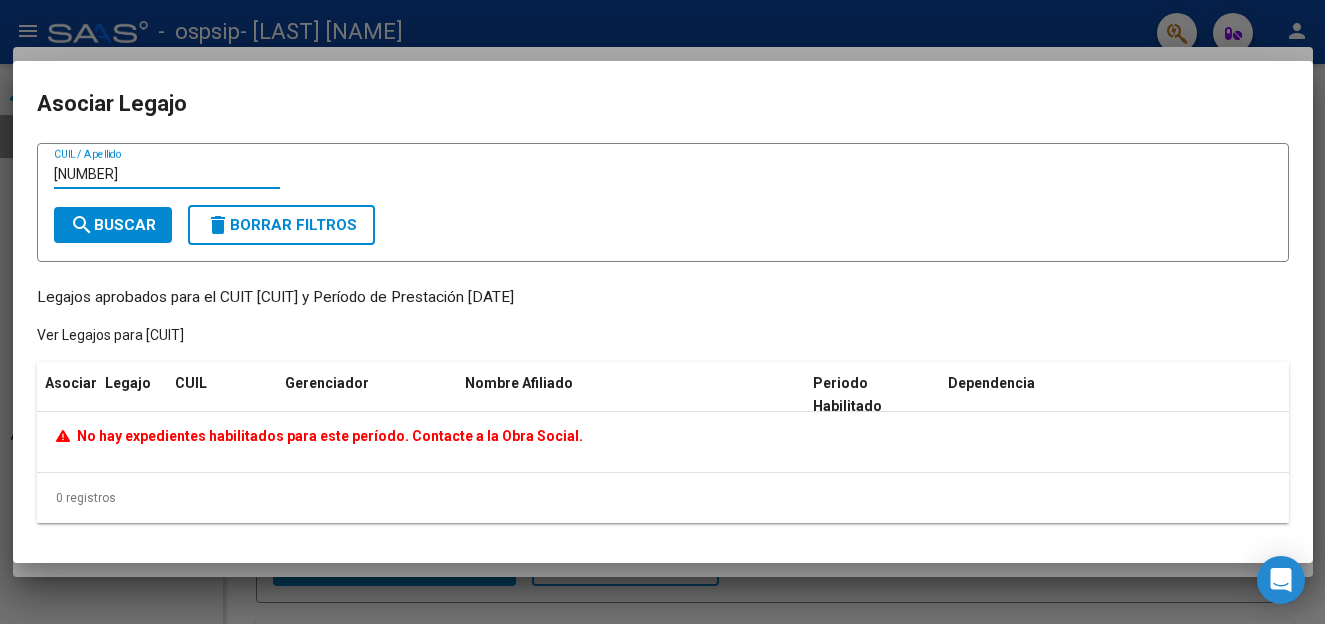 click on "[NUMBER]" at bounding box center [167, 174] 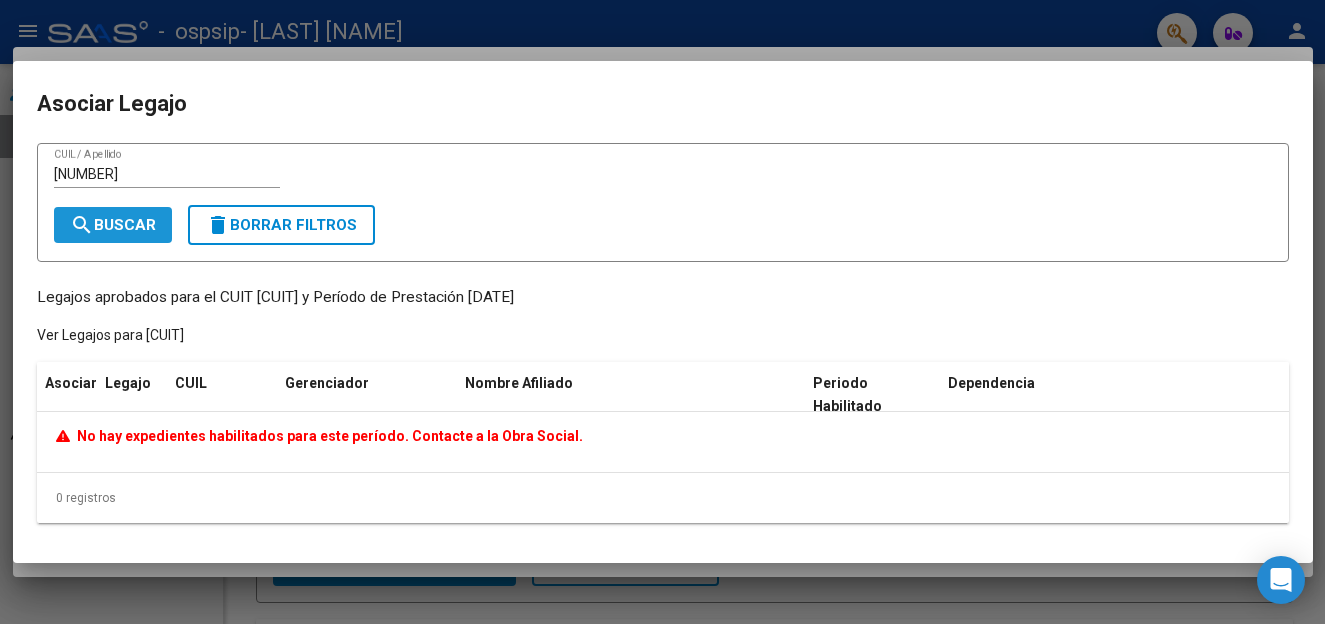 click on "search  Buscar" at bounding box center [113, 225] 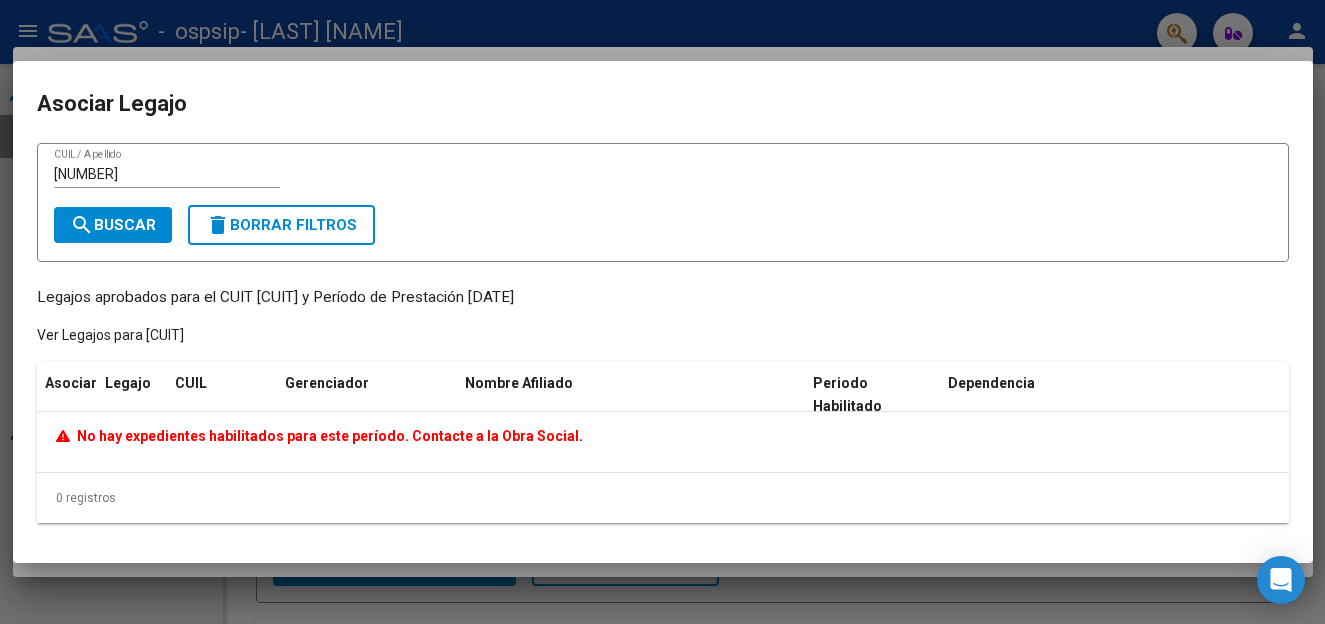 click at bounding box center [662, 312] 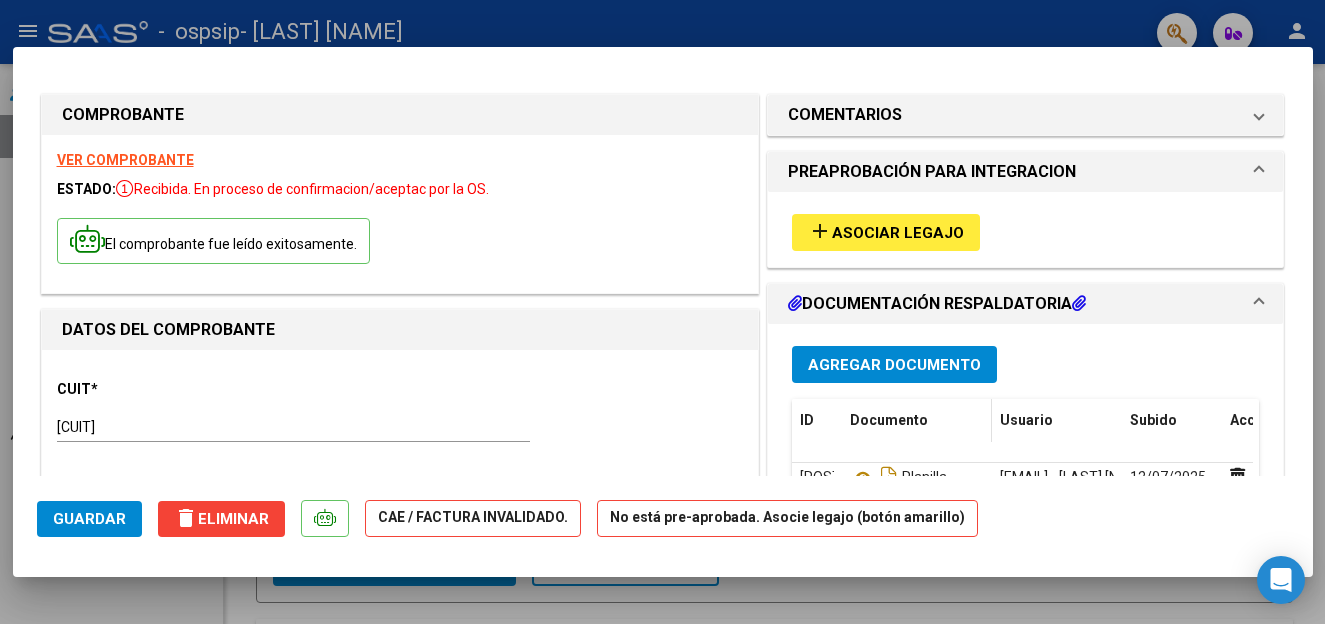scroll, scrollTop: 0, scrollLeft: 0, axis: both 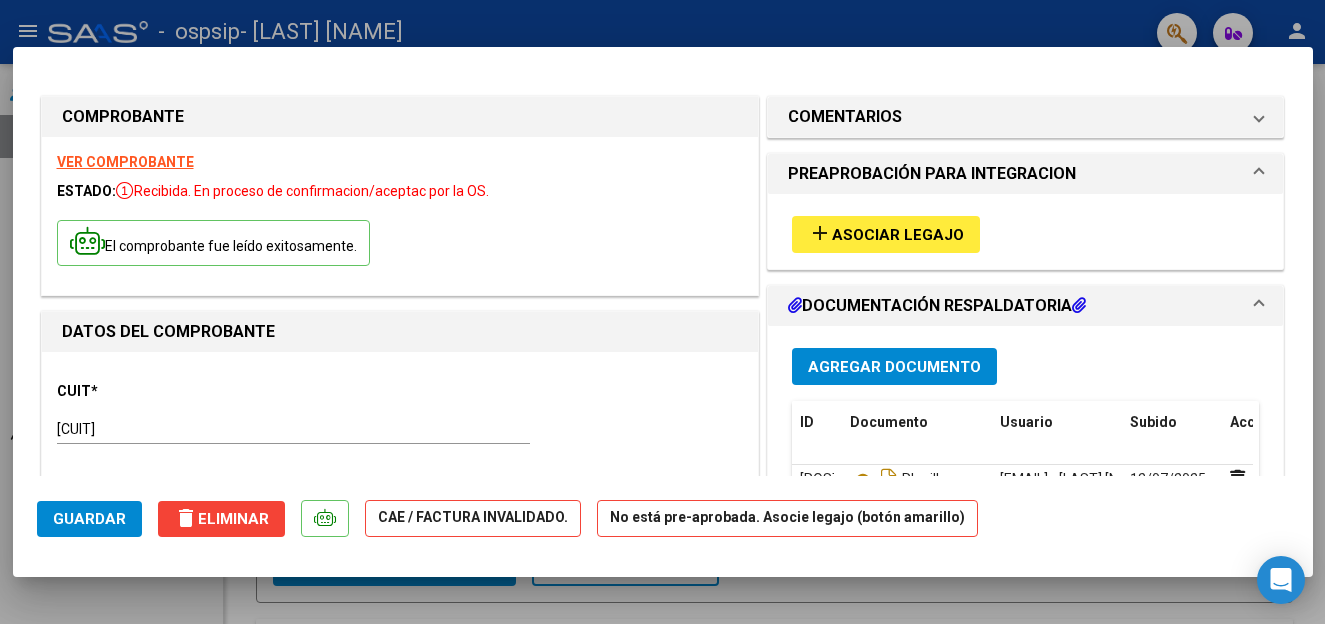 click on "Asociar Legajo" at bounding box center [898, 235] 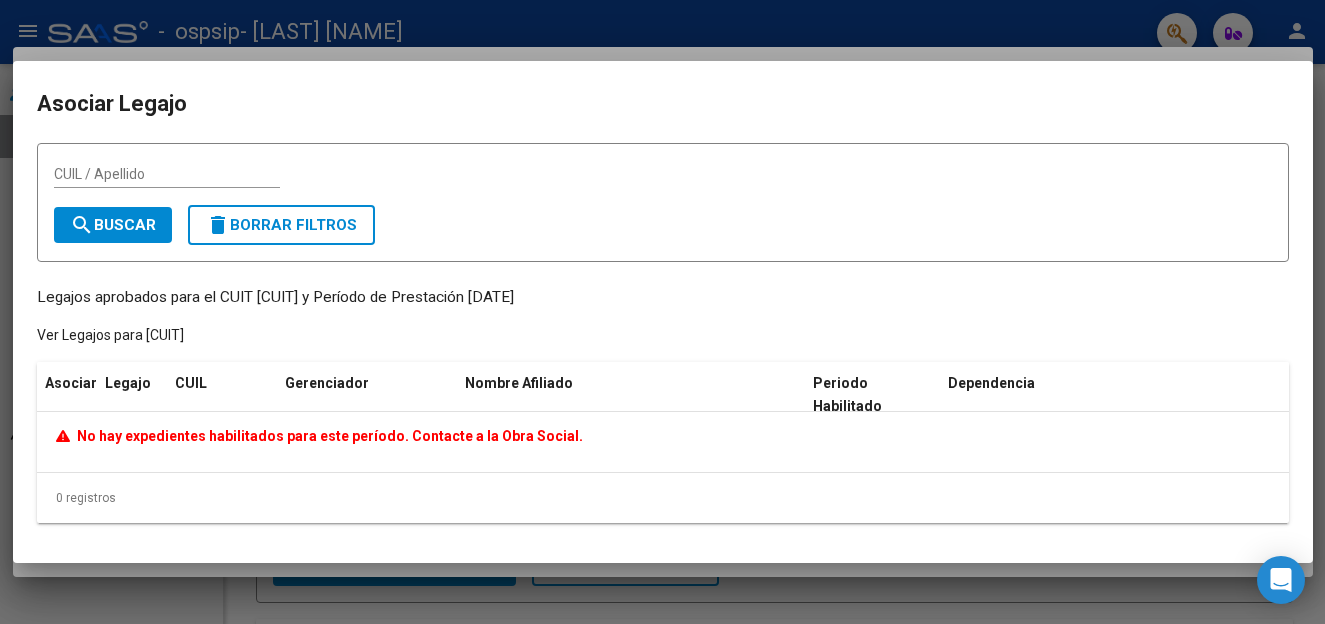 drag, startPoint x: 115, startPoint y: 164, endPoint x: 71, endPoint y: 177, distance: 45.88028 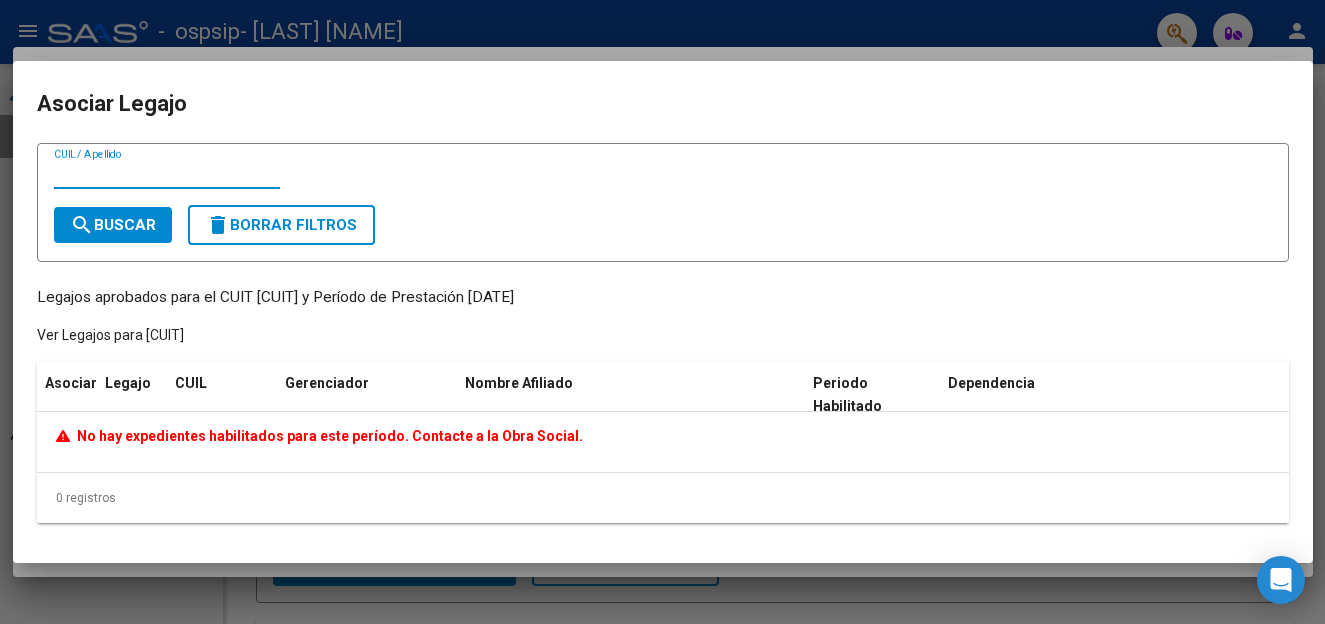 paste on "[NUMBER]" 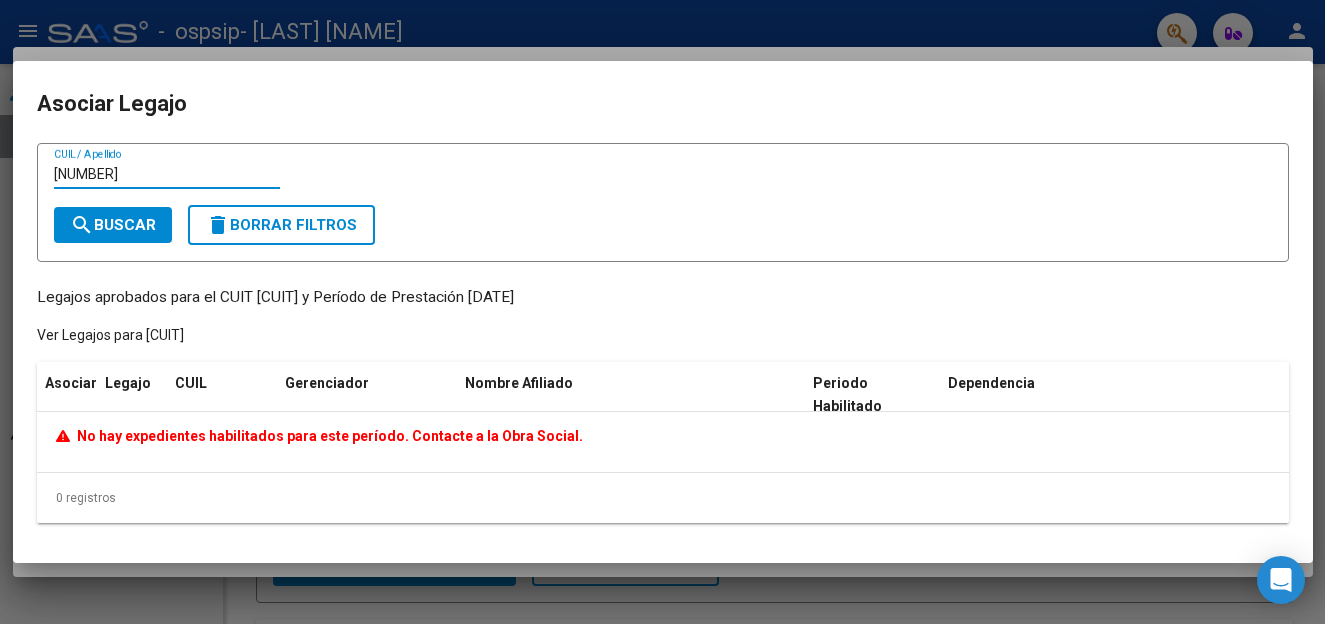 click on "[NUMBER]" at bounding box center [167, 174] 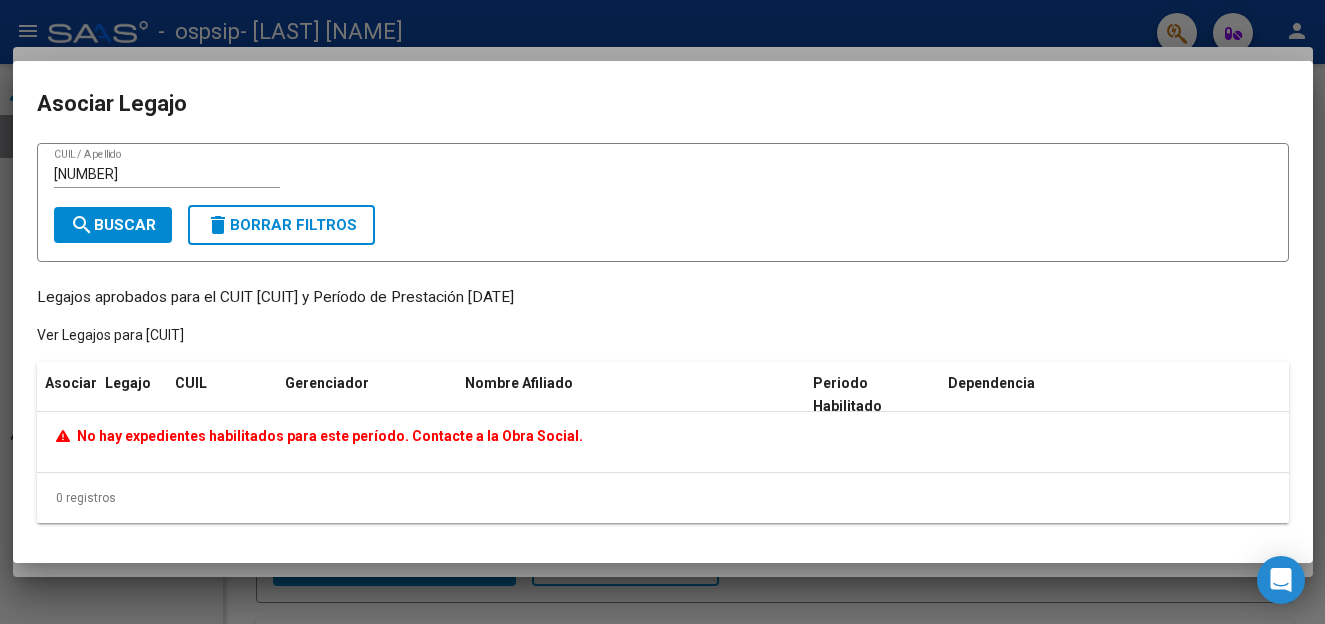 click at bounding box center (662, 312) 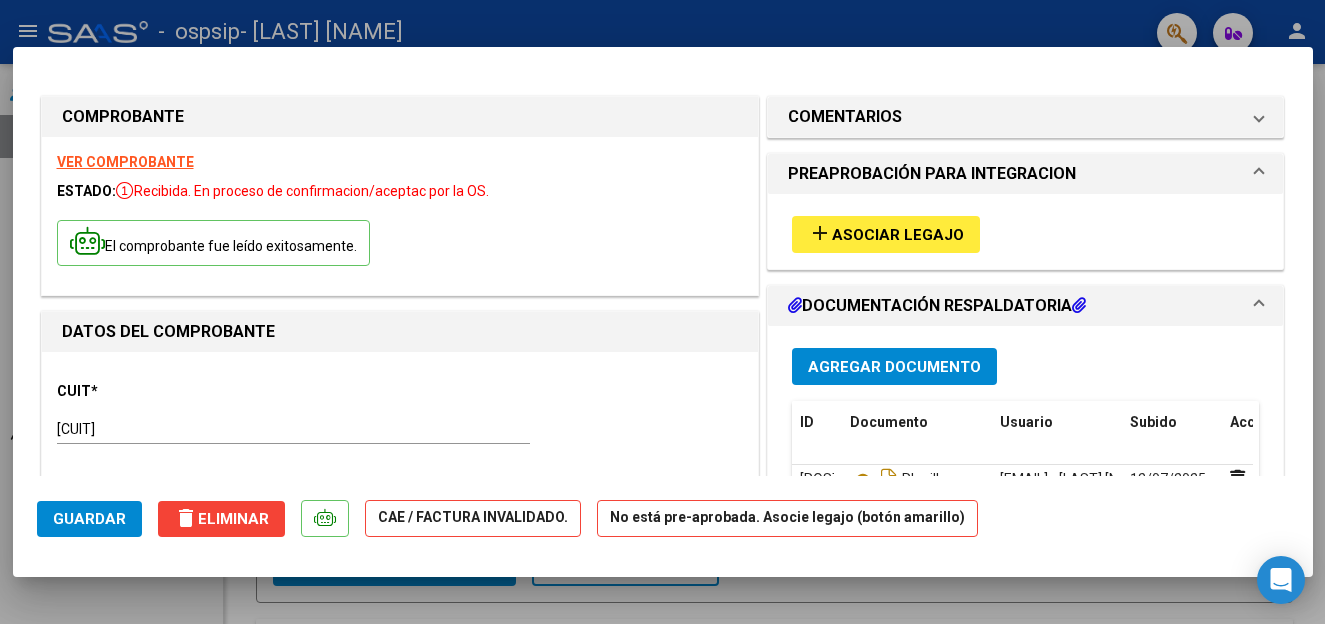 click on "PREAPROBACIÓN PARA INTEGRACION" at bounding box center (1026, 174) 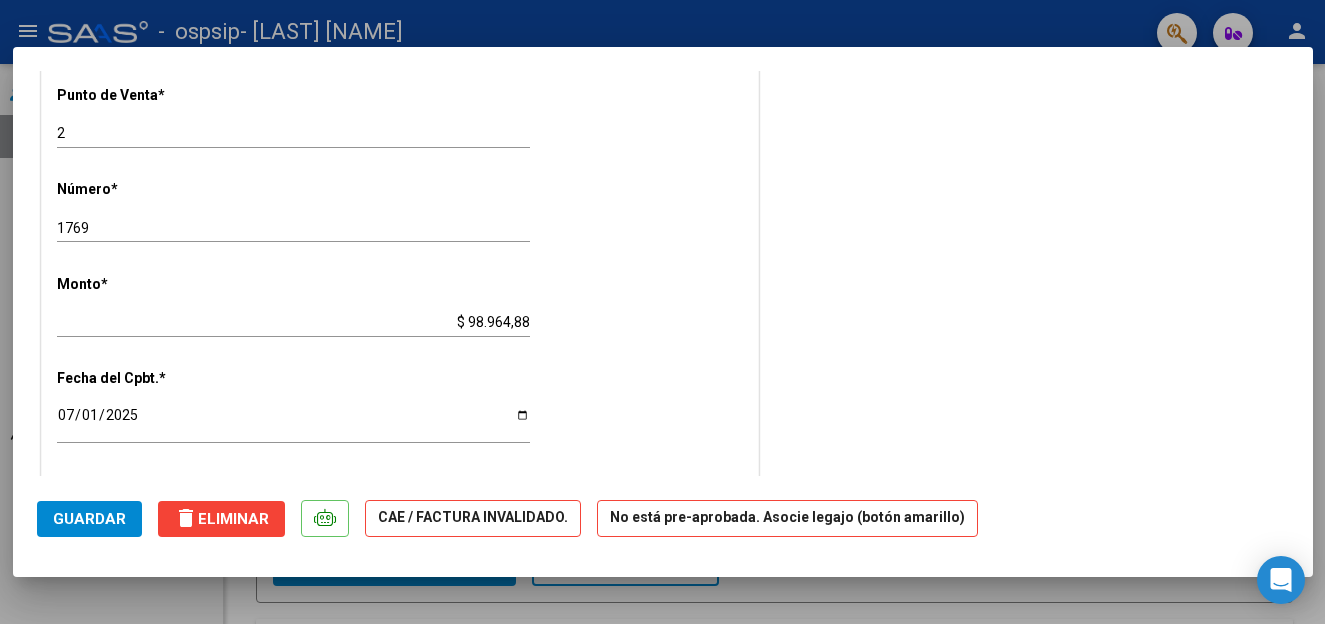 scroll, scrollTop: 1200, scrollLeft: 0, axis: vertical 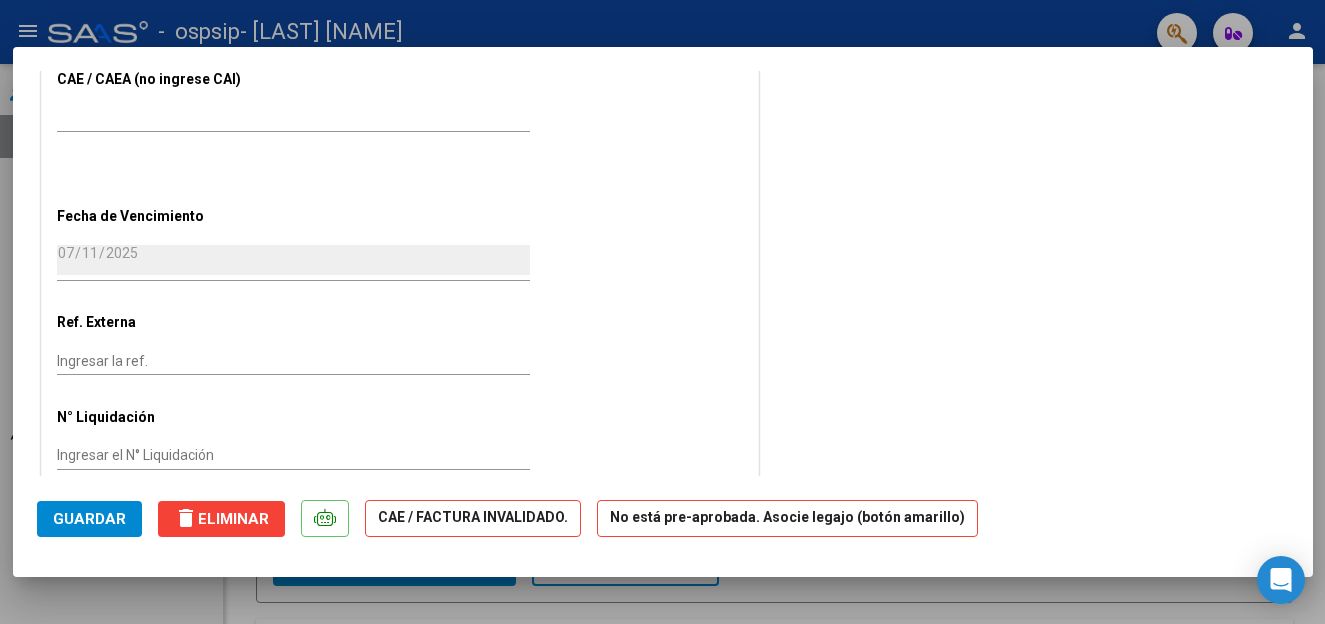 click on "Guardar" 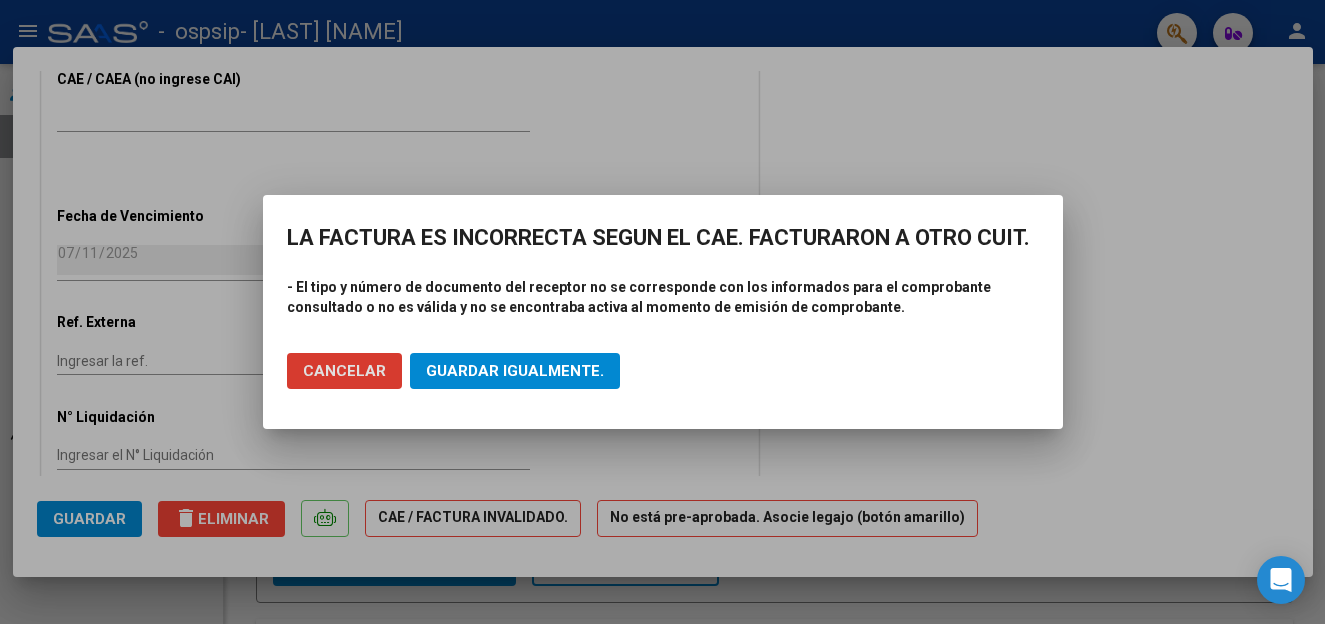 click on "Guardar igualmente." 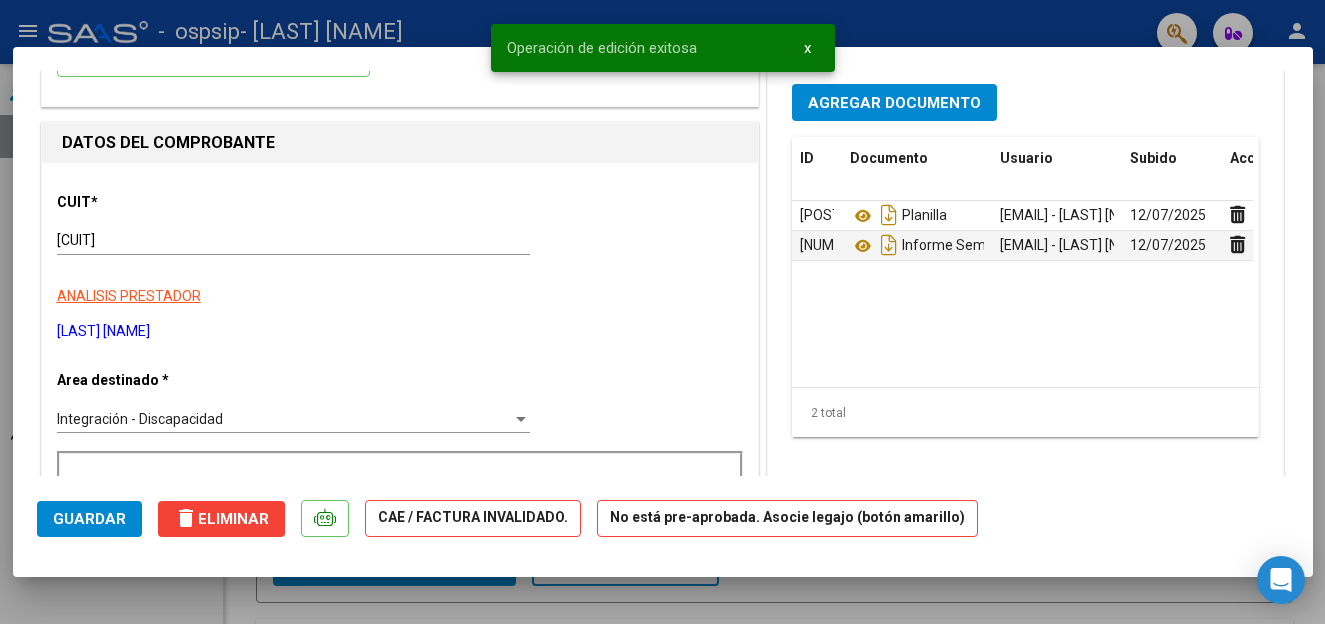 scroll, scrollTop: 0, scrollLeft: 0, axis: both 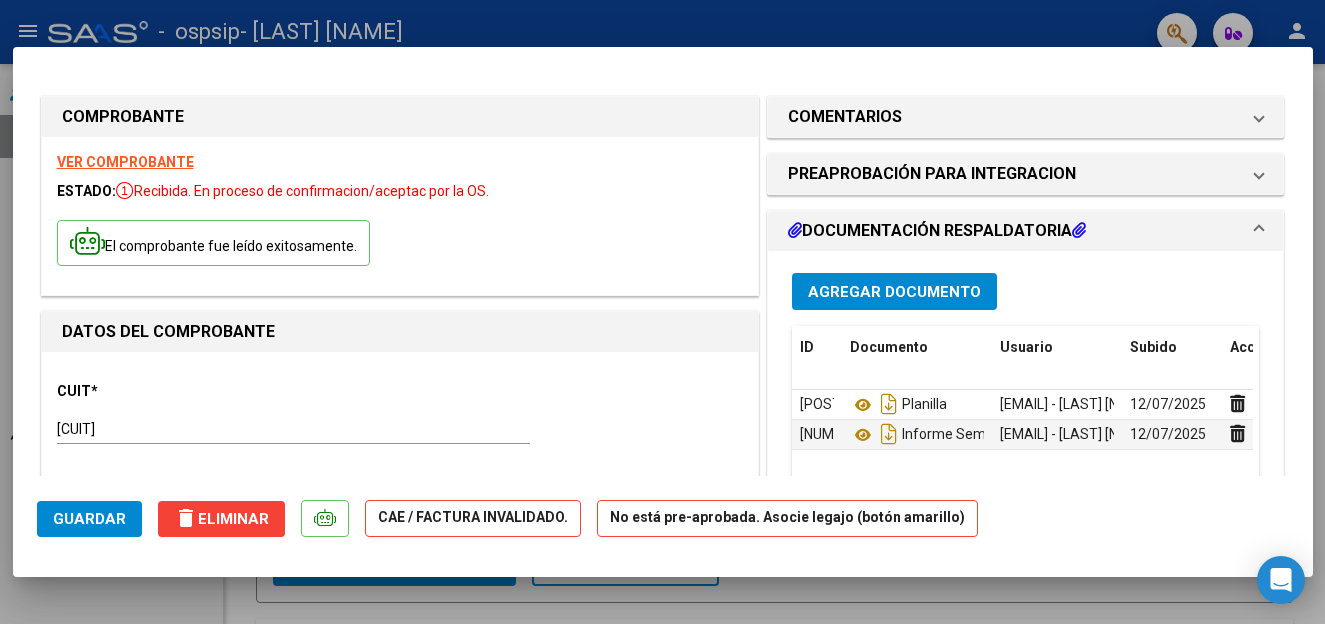 click at bounding box center [662, 312] 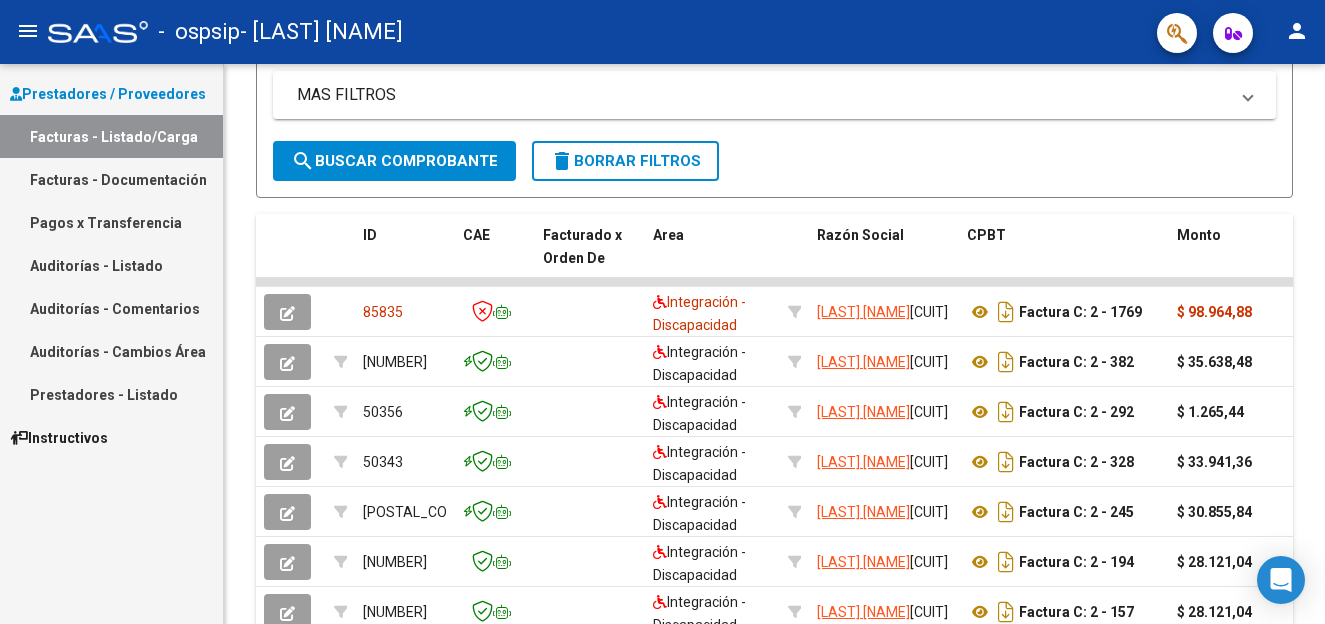 scroll, scrollTop: 0, scrollLeft: 0, axis: both 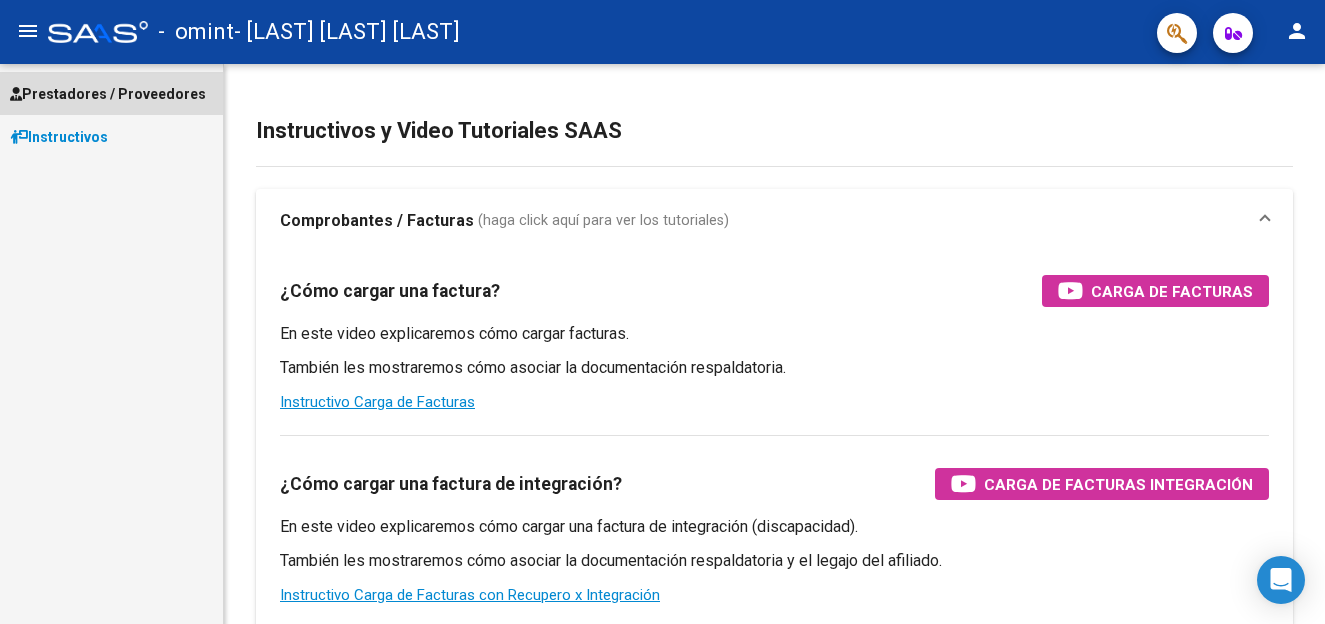 click on "Prestadores / Proveedores" at bounding box center [108, 94] 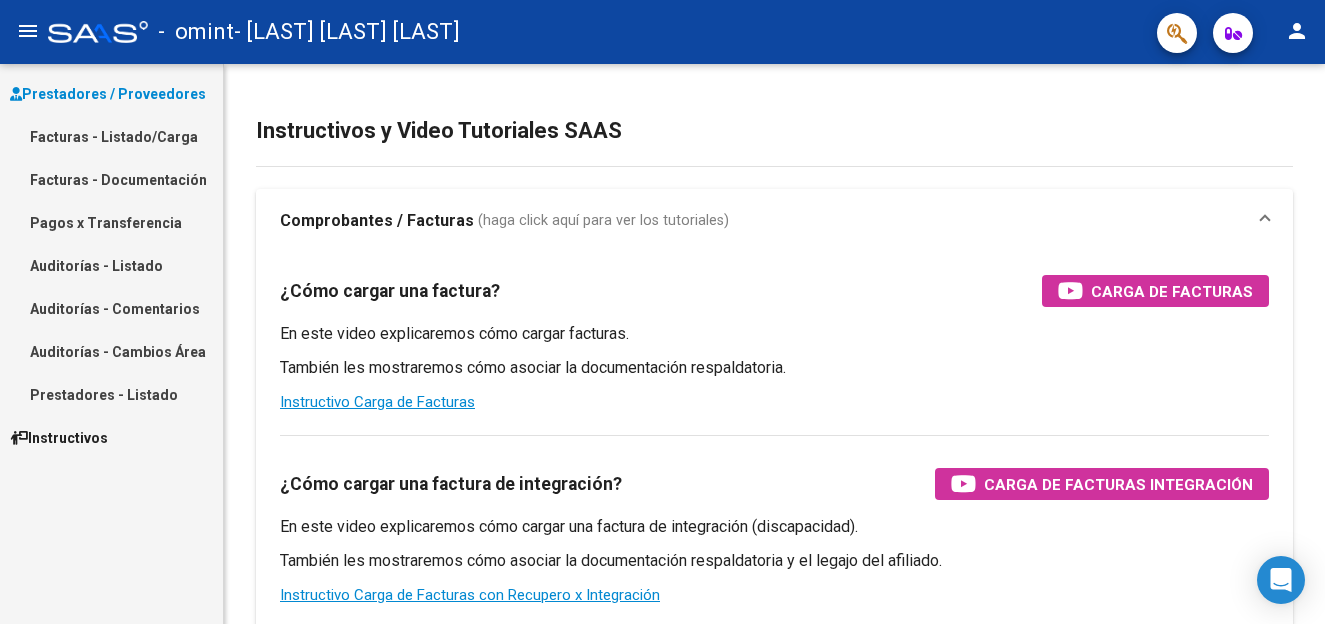 click on "Facturas - Listado/Carga" at bounding box center (111, 136) 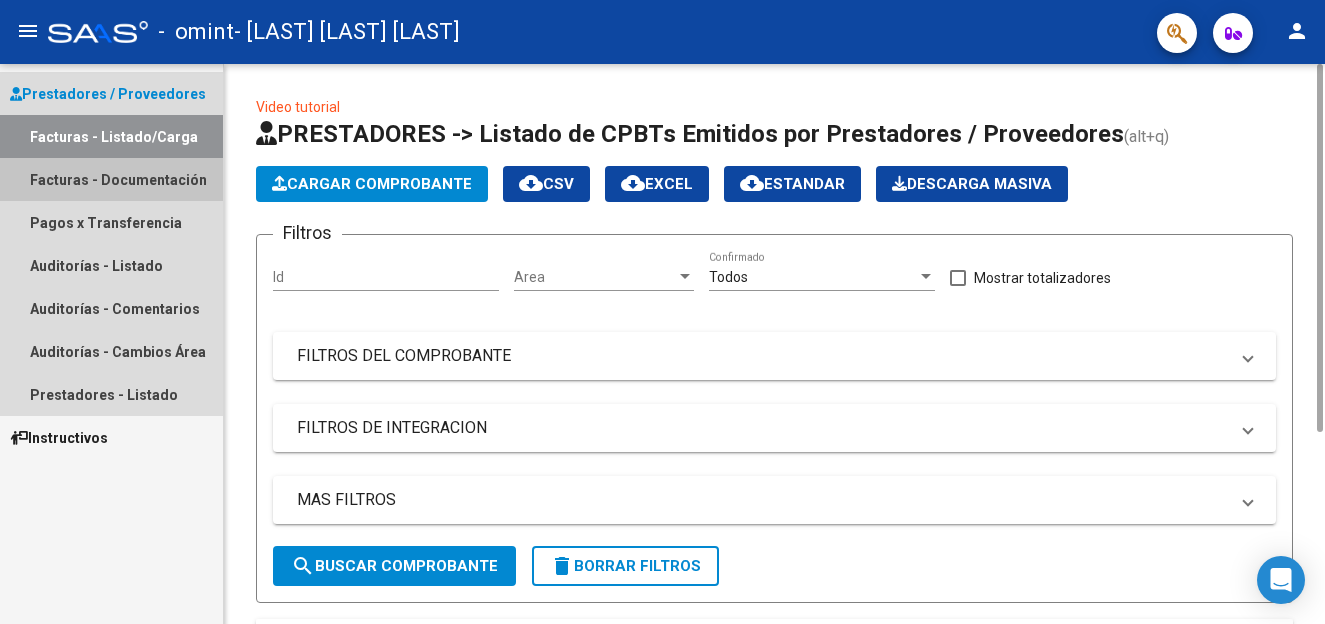 click on "Facturas - Documentación" at bounding box center [111, 179] 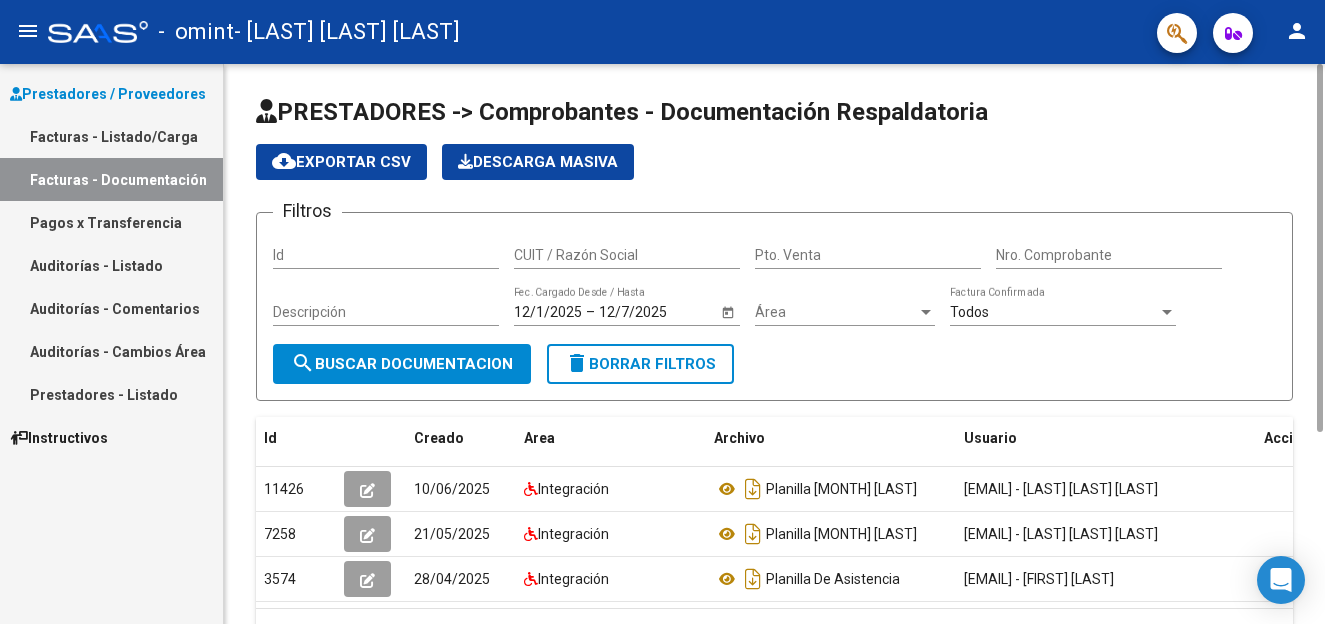 scroll, scrollTop: 125, scrollLeft: 0, axis: vertical 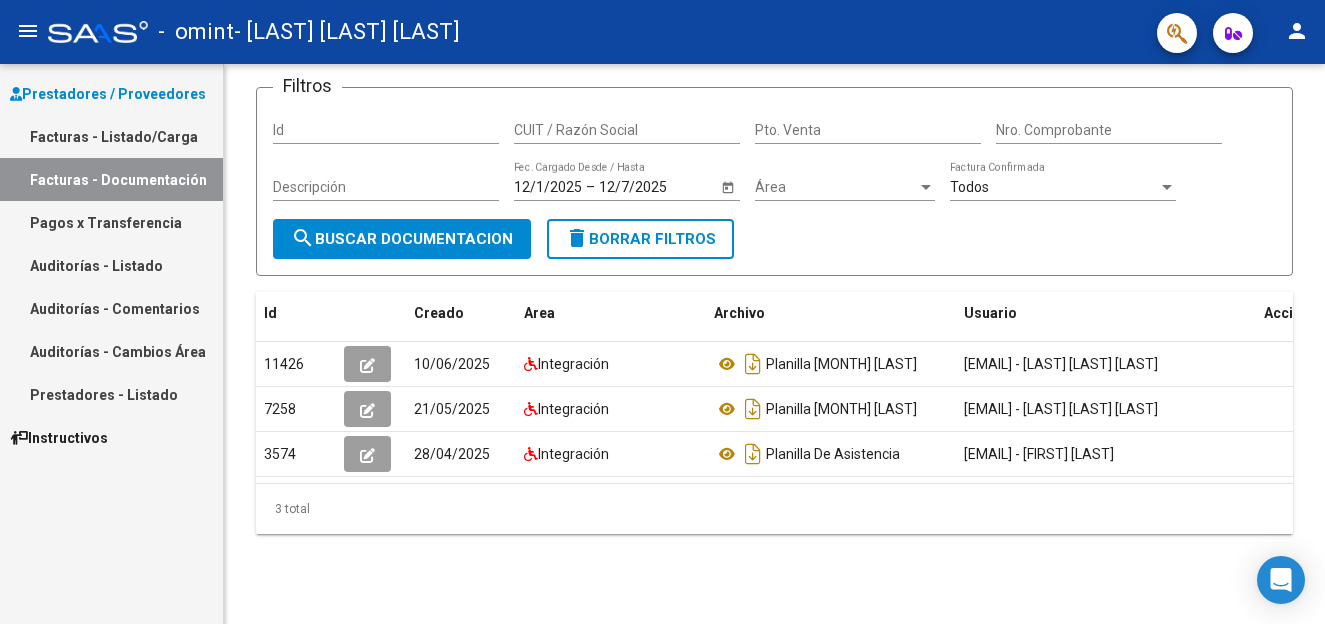 click on "Pagos x Transferencia" at bounding box center [111, 222] 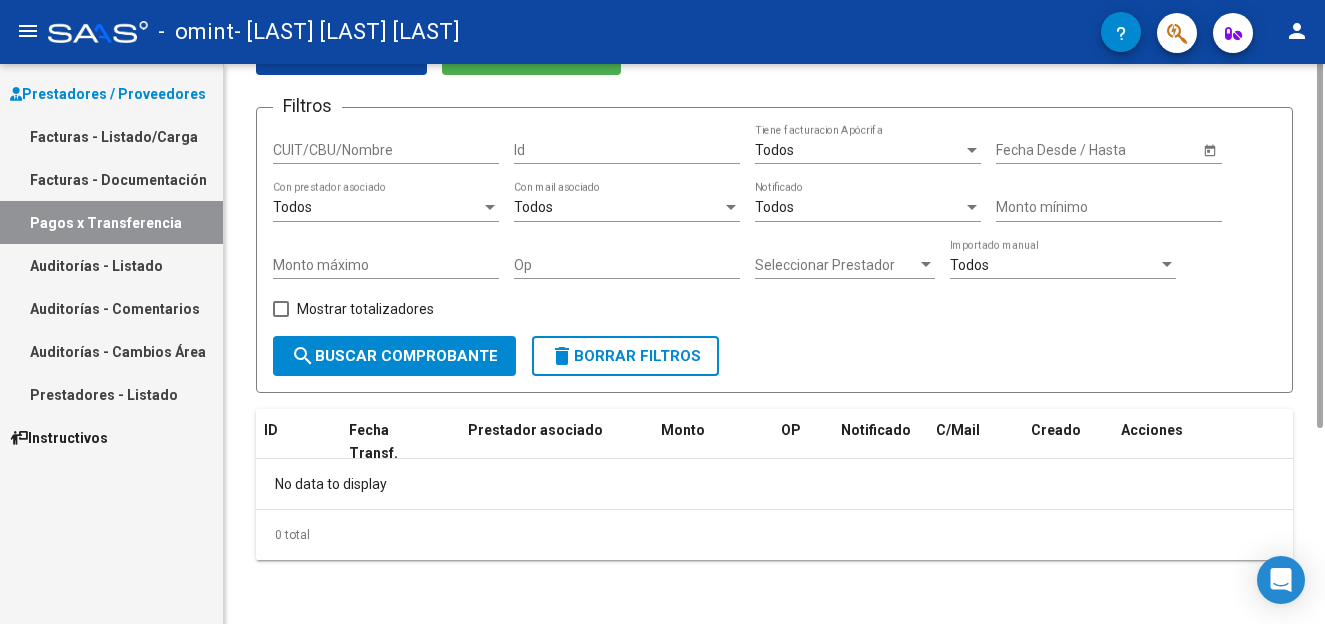 scroll, scrollTop: 0, scrollLeft: 0, axis: both 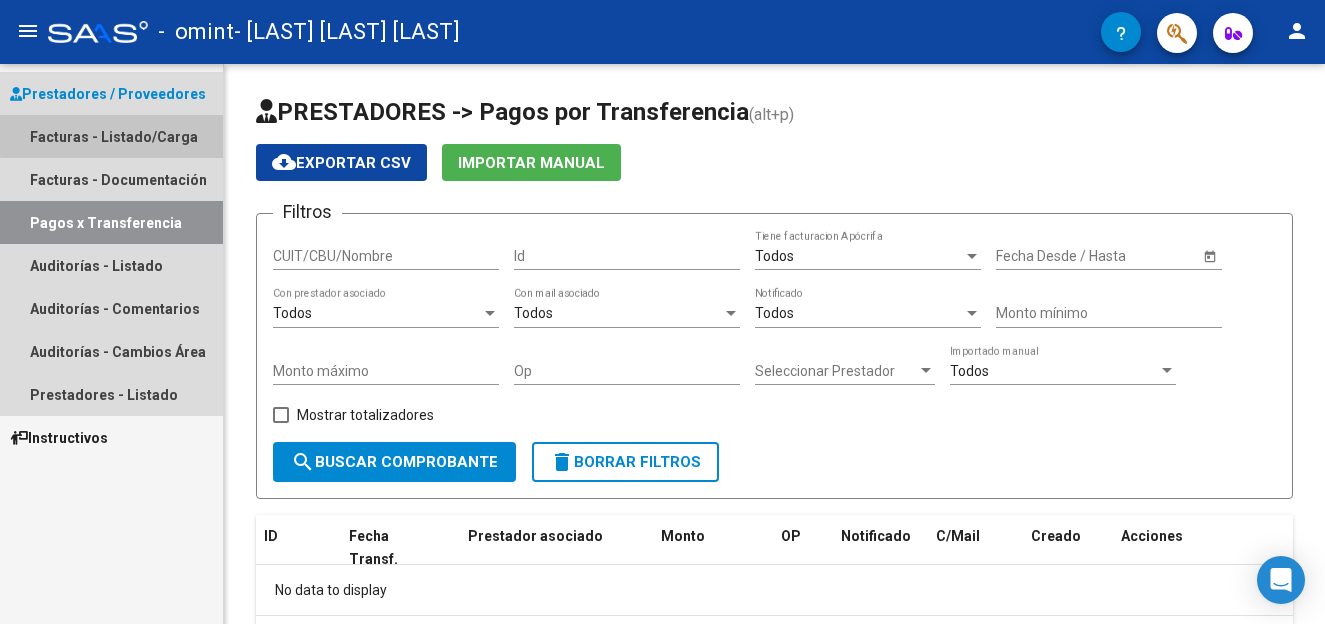 click on "Facturas - Listado/Carga" at bounding box center (111, 136) 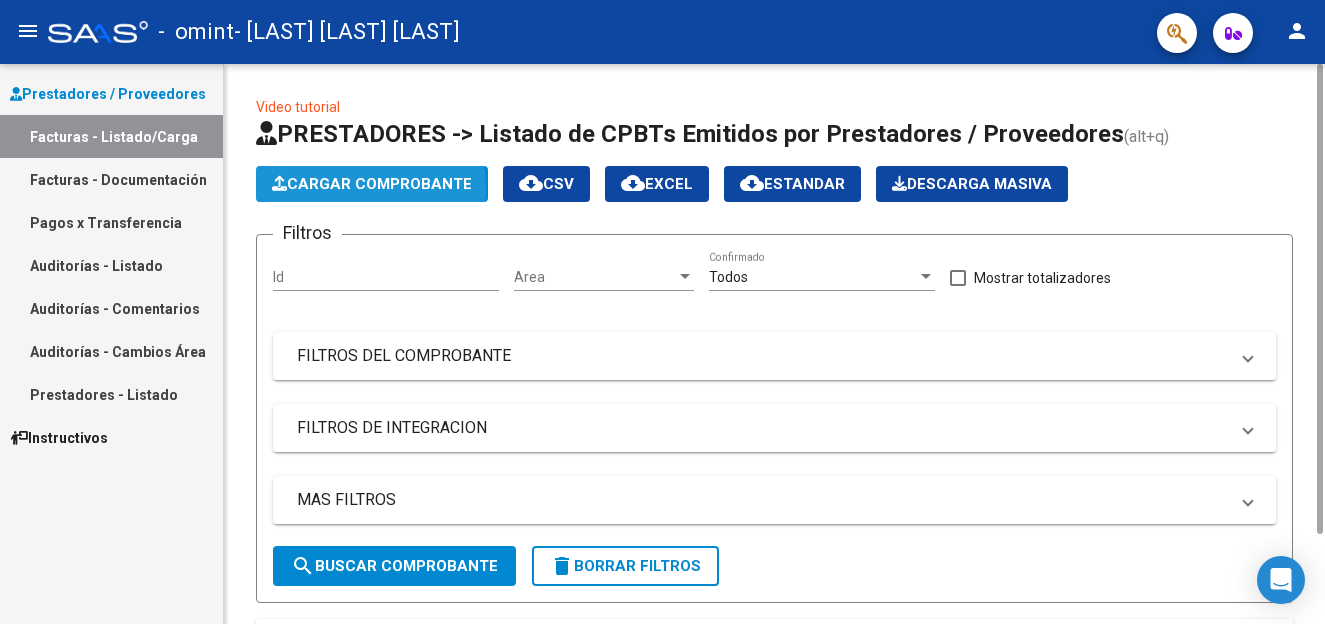click on "Cargar Comprobante" 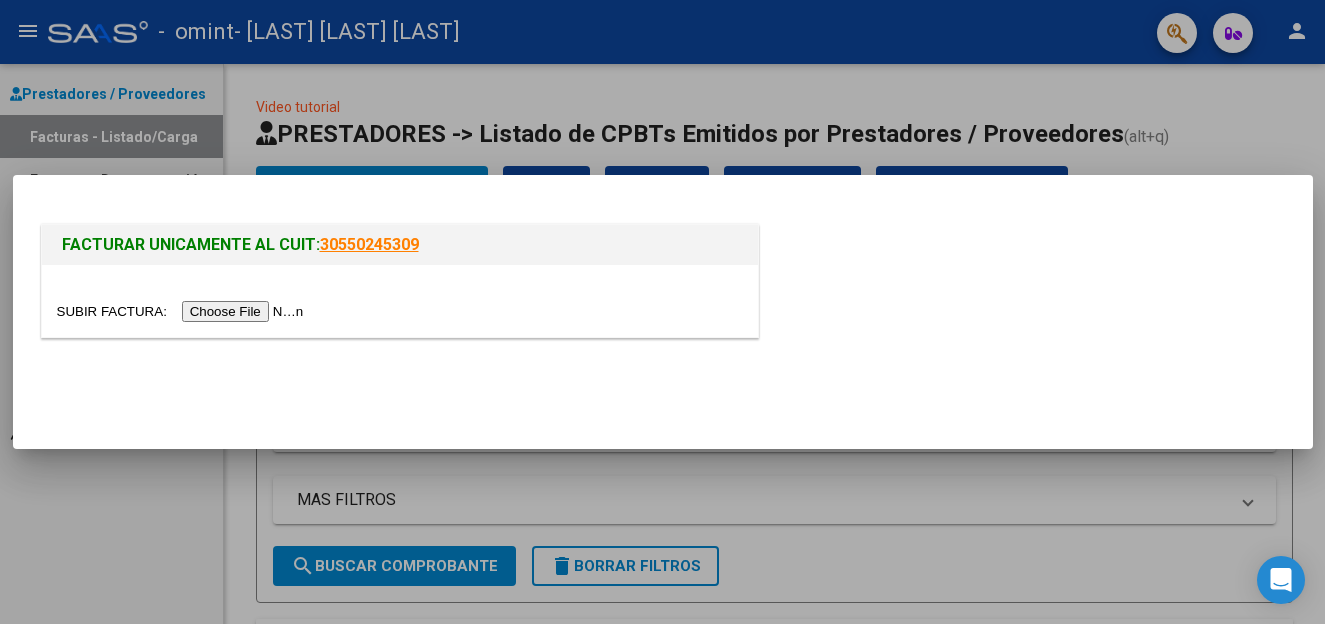 click at bounding box center [183, 311] 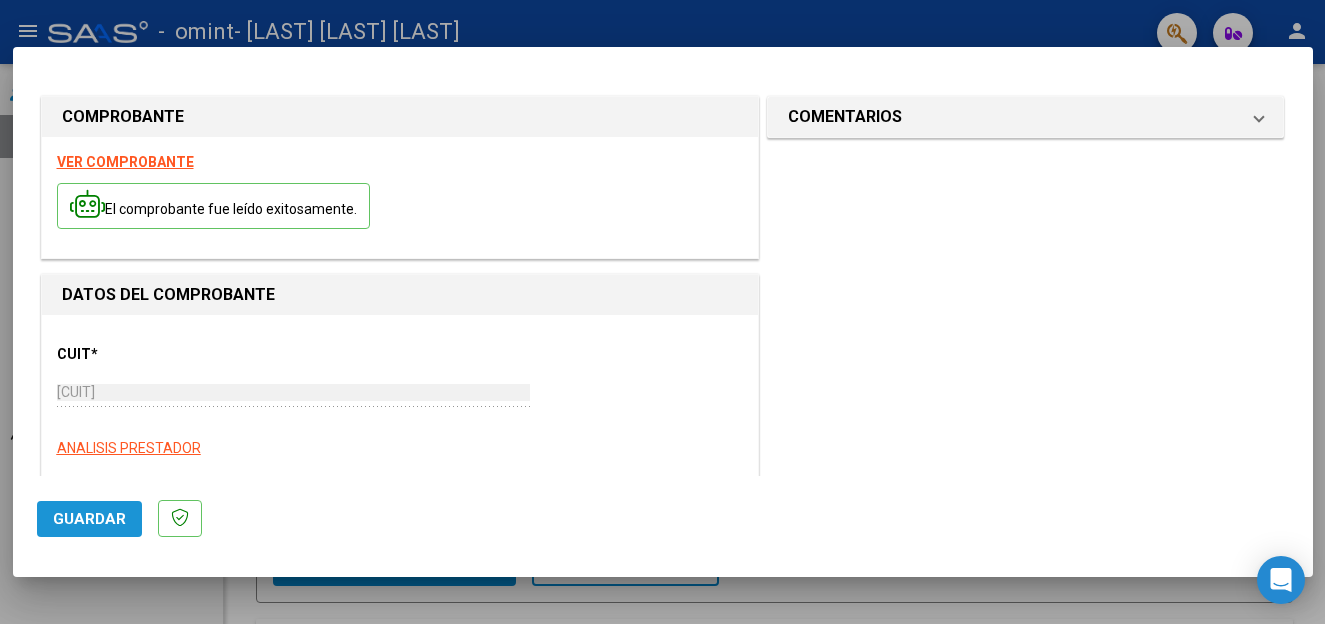 click on "Guardar" 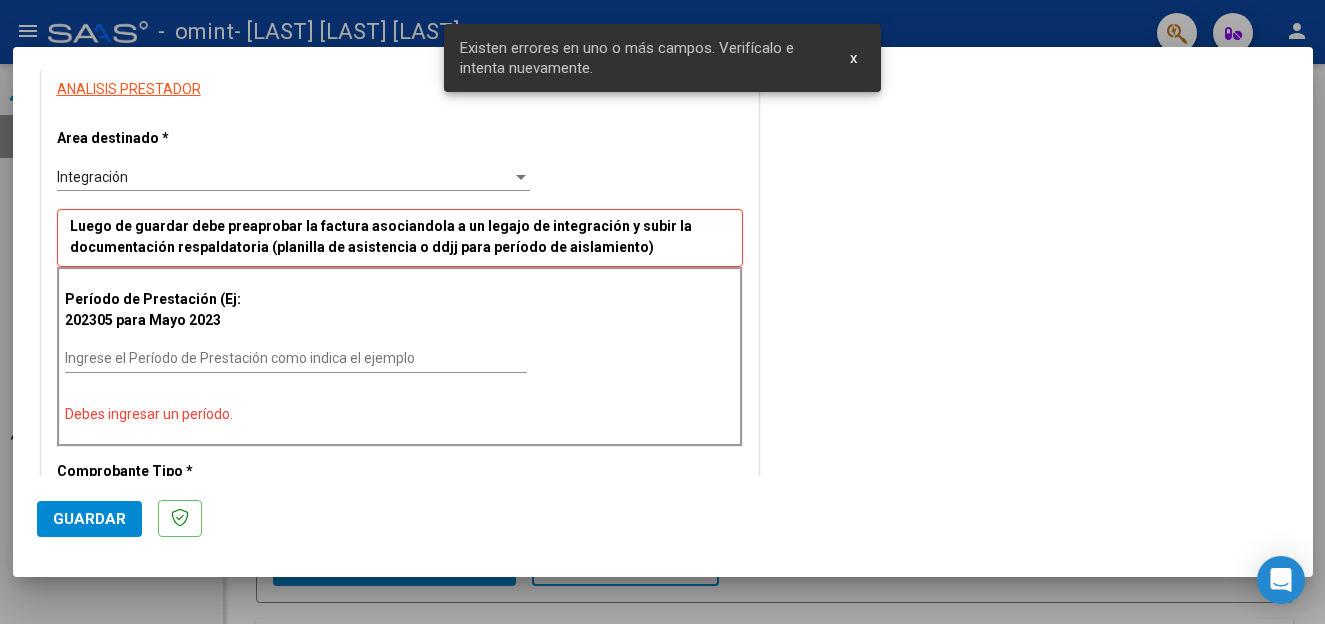 scroll, scrollTop: 425, scrollLeft: 0, axis: vertical 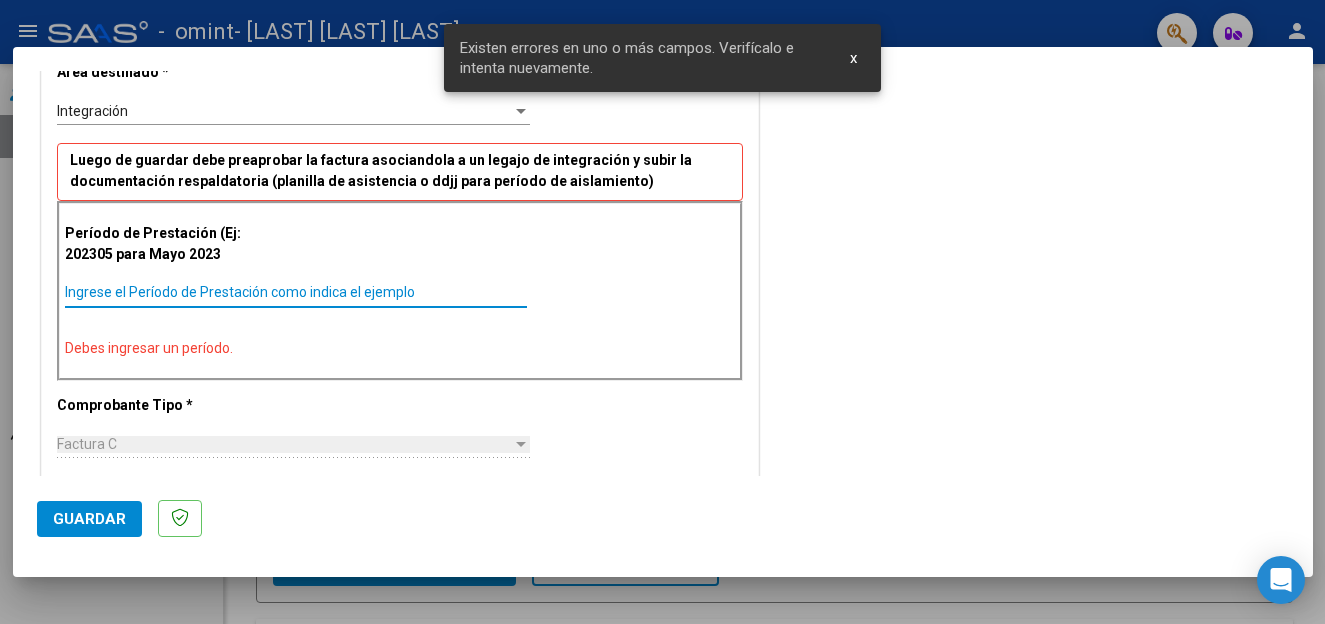 click on "Ingrese el Período de Prestación como indica el ejemplo" at bounding box center (296, 292) 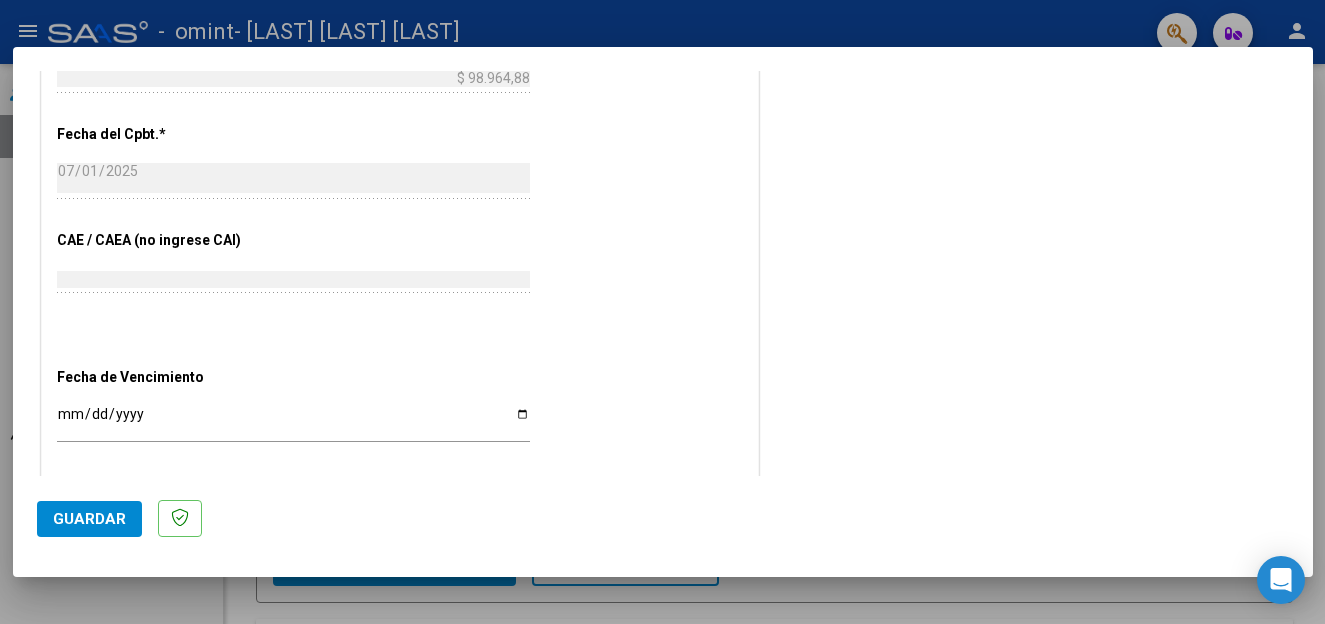 scroll, scrollTop: 1125, scrollLeft: 0, axis: vertical 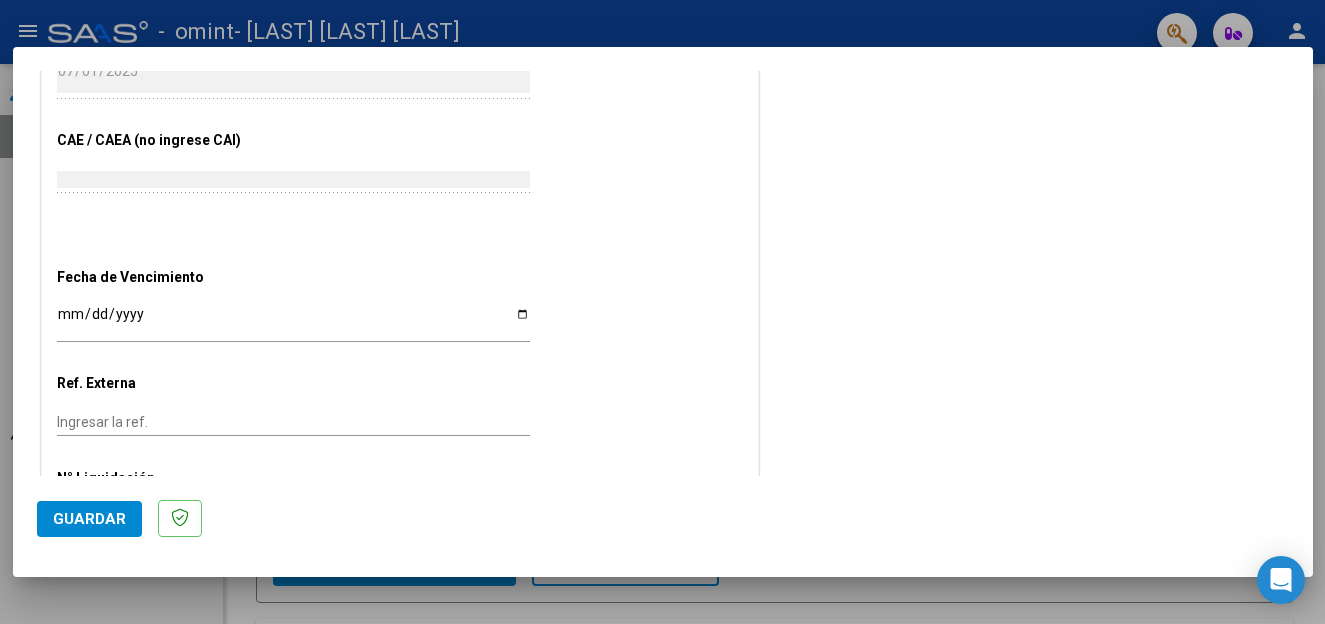 type on "202506" 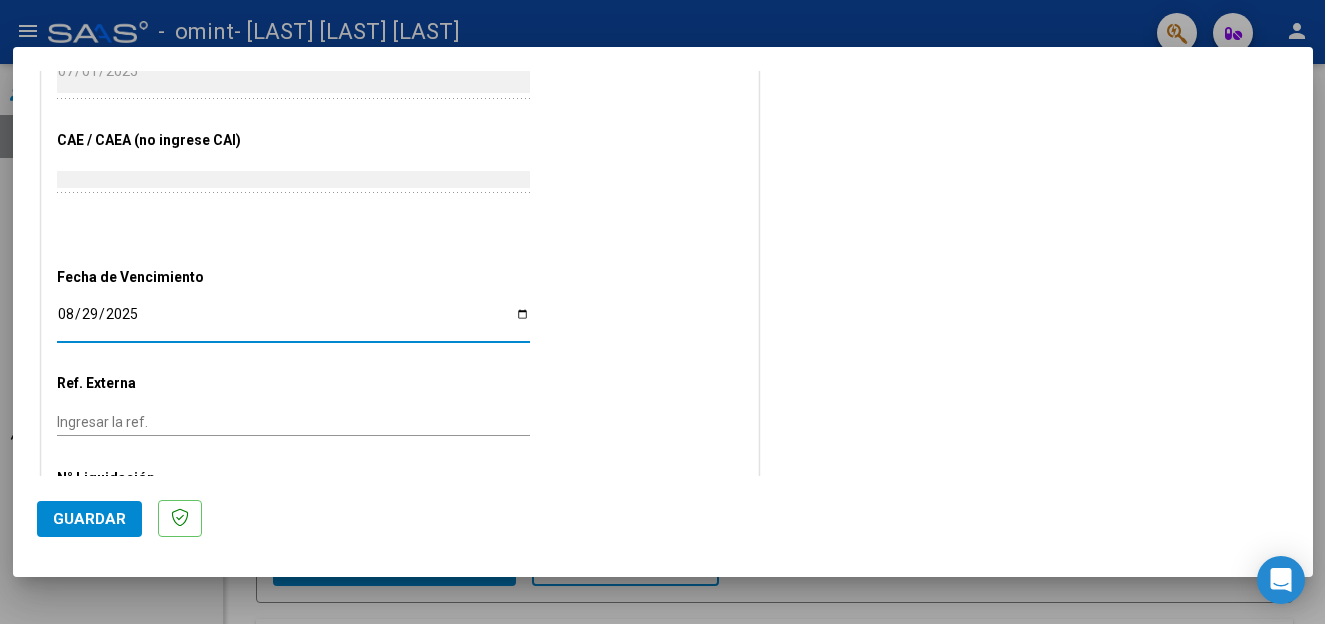 type on "2025-08-29" 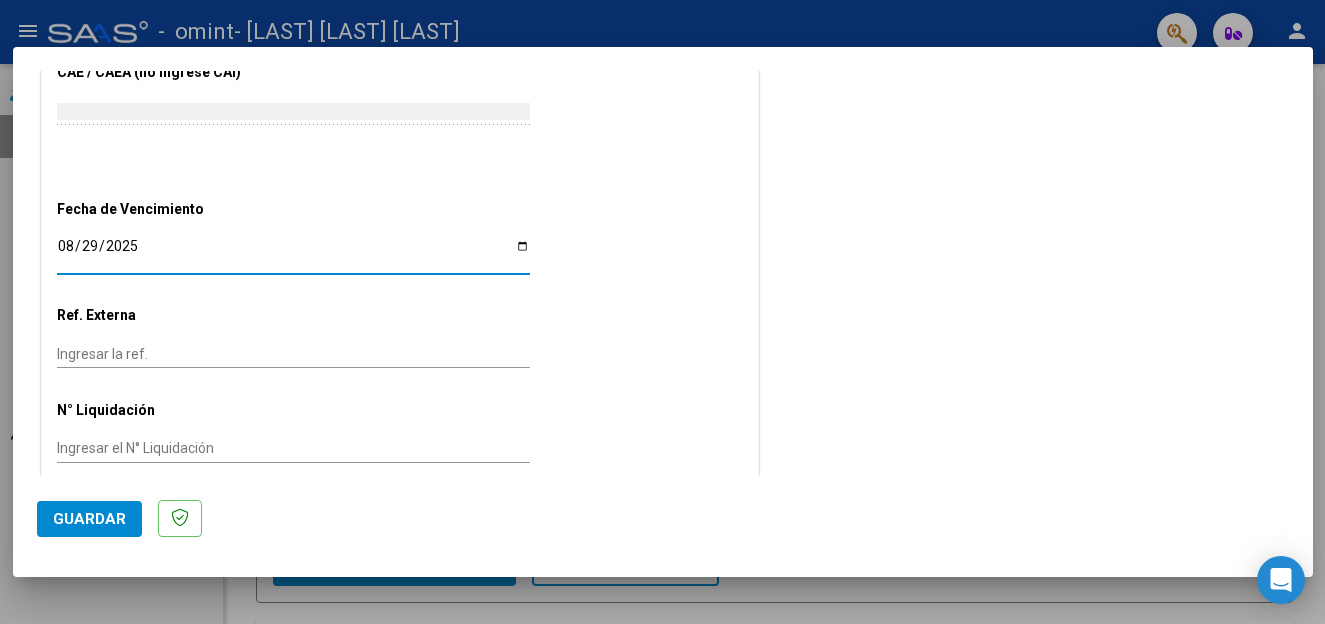 scroll, scrollTop: 1216, scrollLeft: 0, axis: vertical 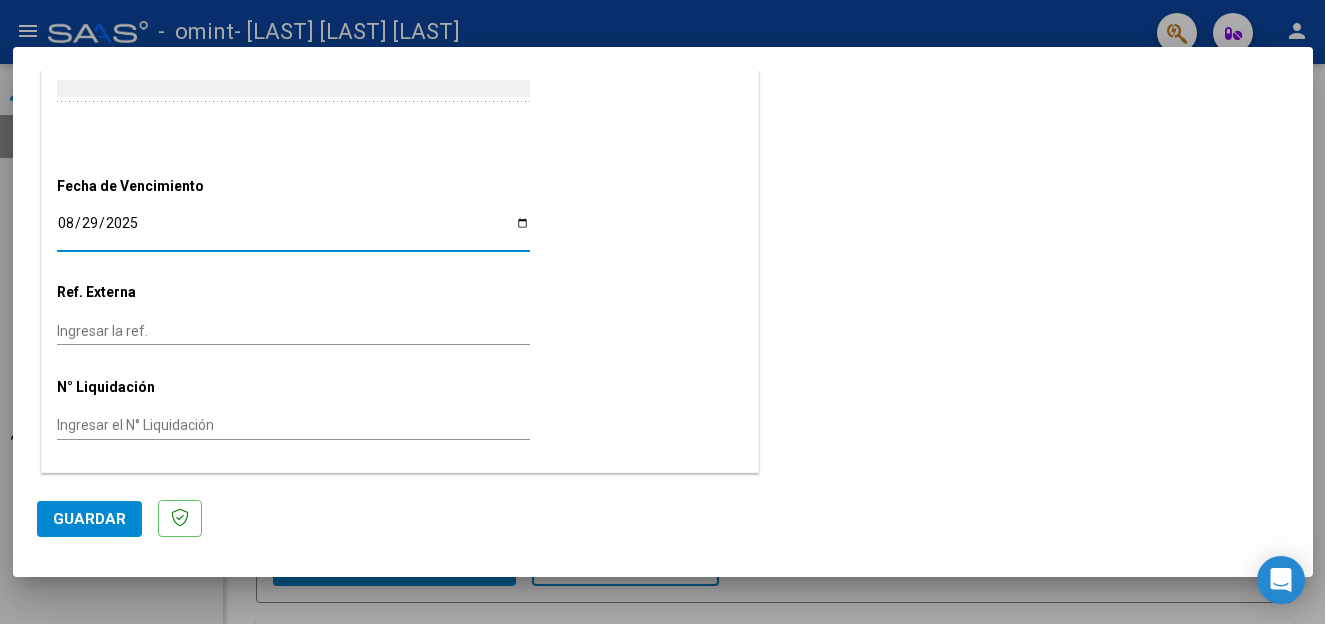 click on "Guardar" 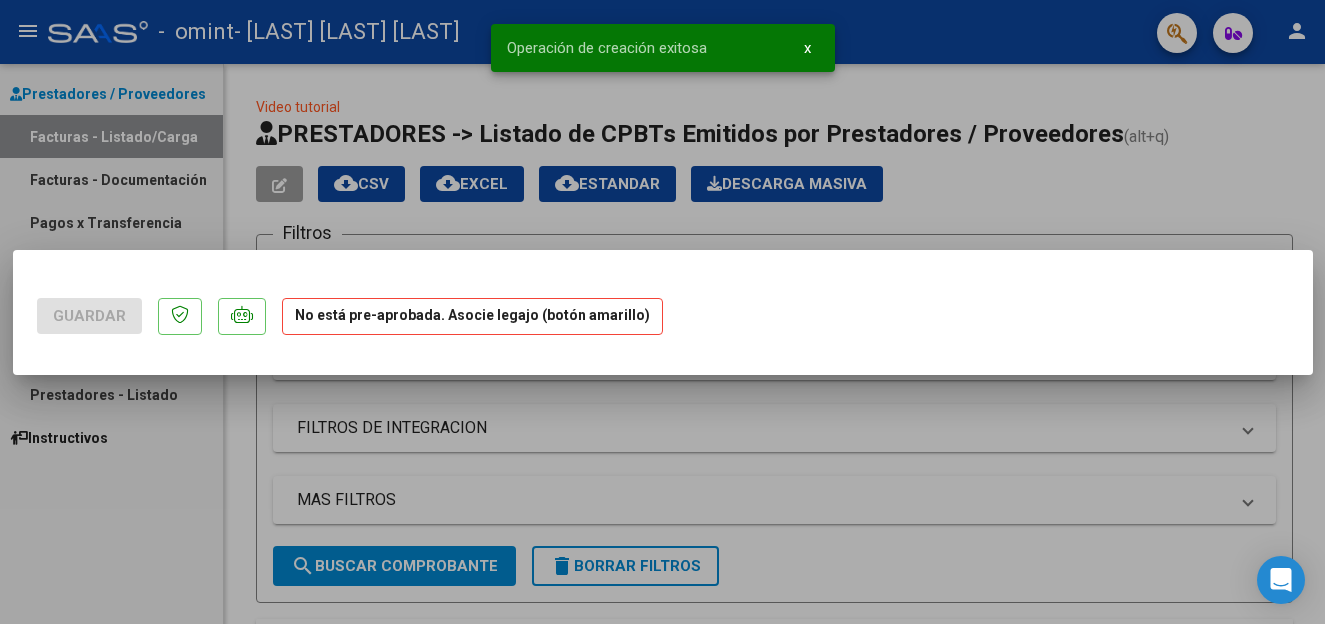 scroll, scrollTop: 0, scrollLeft: 0, axis: both 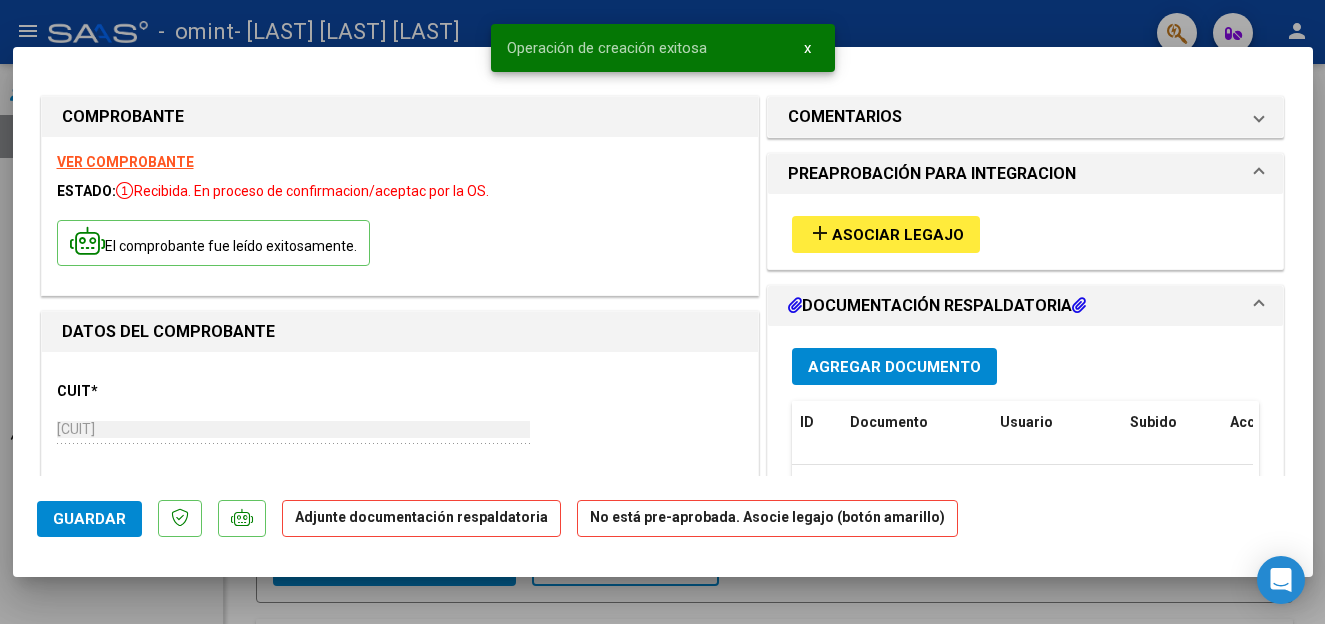 click on "Asociar Legajo" at bounding box center [898, 235] 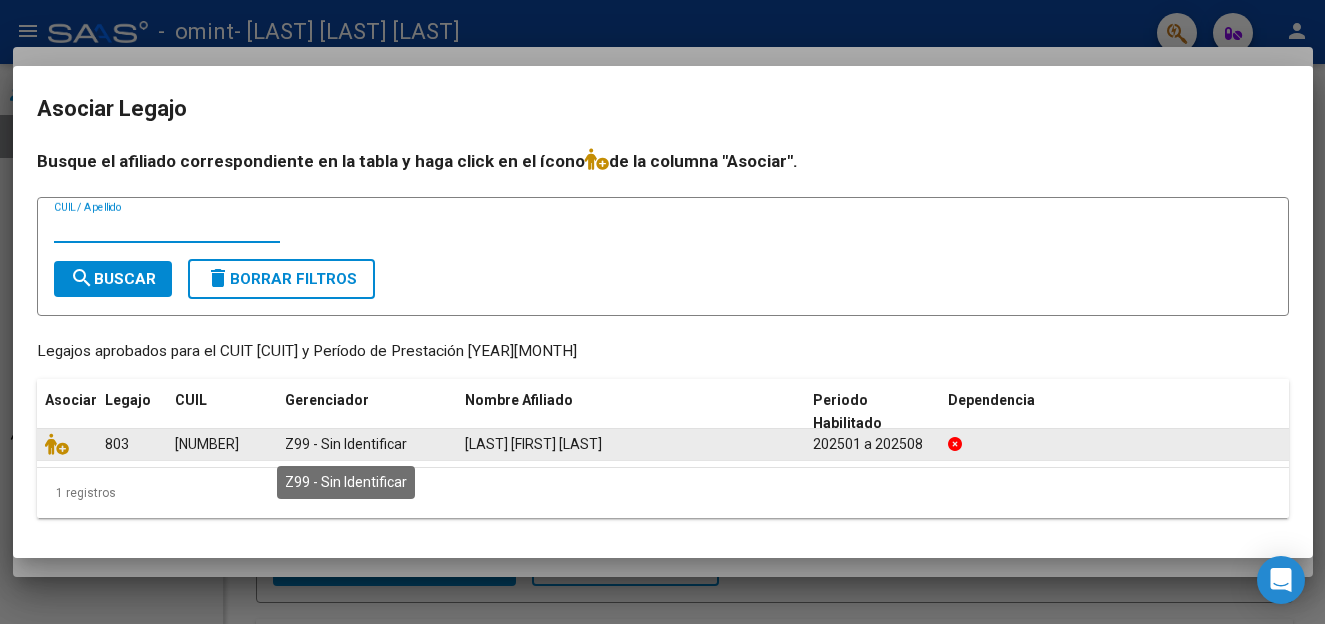 click on "Z99 - Sin Identificar" 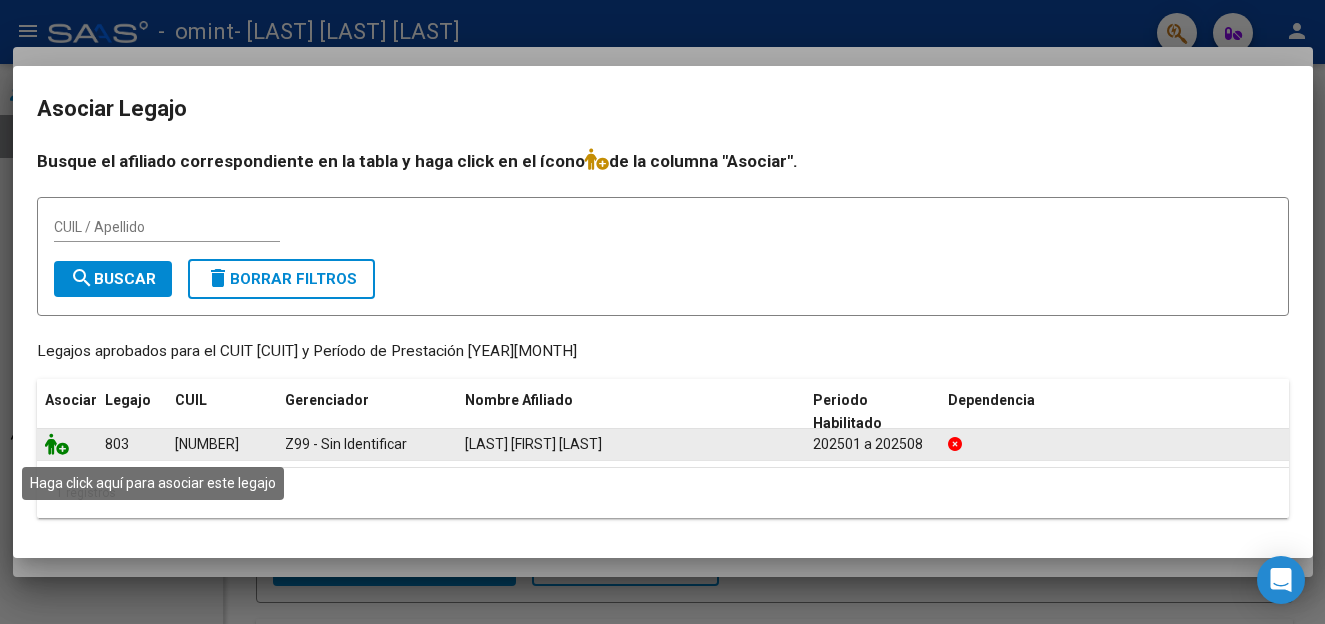 click 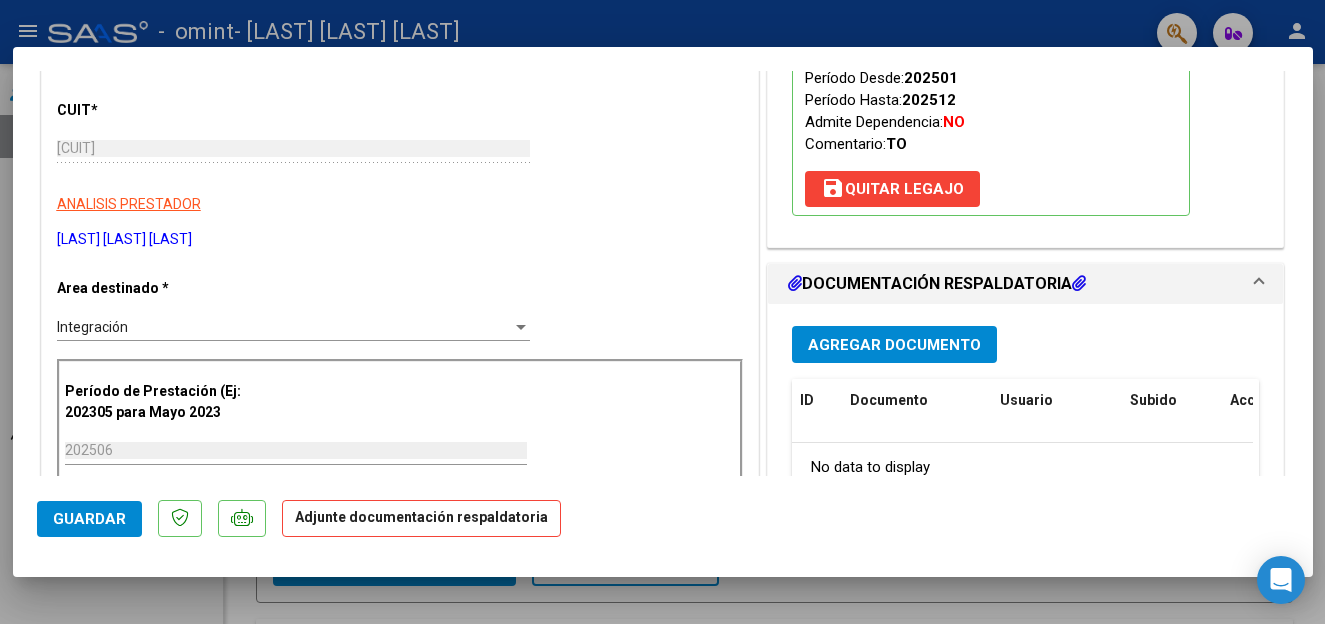 scroll, scrollTop: 300, scrollLeft: 0, axis: vertical 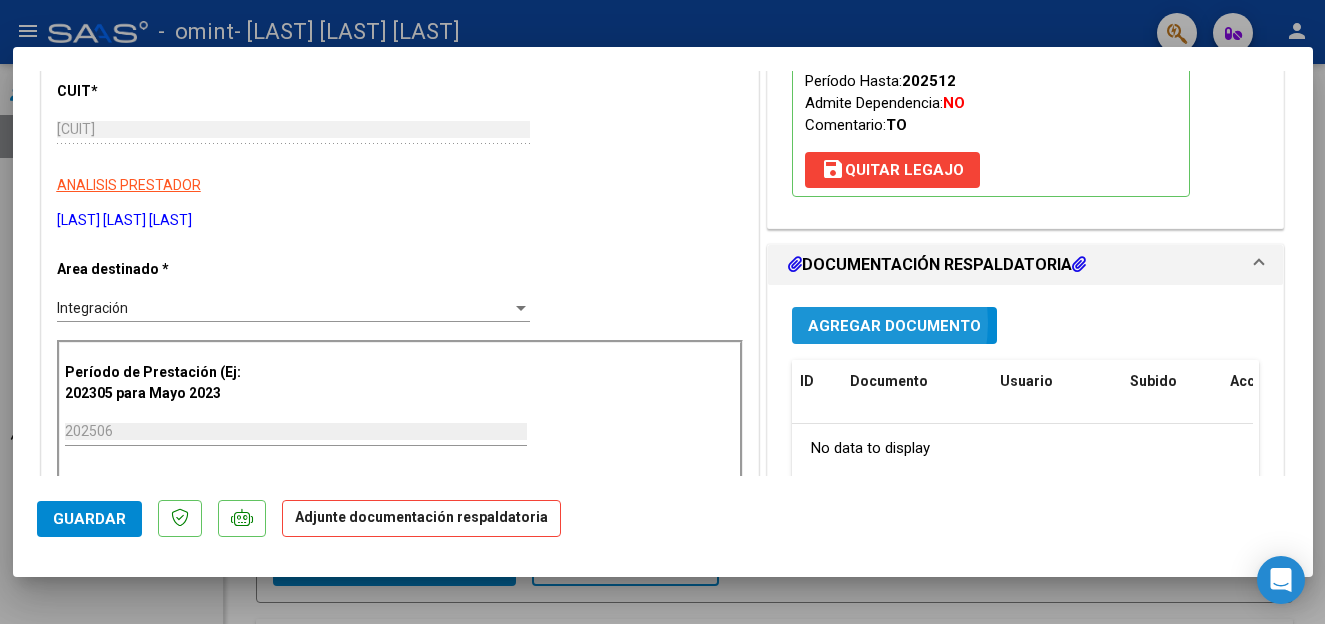 click on "Agregar Documento" at bounding box center (894, 326) 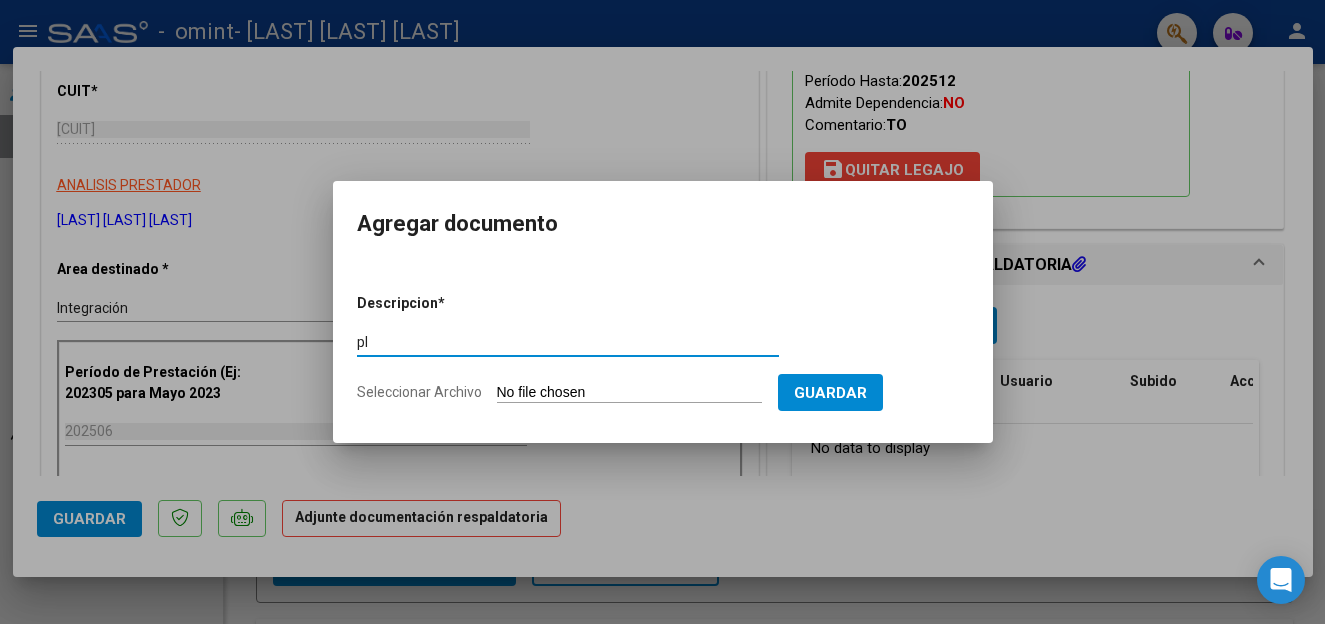 type on "p" 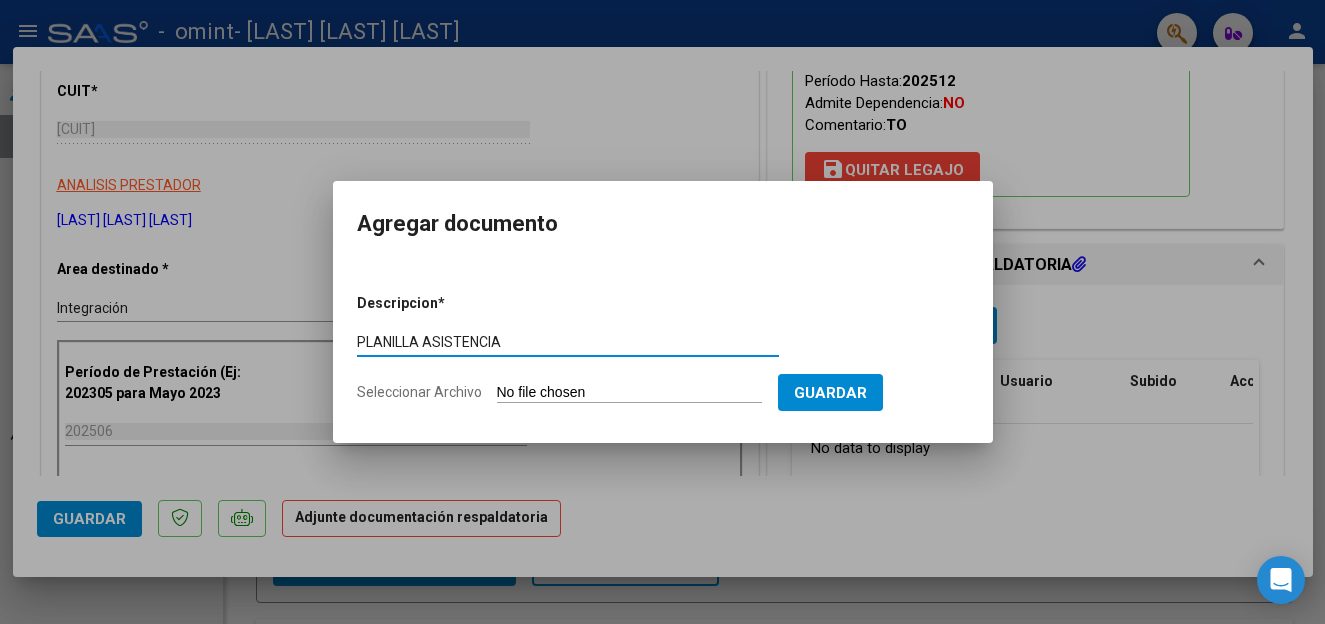 type on "PLANILLA ASISTENCIA" 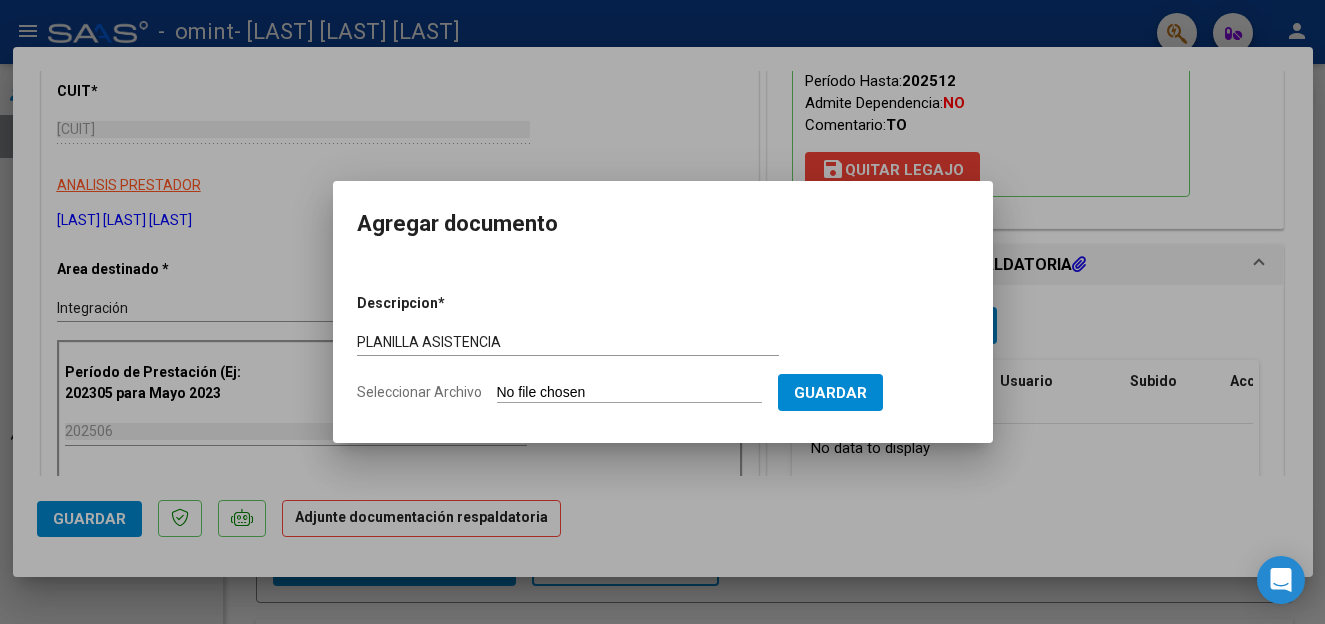 type on "C:\fakepath\bodeman juan to junio.pdf" 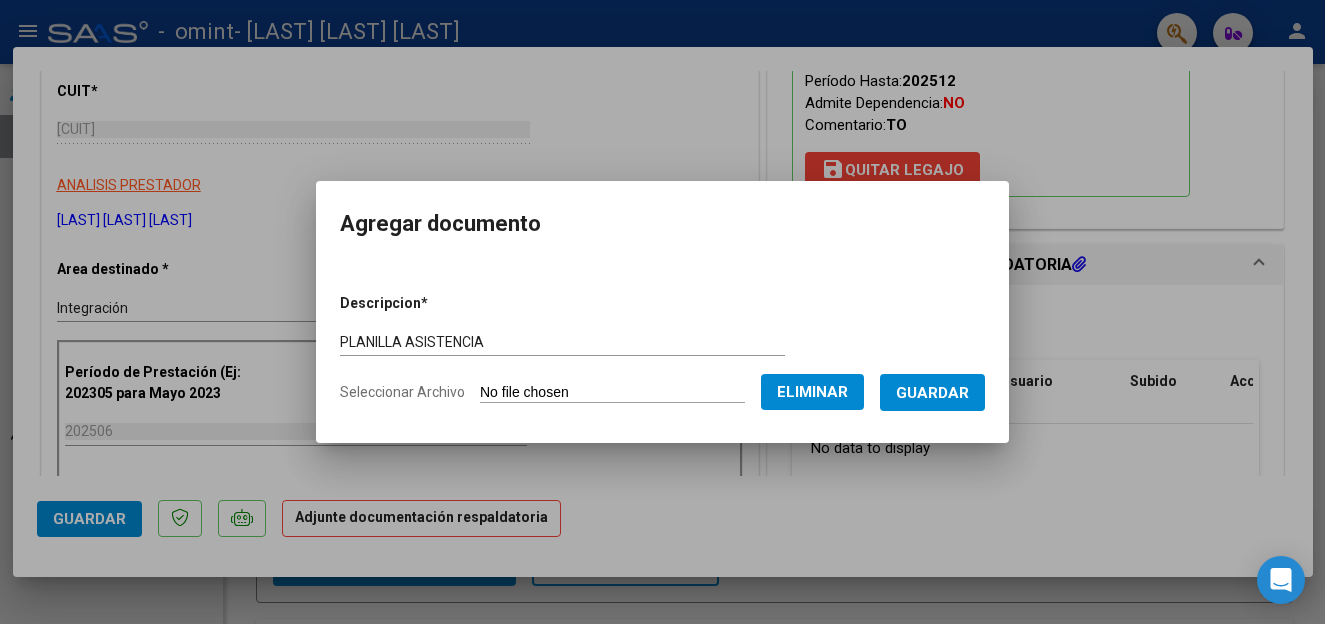 click on "Guardar" at bounding box center (932, 393) 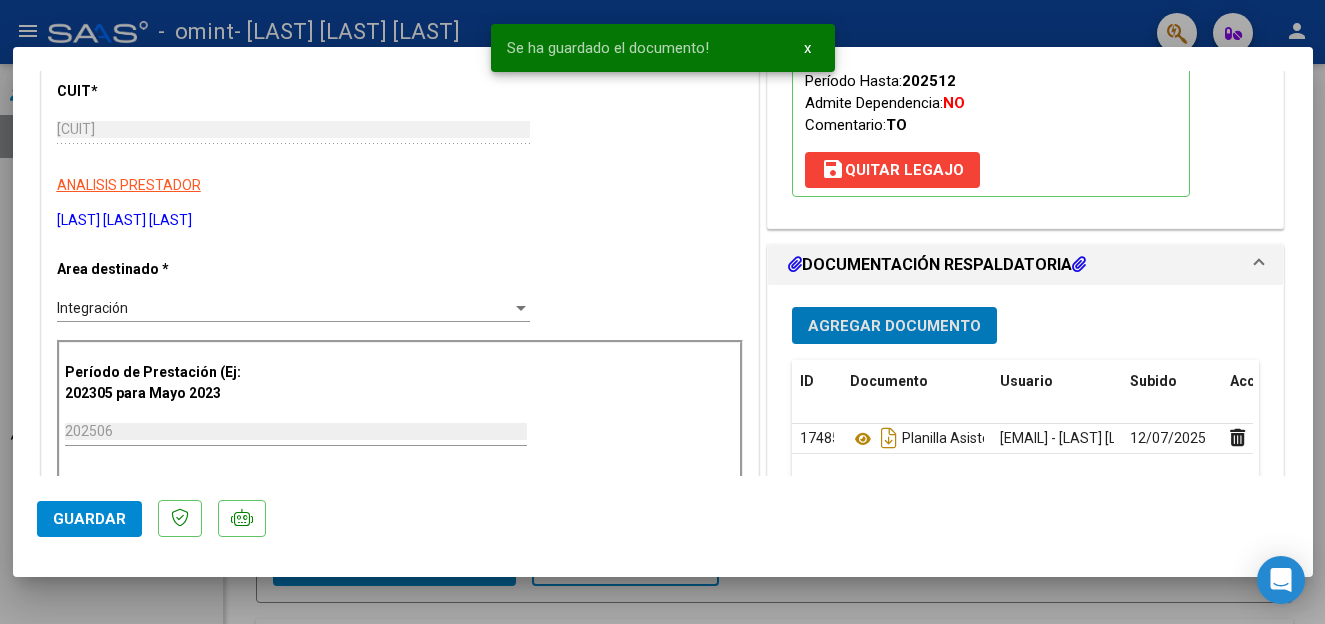 click on "Agregar Documento" at bounding box center (894, 326) 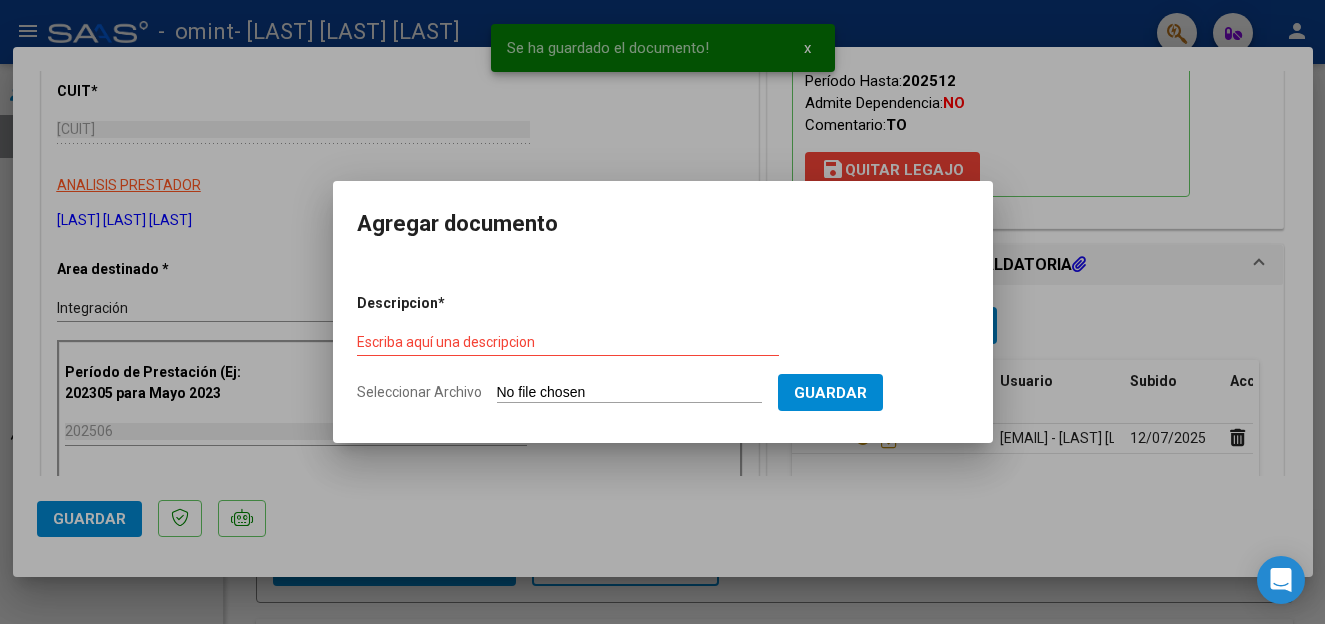 click on "Escriba aquí una descripcion" at bounding box center (568, 342) 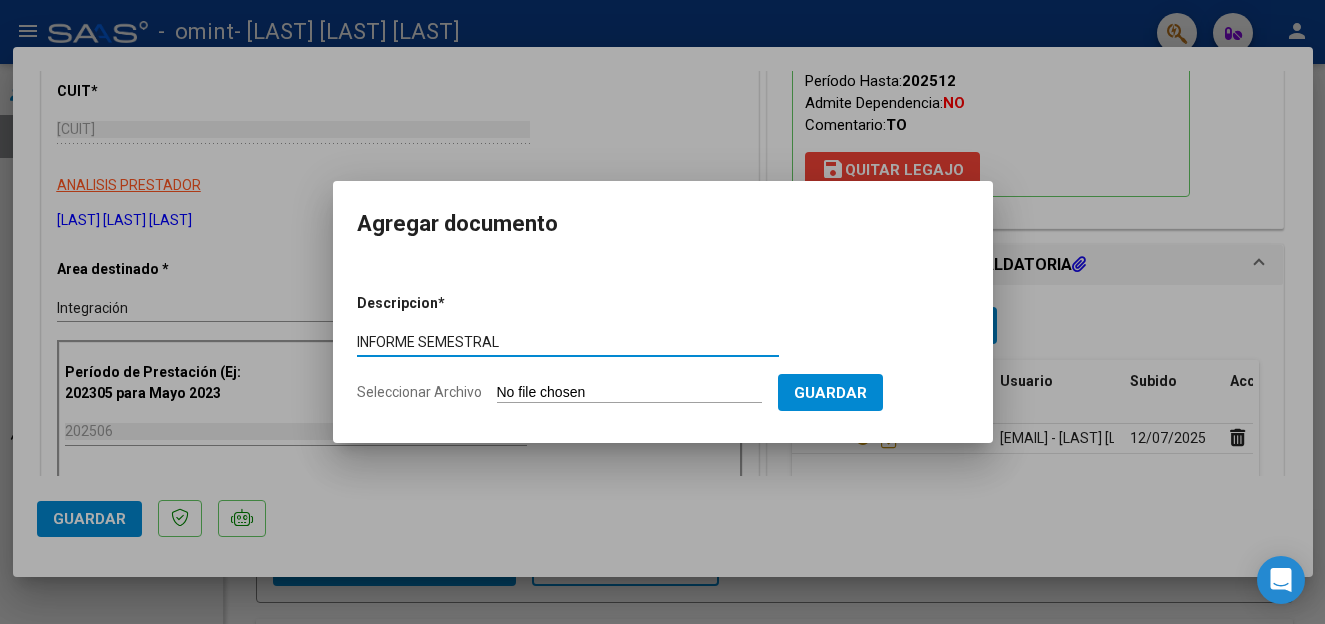 type on "INFORME SEMESTRAL" 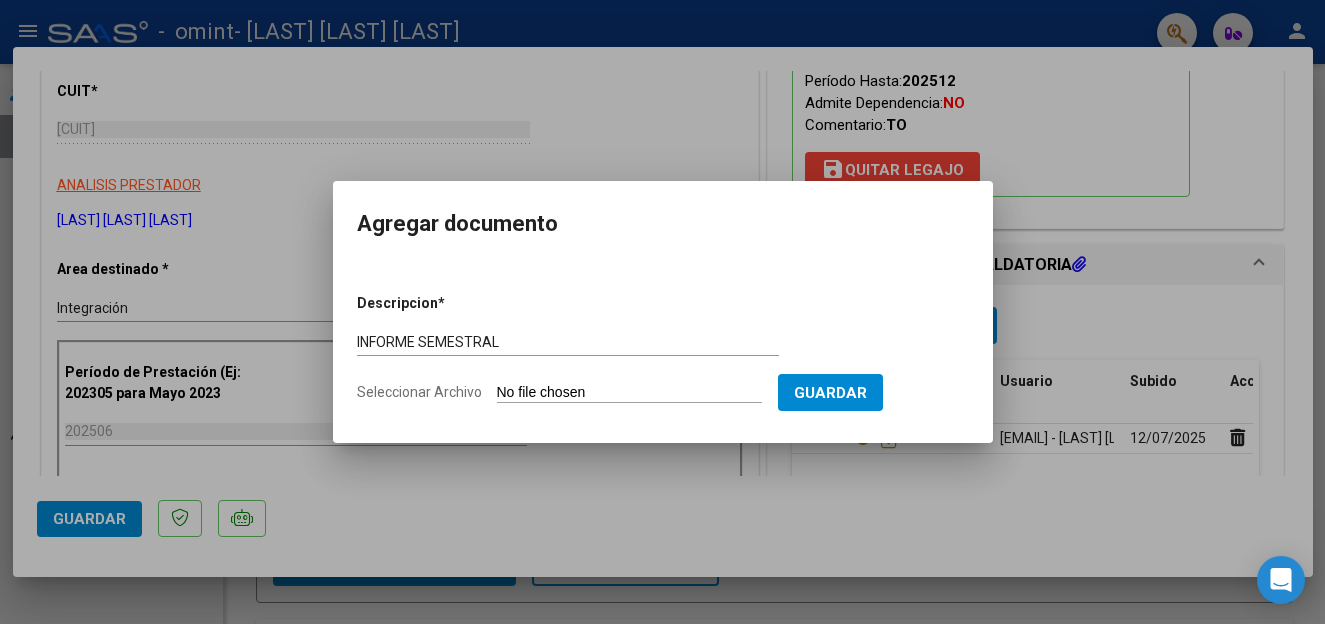 type on "C:\fakepath\[LAST] [NAME] INFORME TO.pdf" 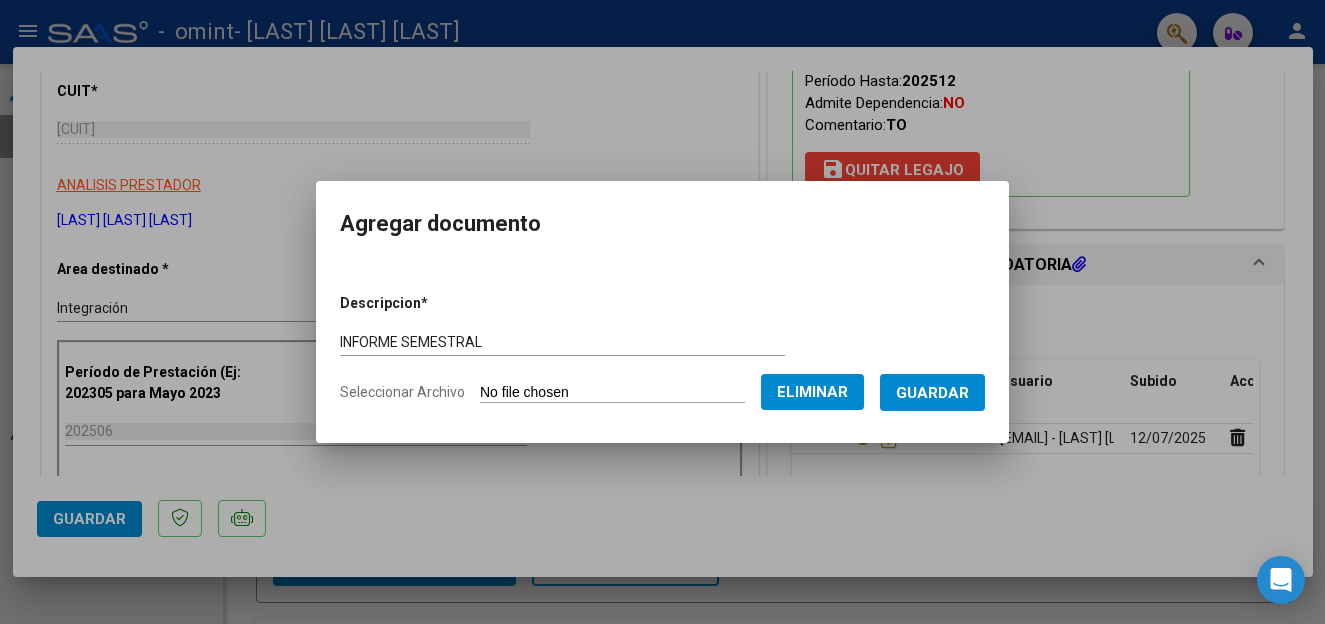 click on "Guardar" at bounding box center [932, 393] 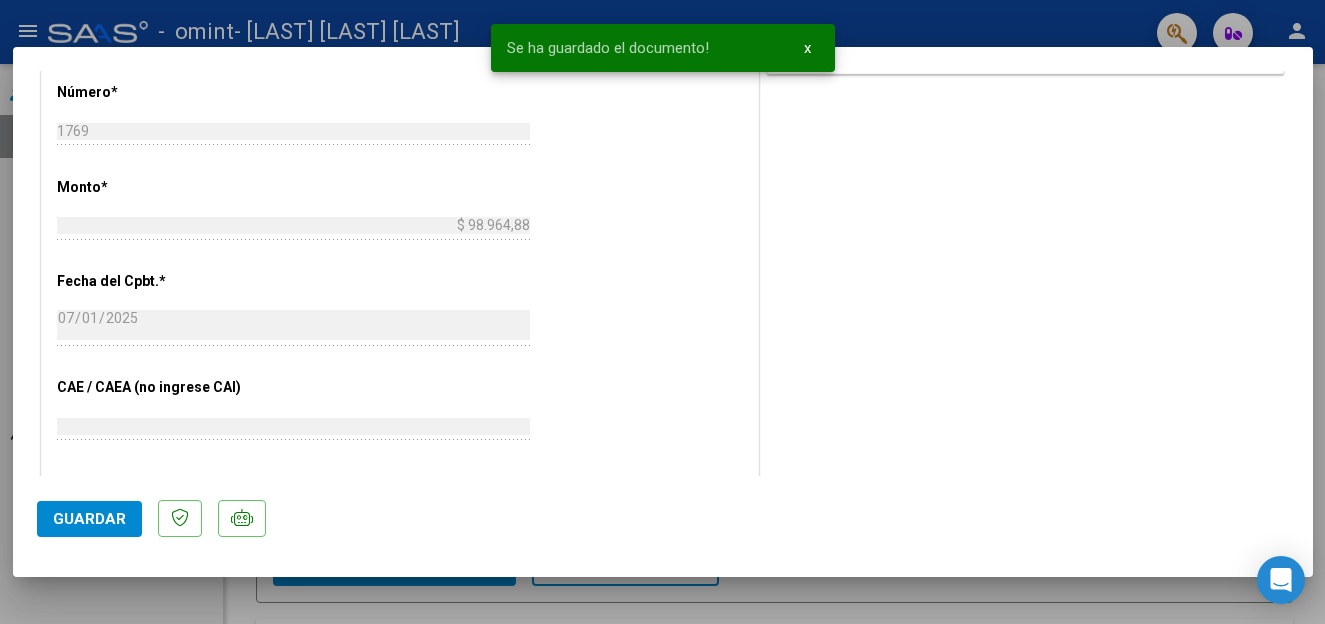 scroll, scrollTop: 1100, scrollLeft: 0, axis: vertical 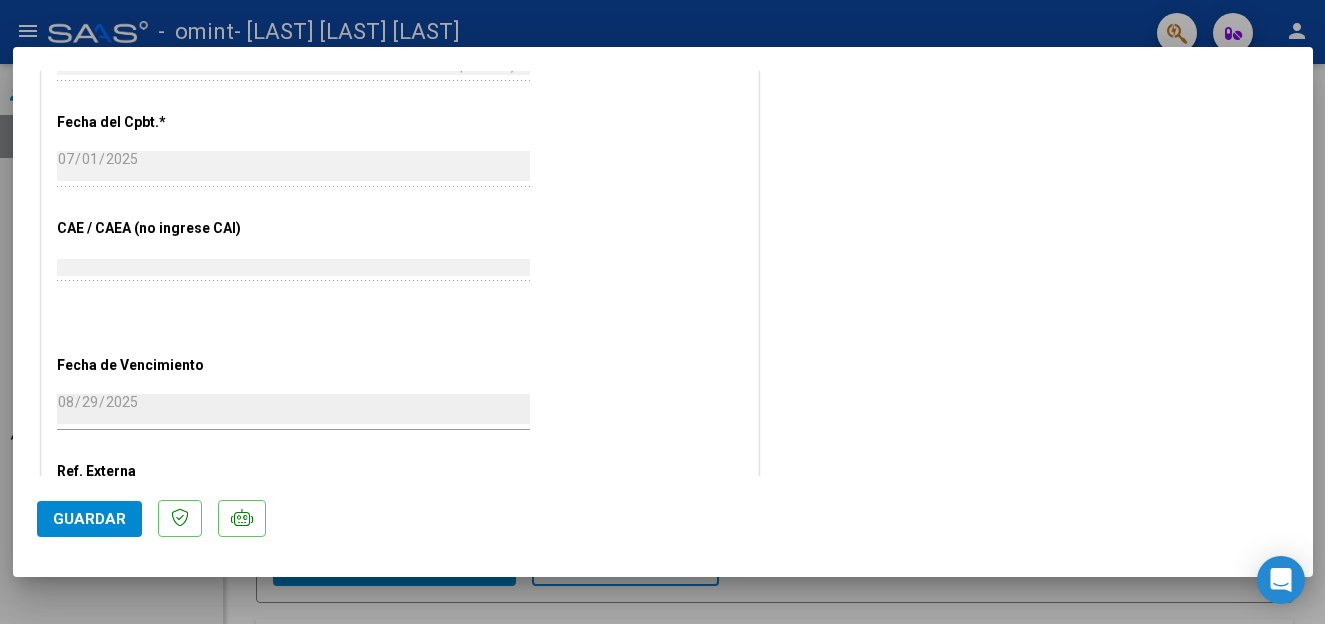 click on "Guardar" 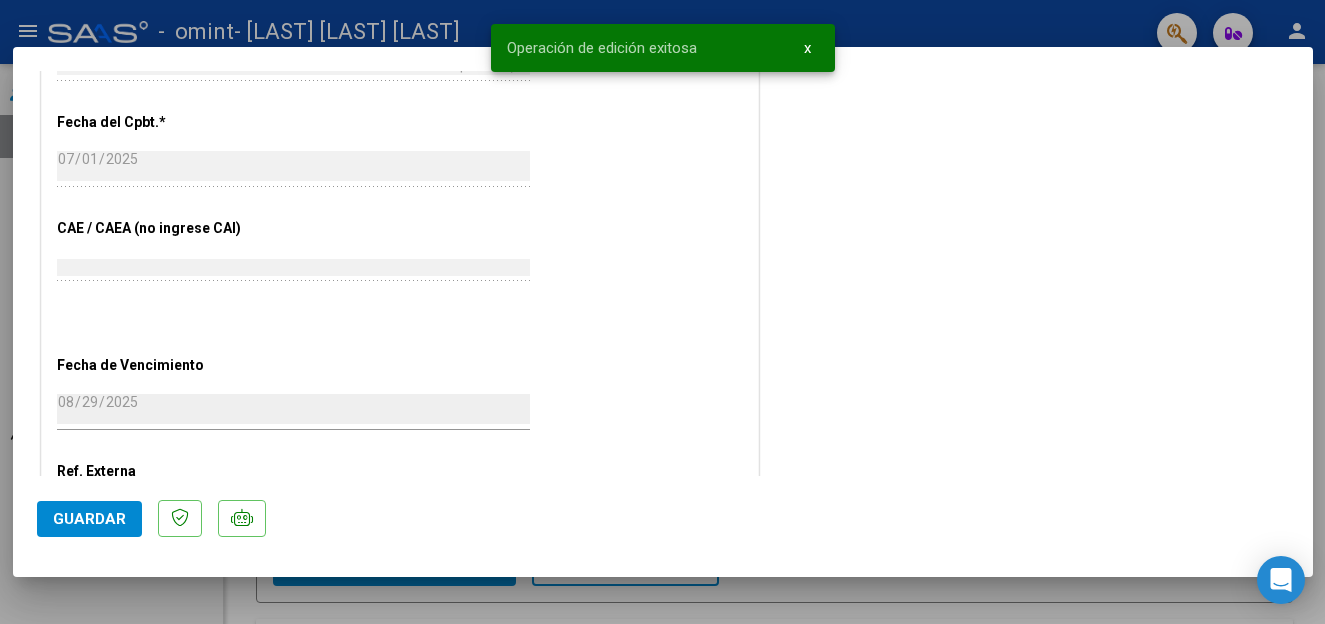 click on "Guardar" 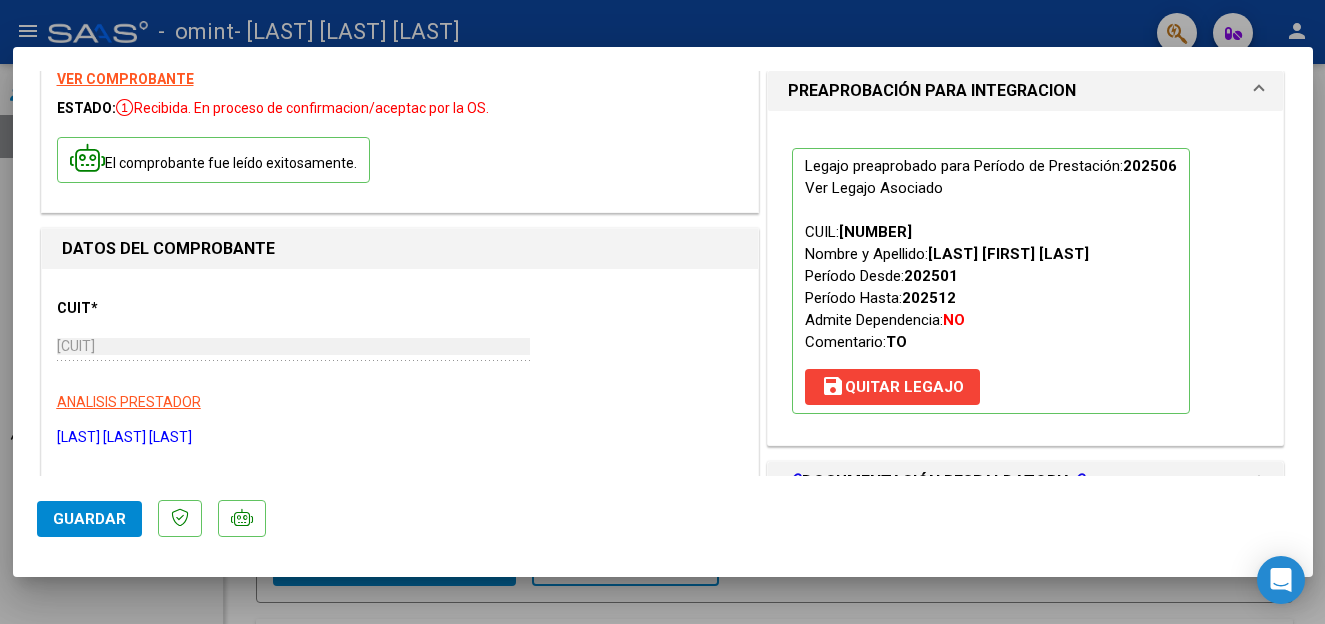 scroll, scrollTop: 0, scrollLeft: 0, axis: both 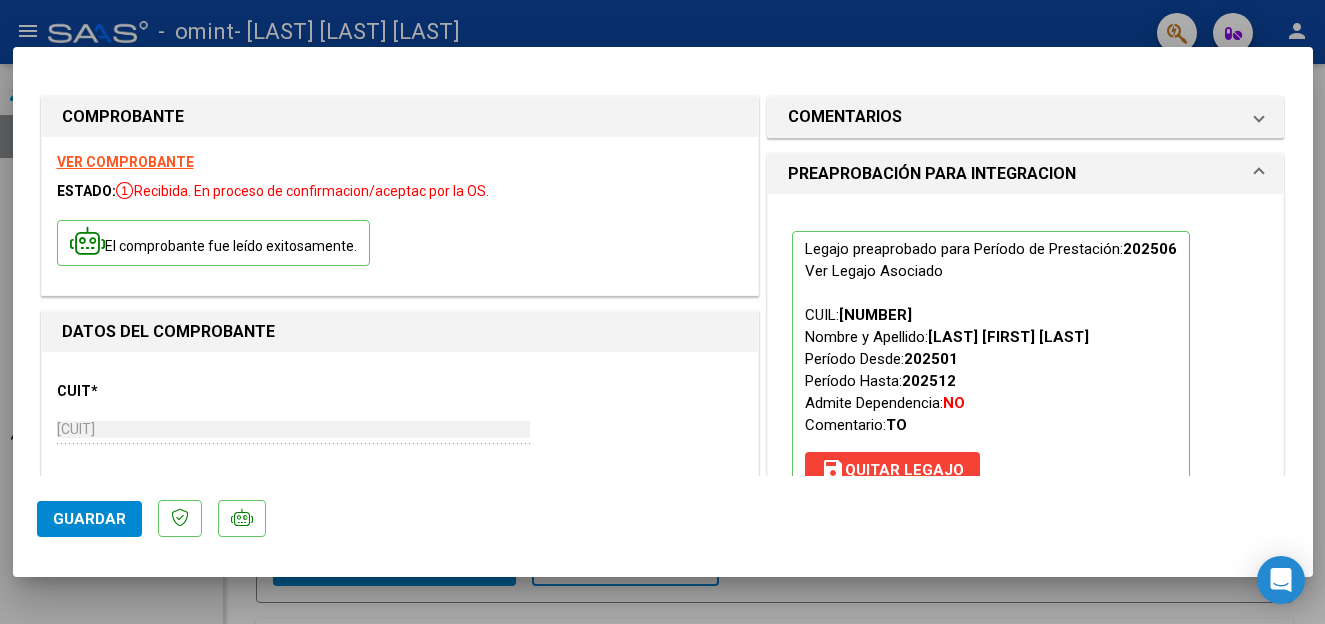 click at bounding box center (662, 312) 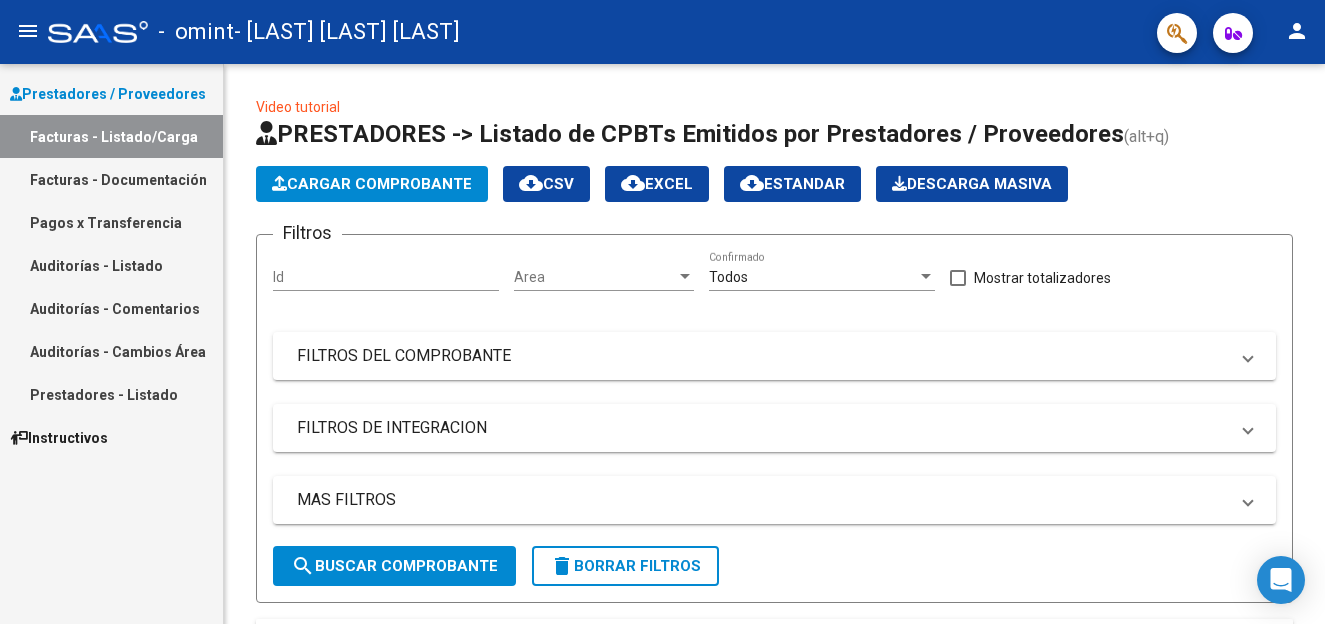 click on "Facturas - Documentación" at bounding box center [111, 179] 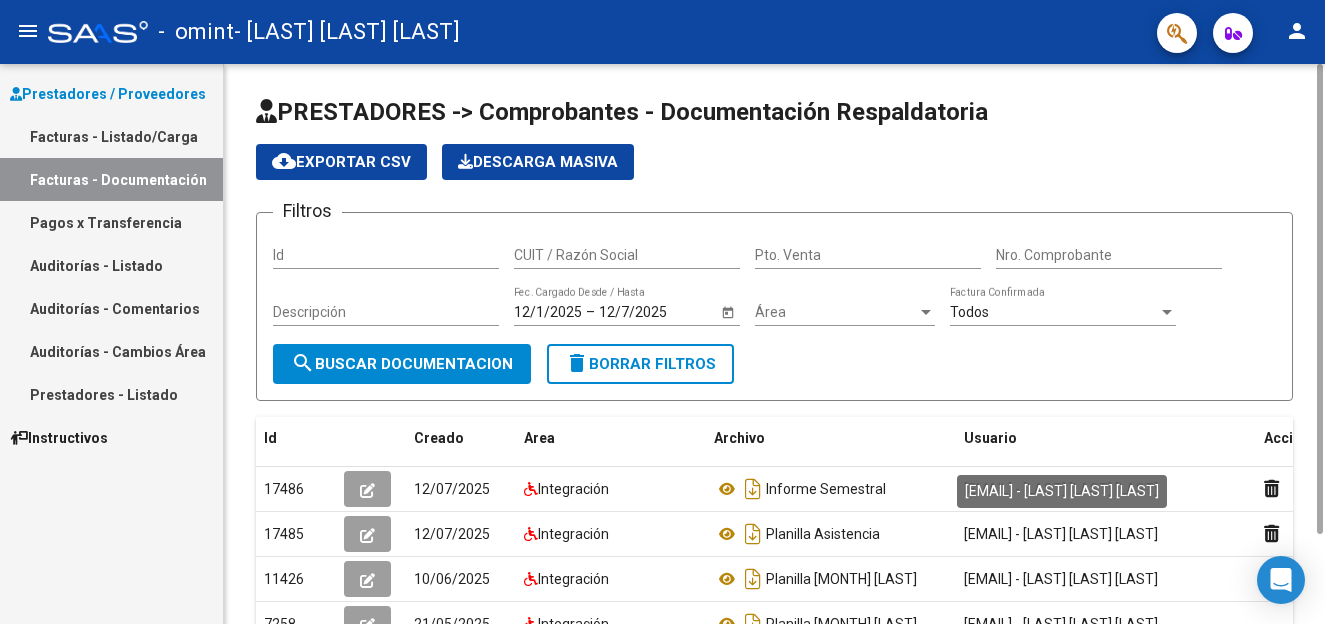 scroll, scrollTop: 200, scrollLeft: 0, axis: vertical 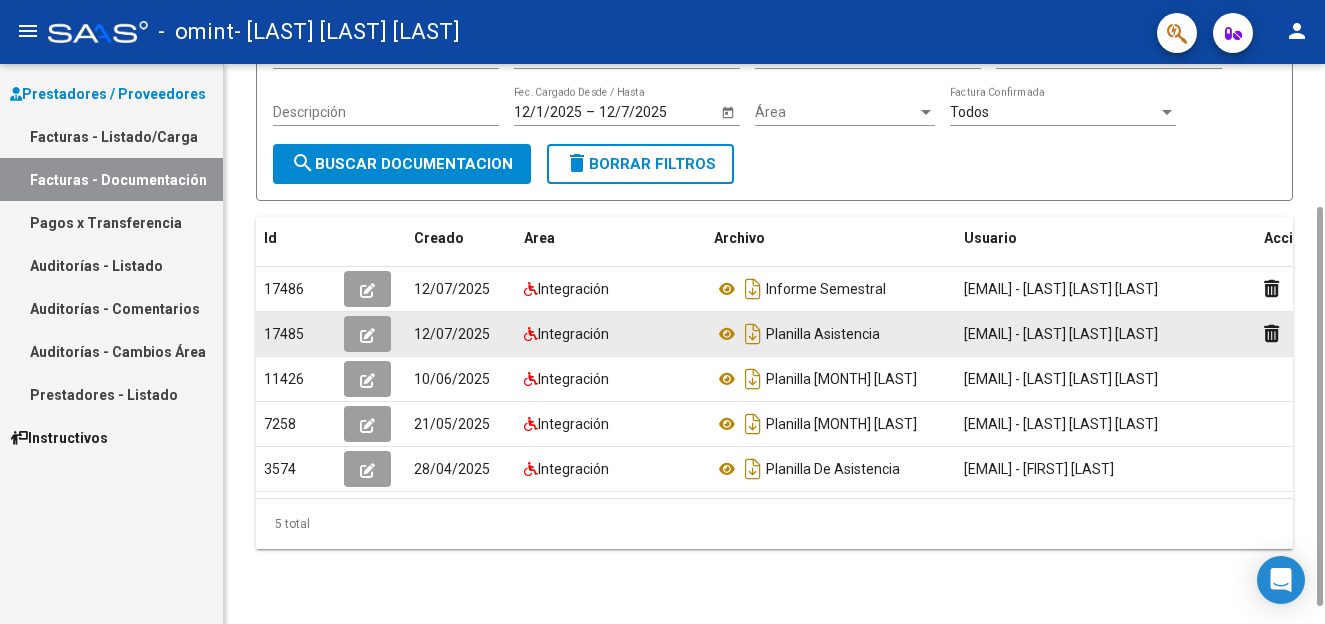 click 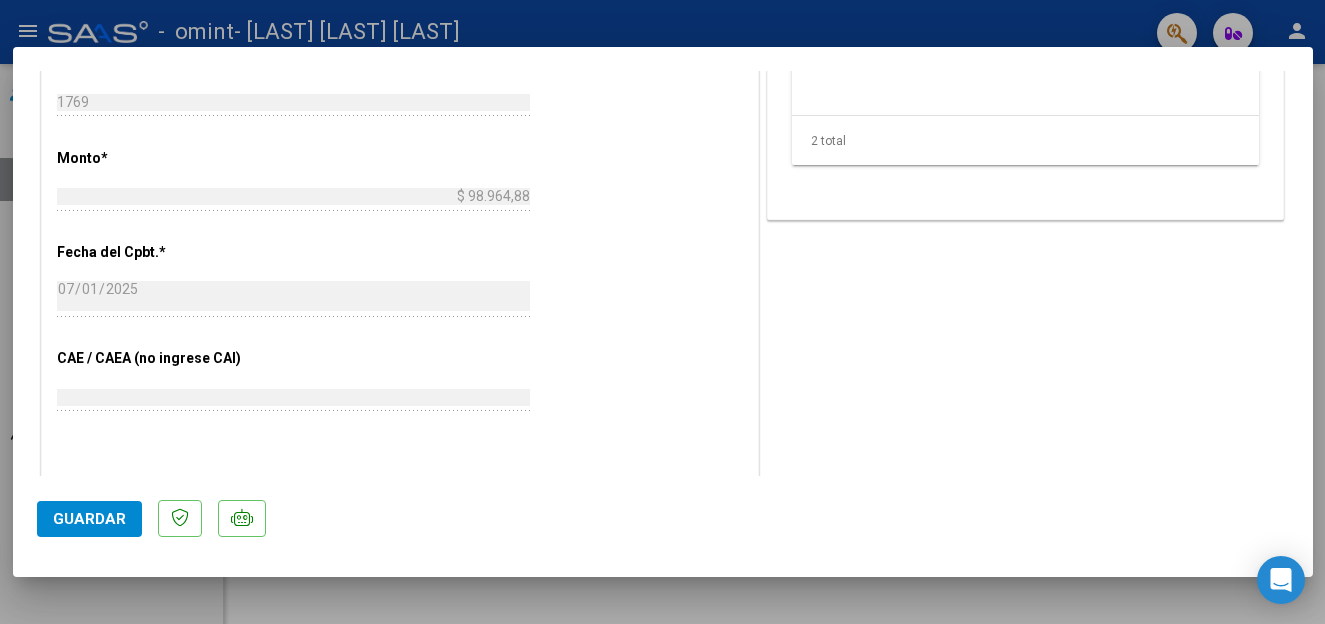 scroll, scrollTop: 1200, scrollLeft: 0, axis: vertical 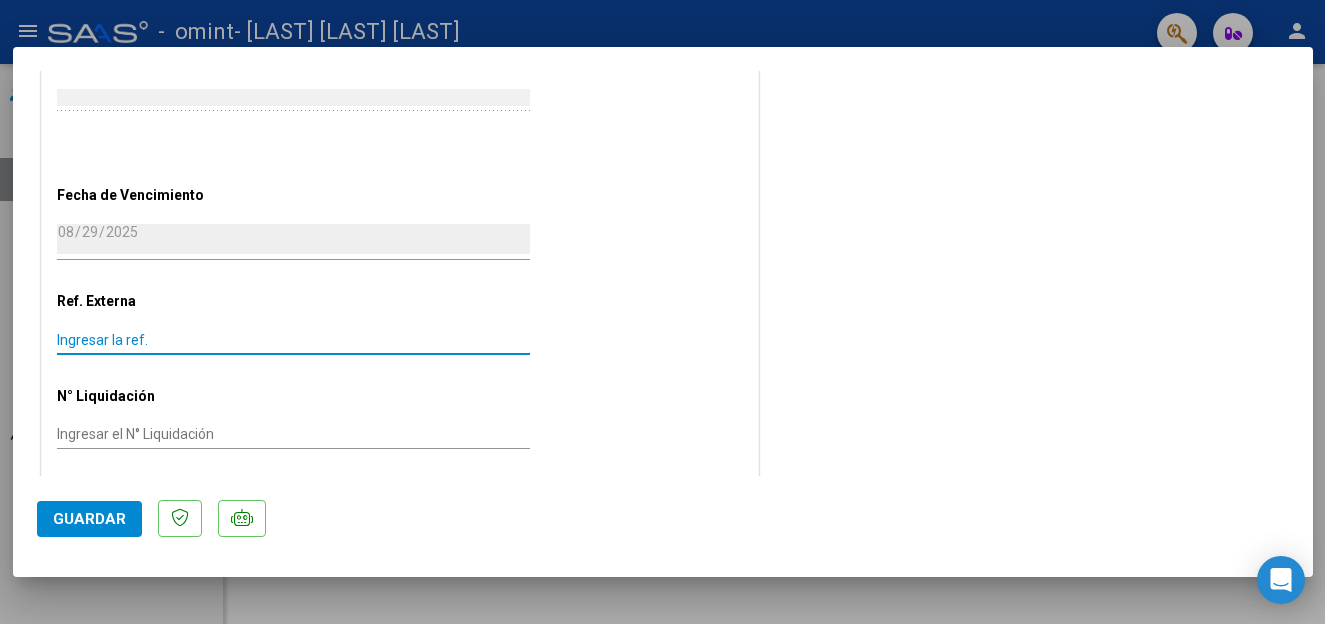 click on "Ingresar la ref." at bounding box center [293, 340] 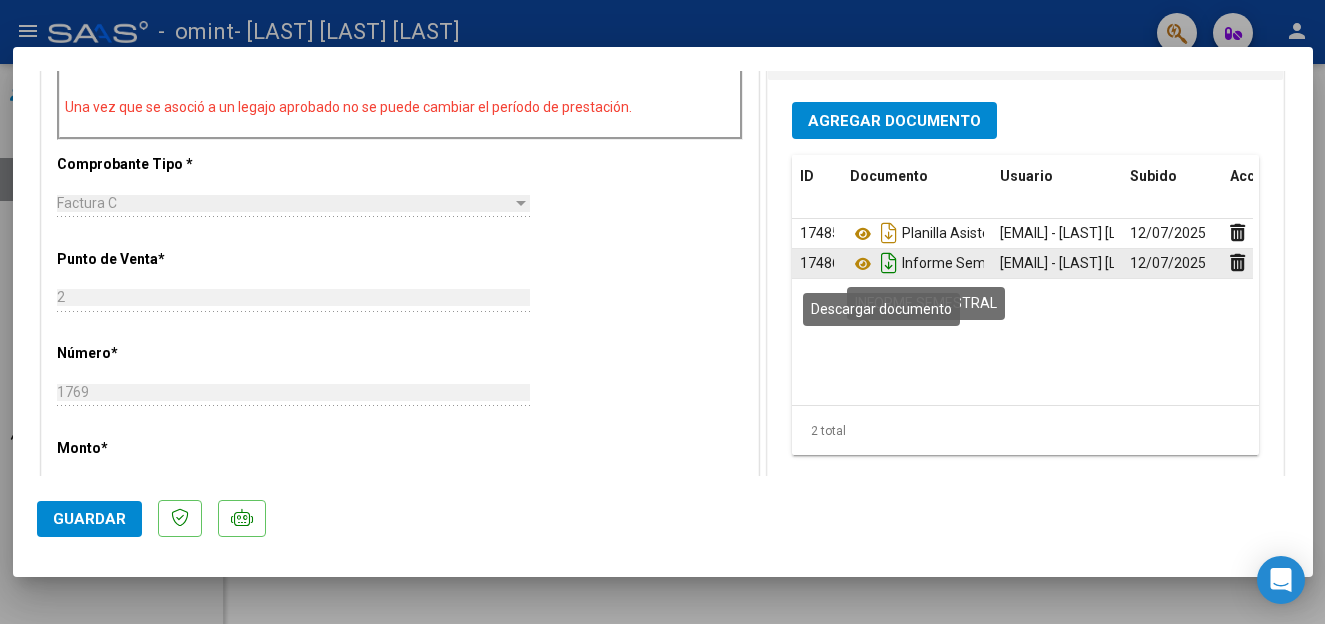 scroll, scrollTop: 510, scrollLeft: 0, axis: vertical 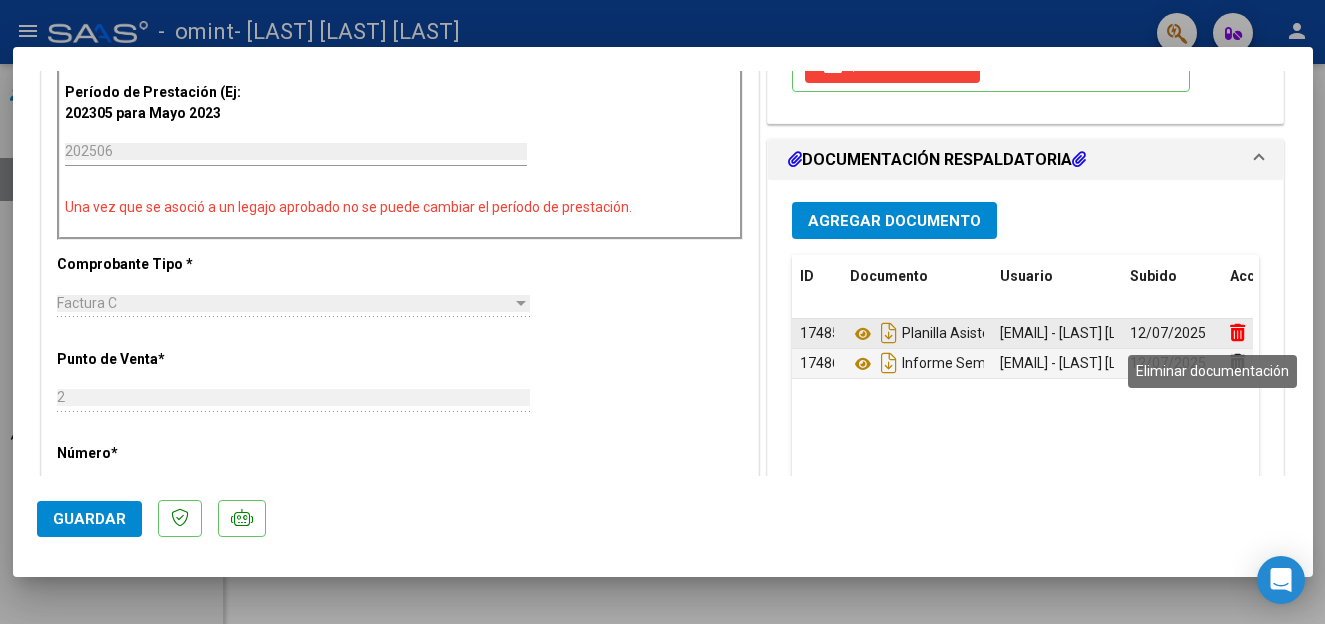 click 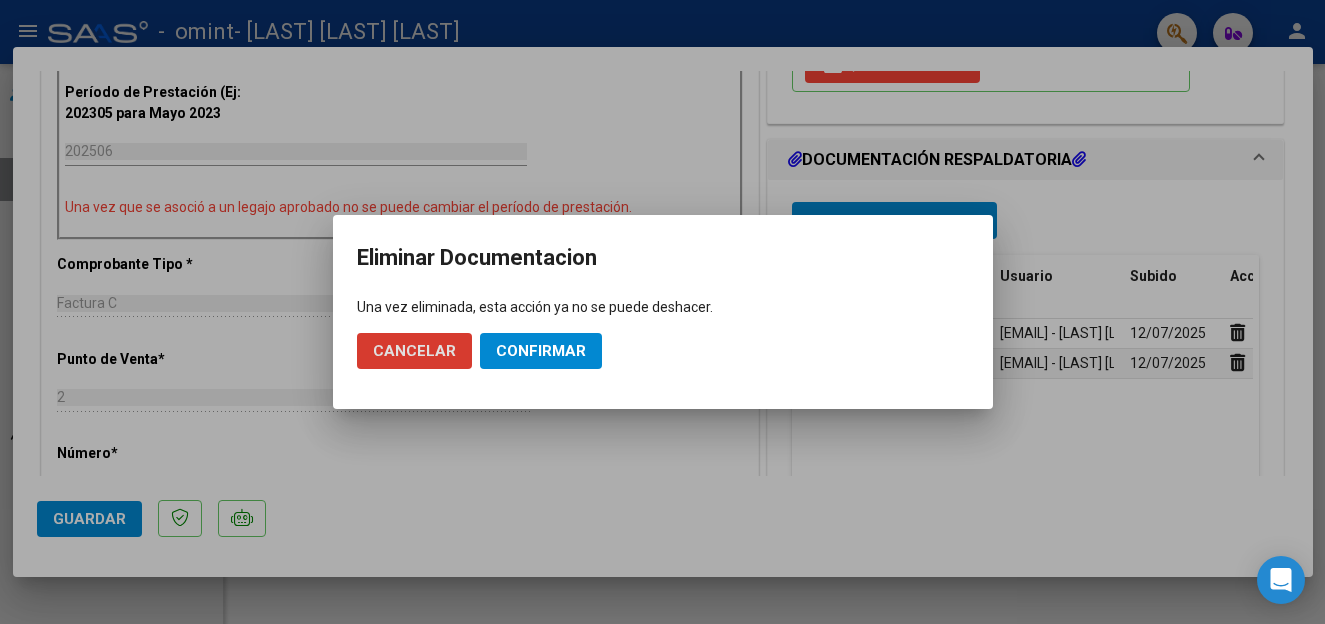 click on "Confirmar" 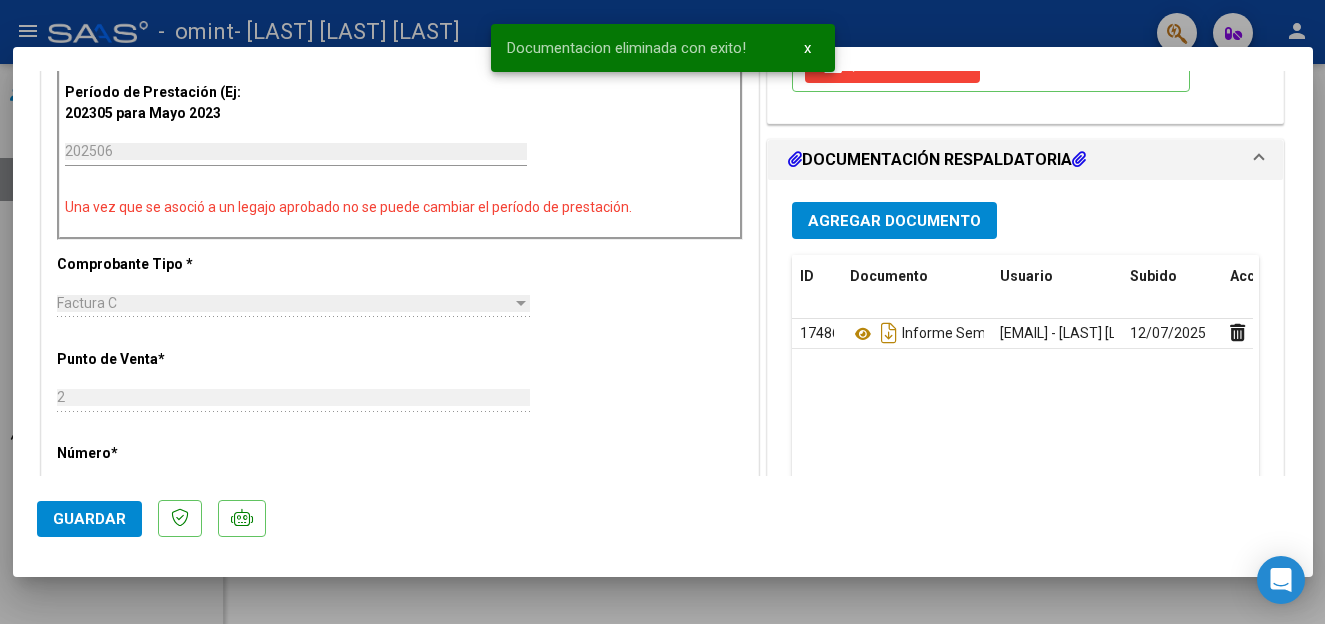 click on "Agregar Documento" at bounding box center [894, 221] 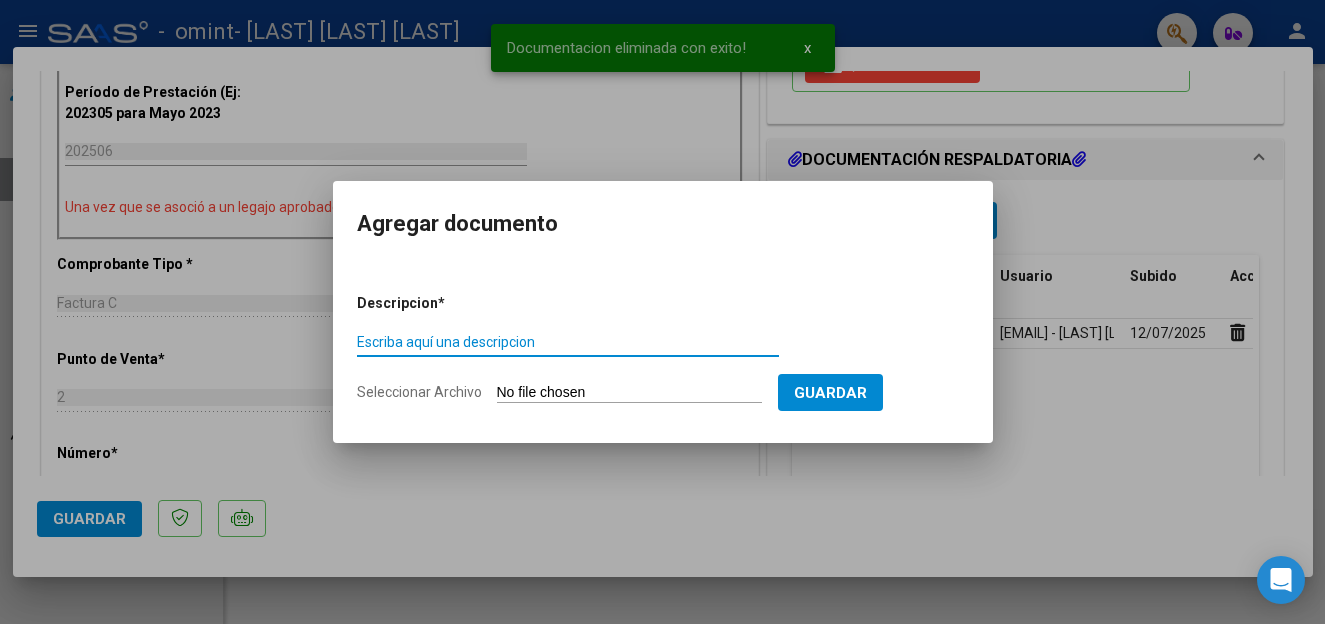 click on "Escriba aquí una descripcion" at bounding box center [568, 342] 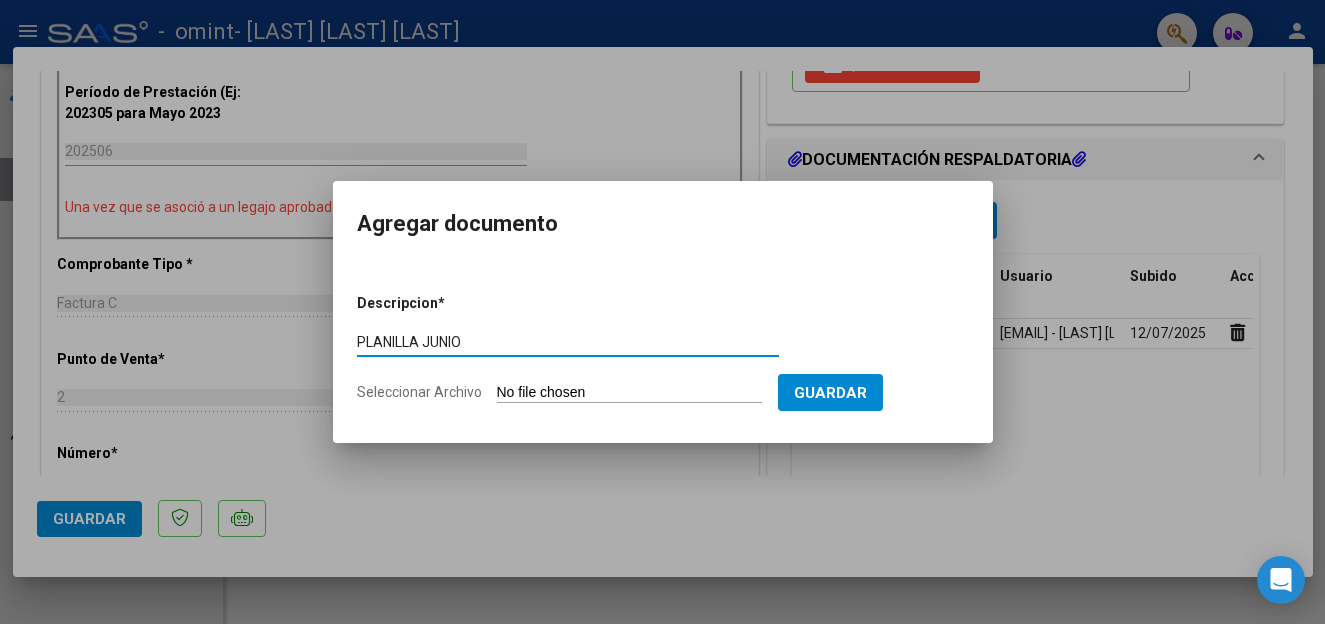 type on "PLANILLA JUNIO" 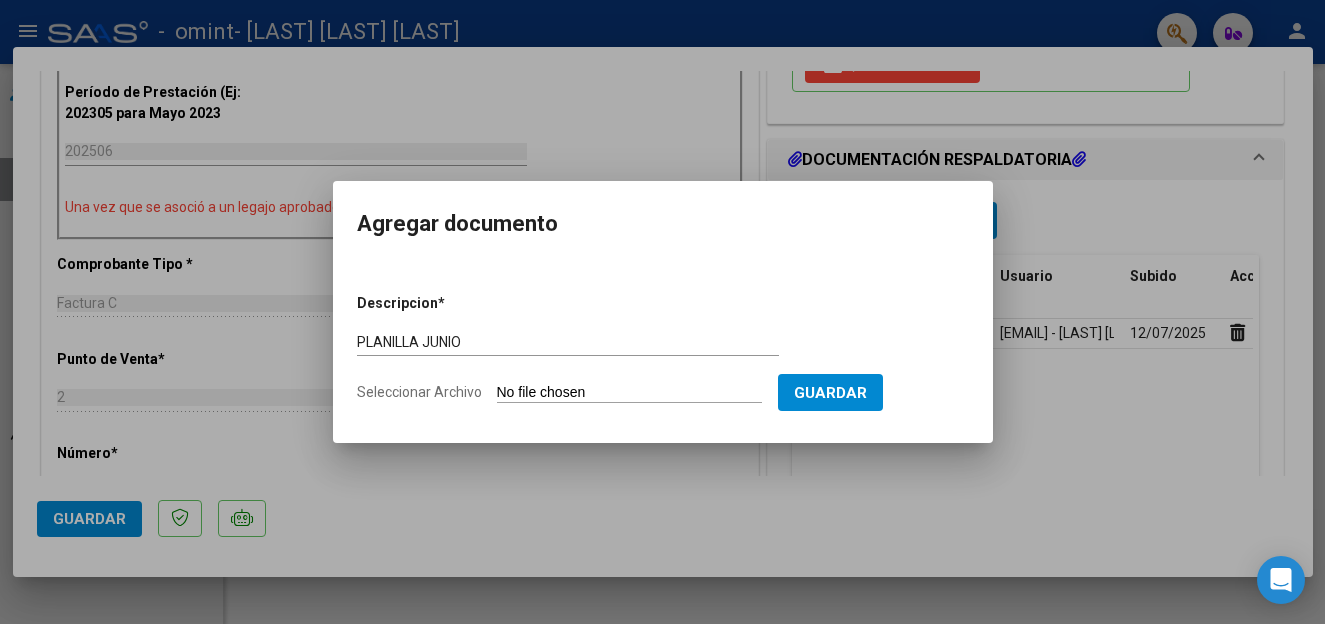 click on "Seleccionar Archivo" at bounding box center [629, 393] 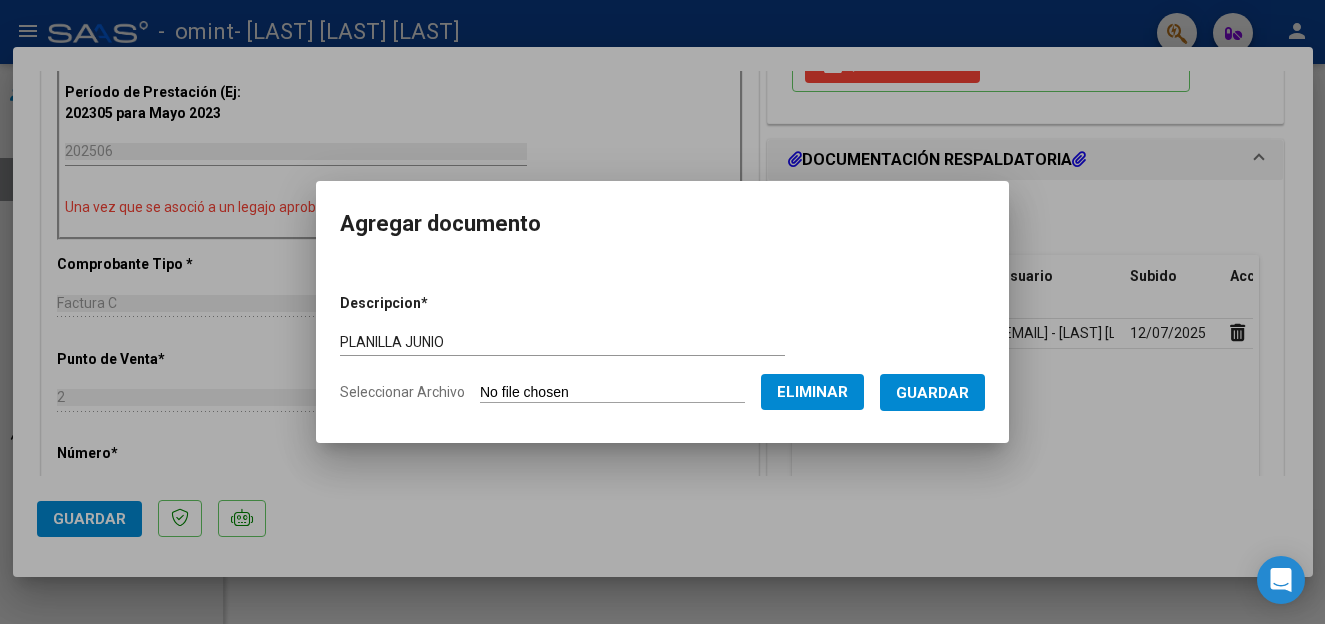 click on "Guardar" at bounding box center (932, 393) 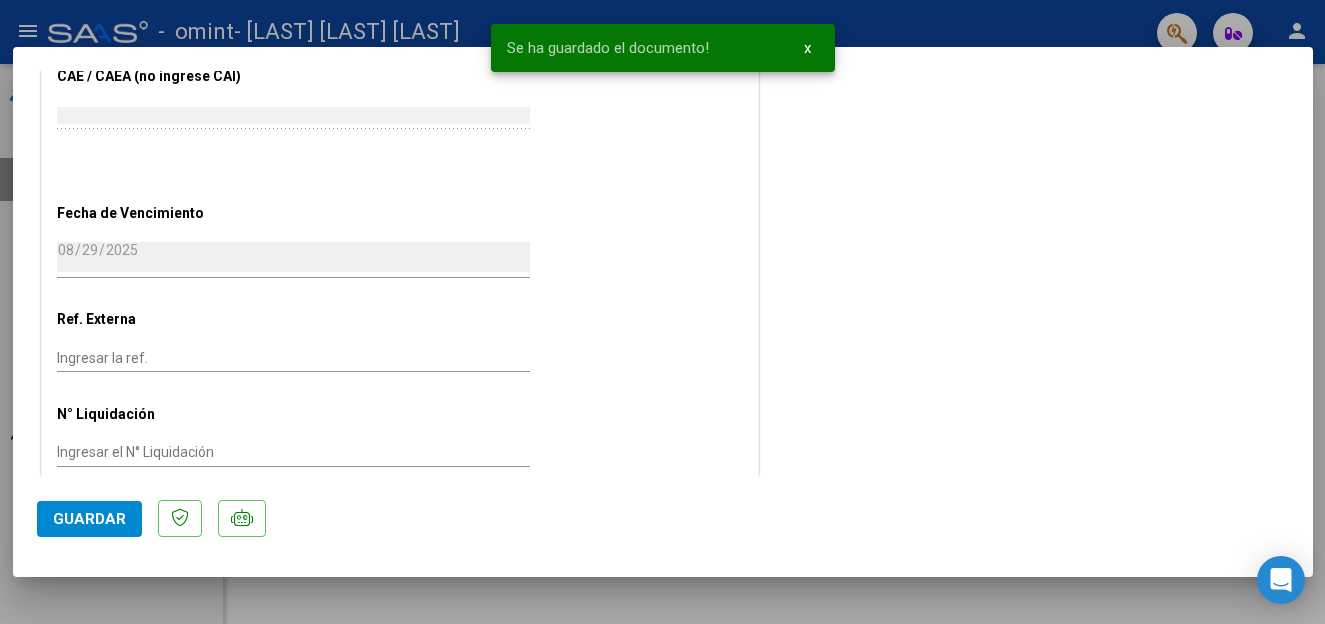 scroll, scrollTop: 1209, scrollLeft: 0, axis: vertical 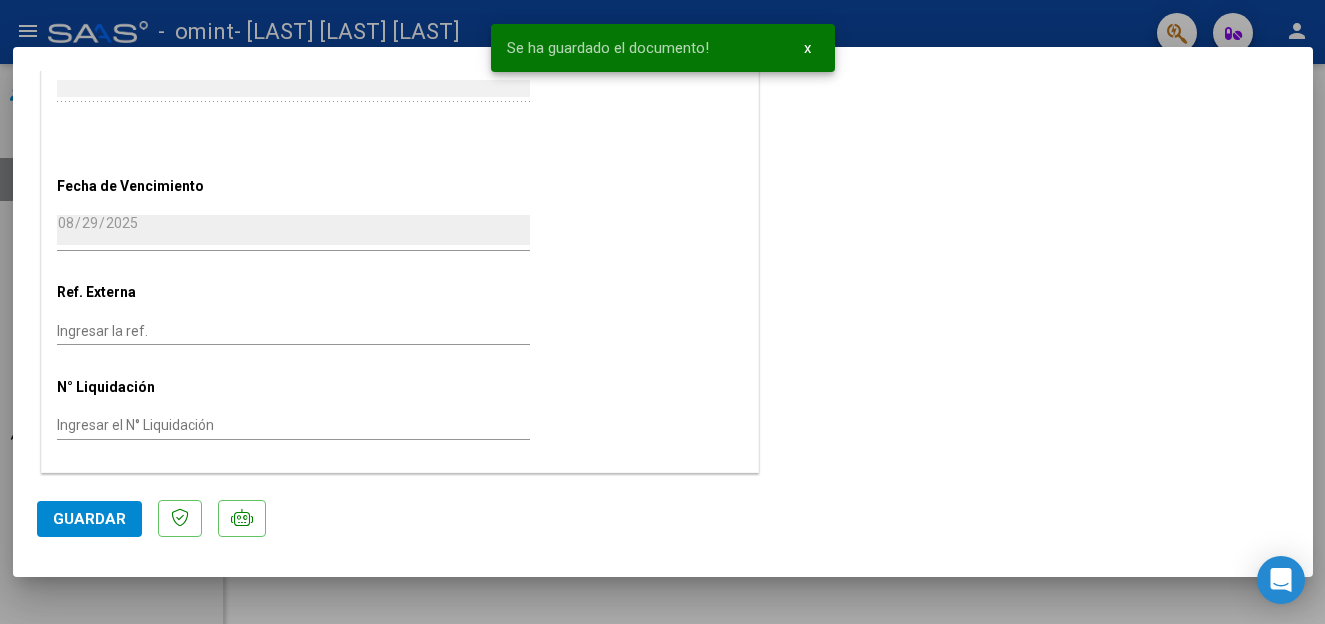 click on "Guardar" 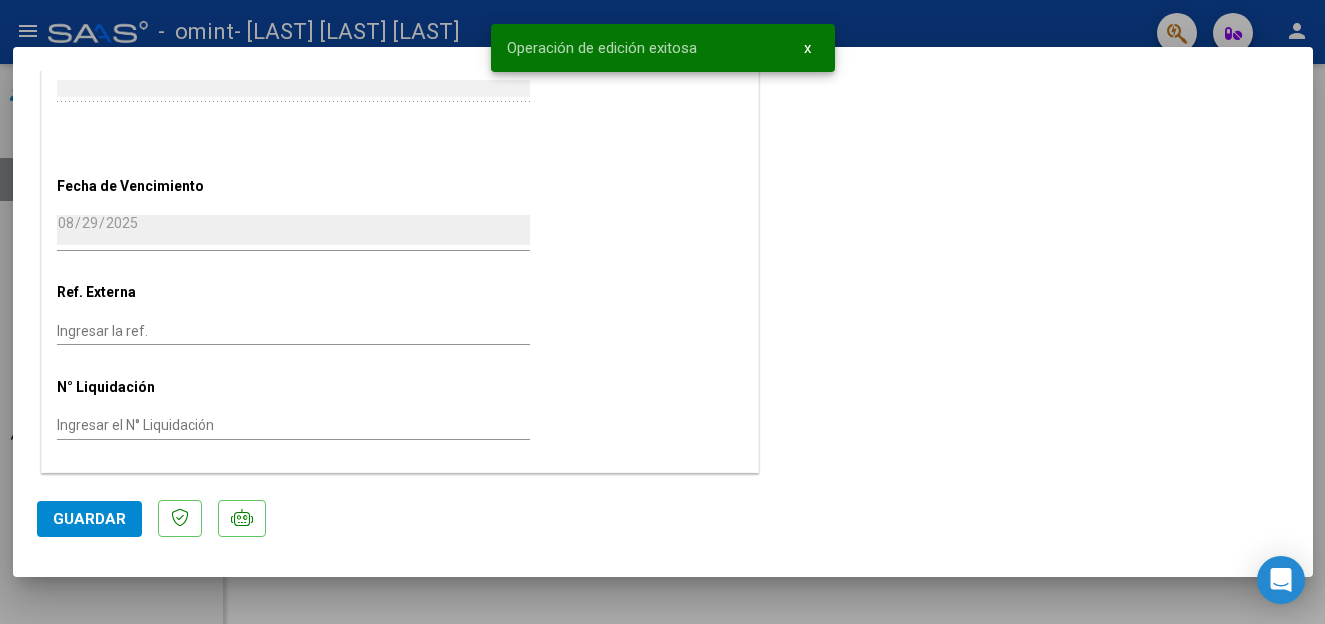 click on "Guardar" 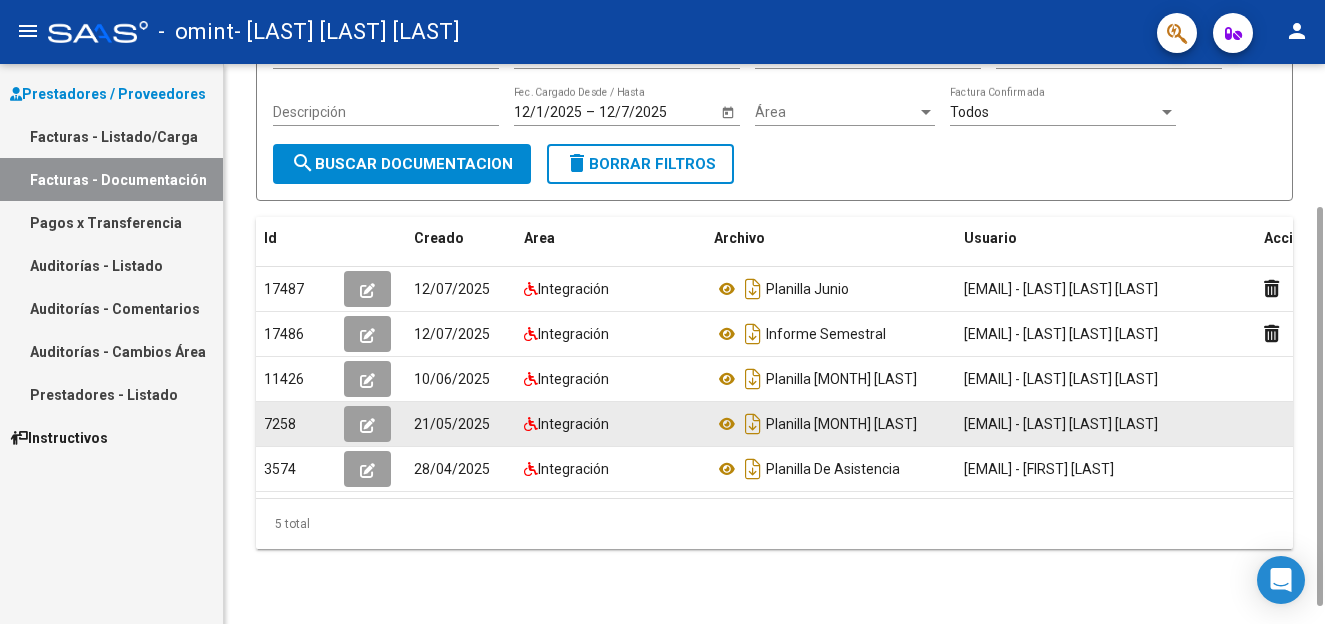 scroll, scrollTop: 225, scrollLeft: 0, axis: vertical 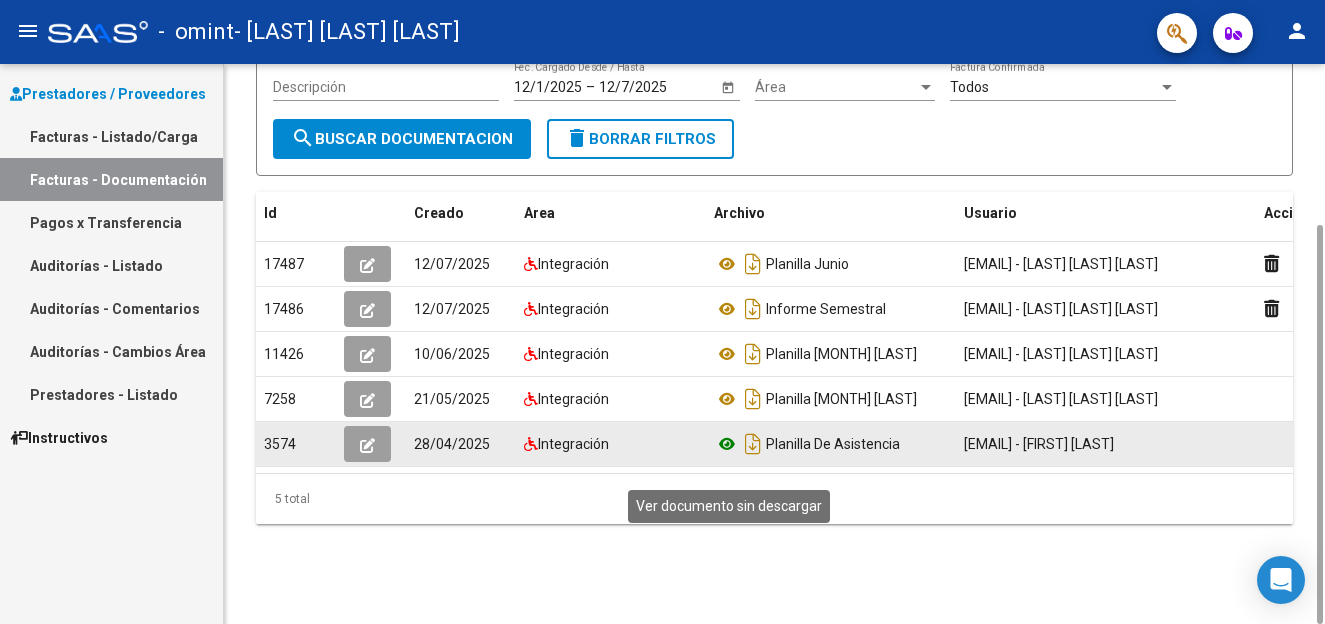 click 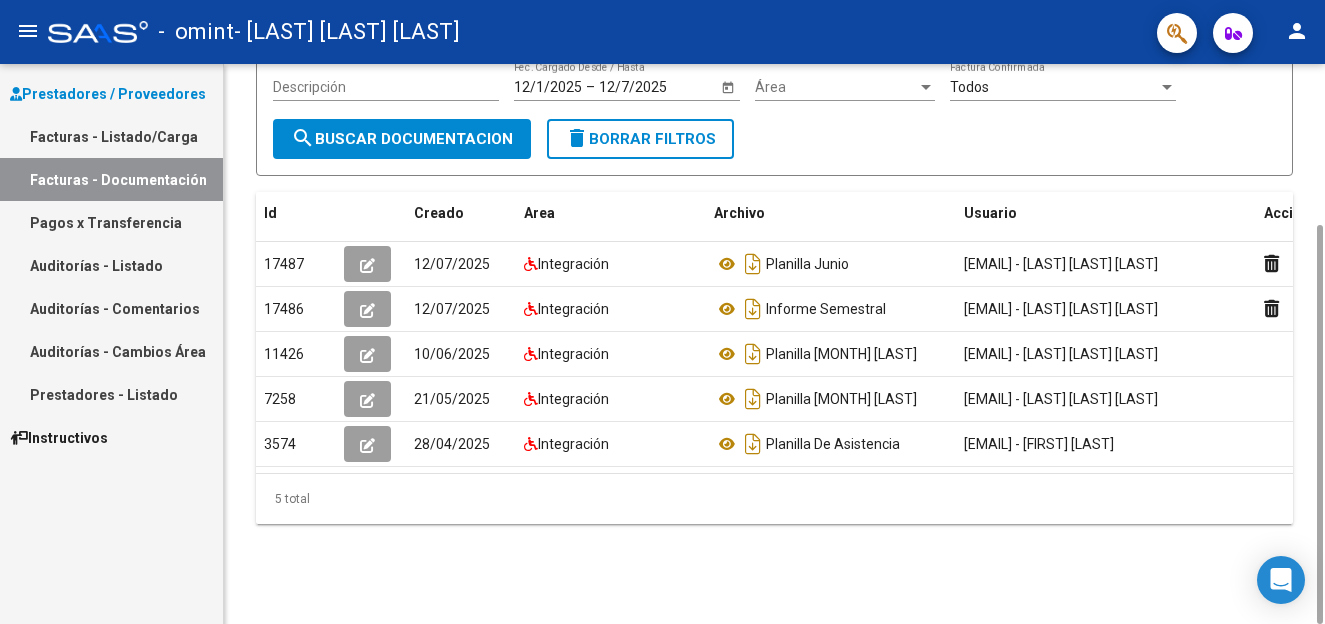 click on "PRESTADORES -> Comprobantes - Documentación Respaldatoria cloud_download  Exportar CSV   Descarga Masiva
Filtros Id CUIT / Razón Social Pto. Venta Nro. Comprobante Descripción 12/1/2025 12/1/2025 – 12/7/2025 Fec. Cargado Desde / Hasta Área Área Todos  Factura Confirmada search  Buscar Documentacion  delete  Borrar Filtros  Id Creado Area Archivo Usuario Acción 17487
12/07/2025 Integración Planilla Junio   mariapaulaalmaraz@gmail.com - MARIA PAULA  ALMARAZ  17486
12/07/2025 Integración Informe Semestral  mariapaulaalmaraz@gmail.com - MARIA PAULA  ALMARAZ  11426
10/06/2025 Integración Planilla Mayo Bodeman   mariapaulaalmaraz@gmail.com - MARIA PAULA  ALMARAZ  7258
21/05/2025 Integración Planilla Abril Bodeman  mariapaulaalmaraz@gmail.com - MARIA PAULA  ALMARAZ  3574
28/04/2025 Integración Planilla De Asistencia  crivero@omint.com.ar - Christian Rivero   5 total   1" 